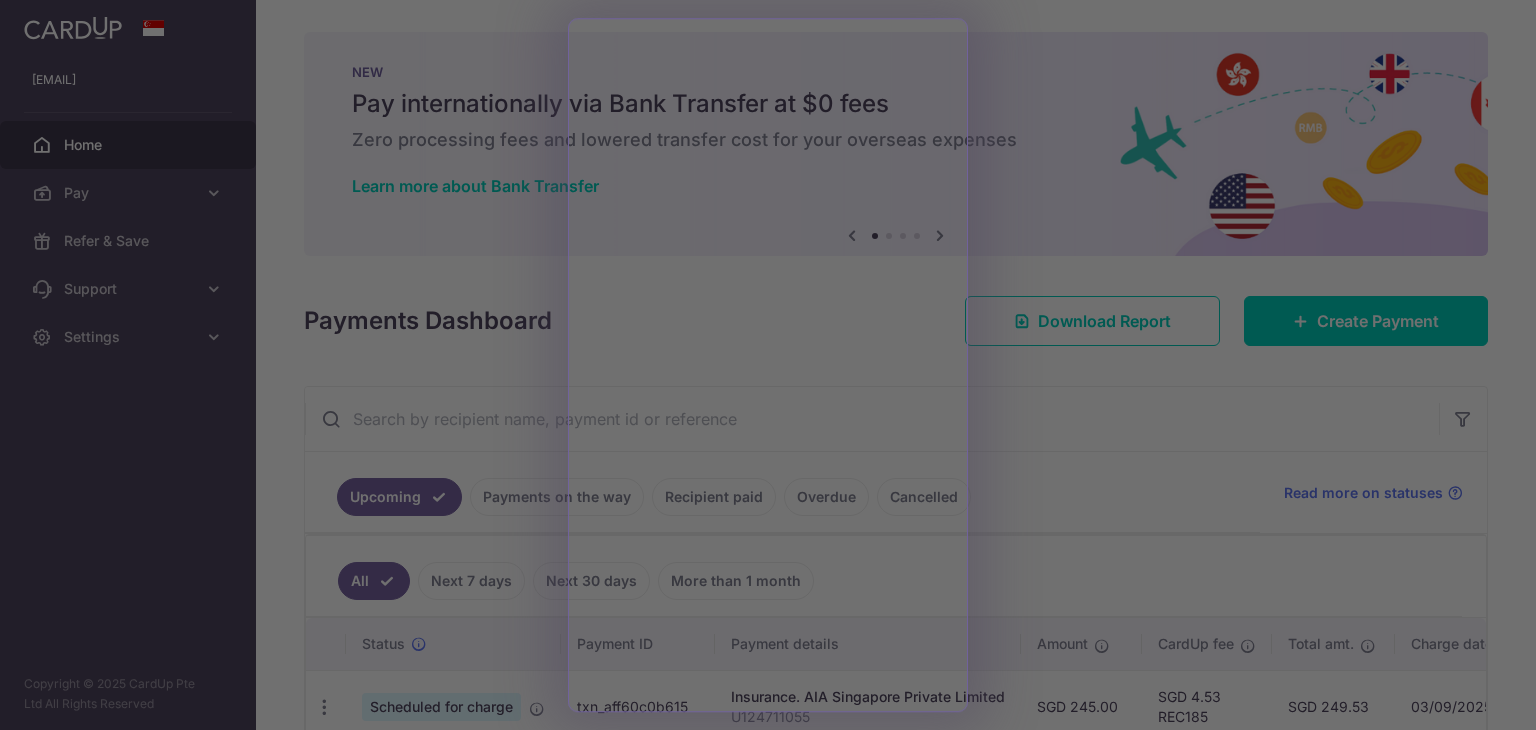scroll, scrollTop: 0, scrollLeft: 0, axis: both 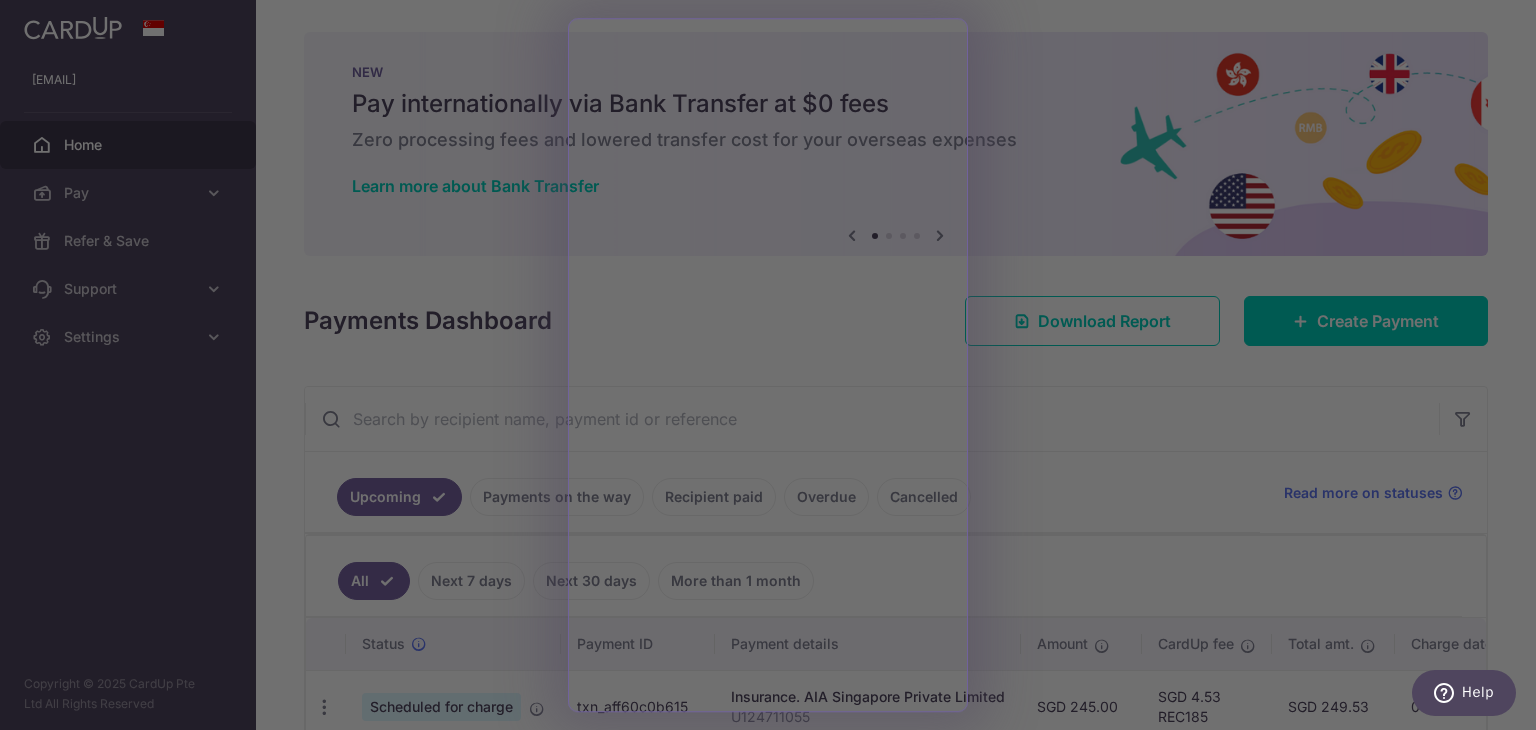 click at bounding box center (775, 368) 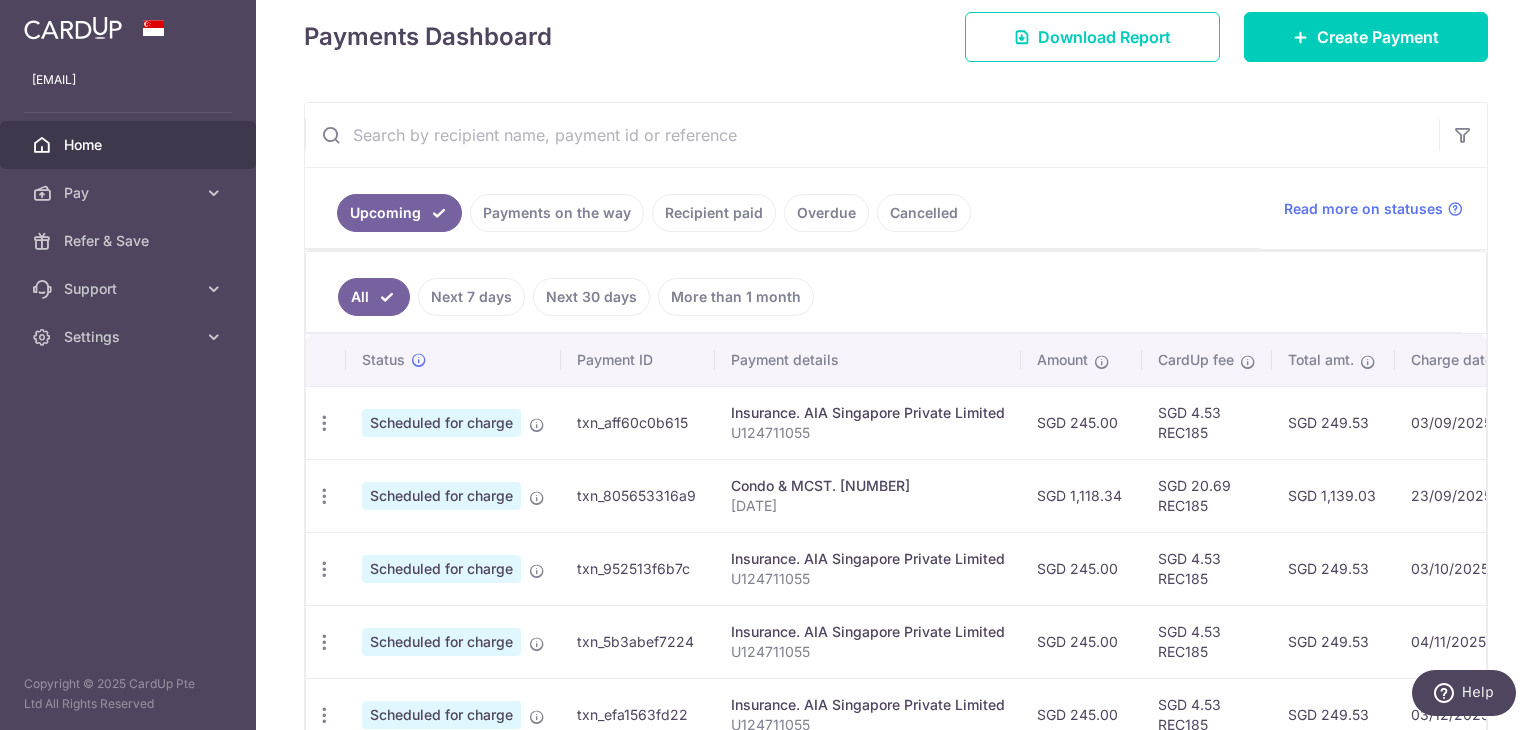 scroll, scrollTop: 400, scrollLeft: 0, axis: vertical 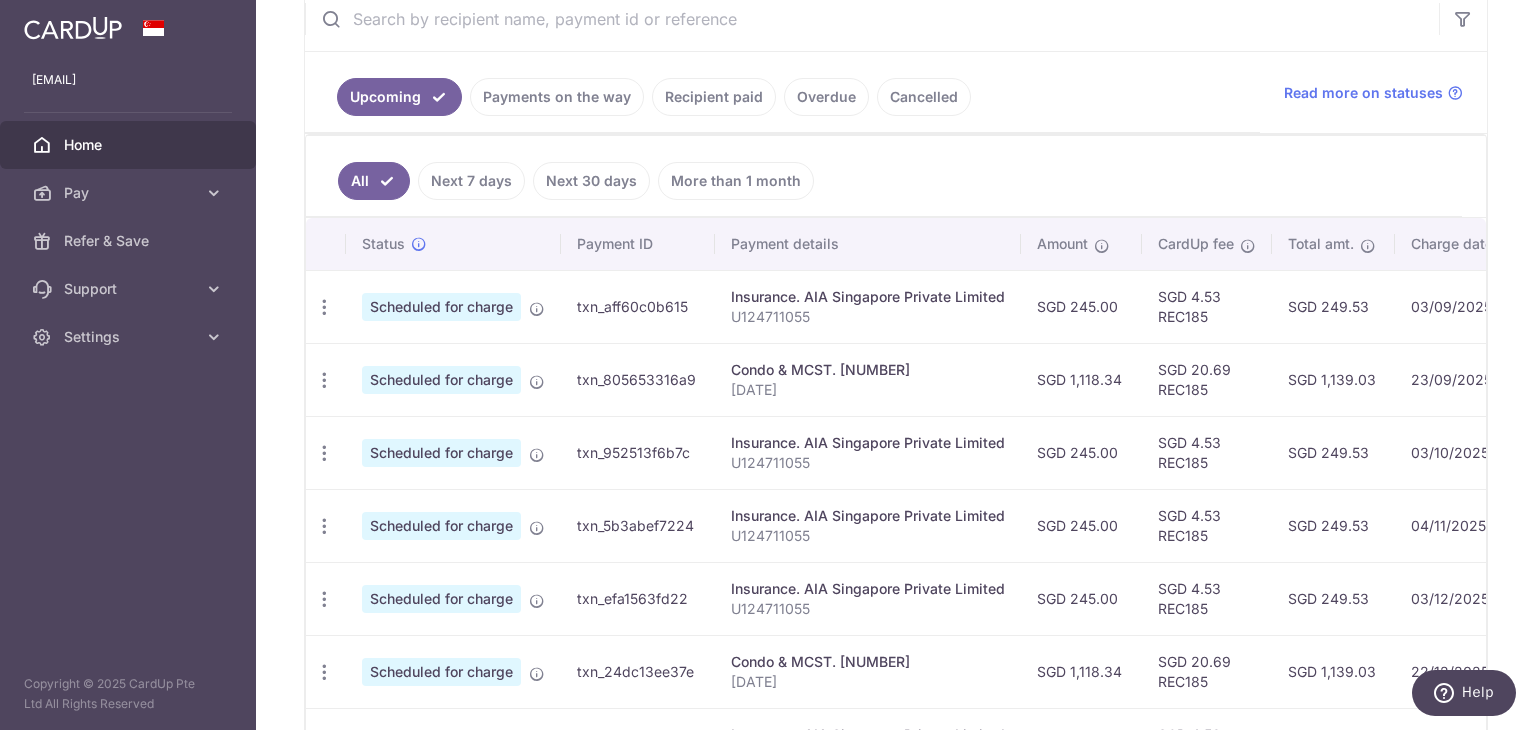 click on "Payments on the way" at bounding box center (557, 97) 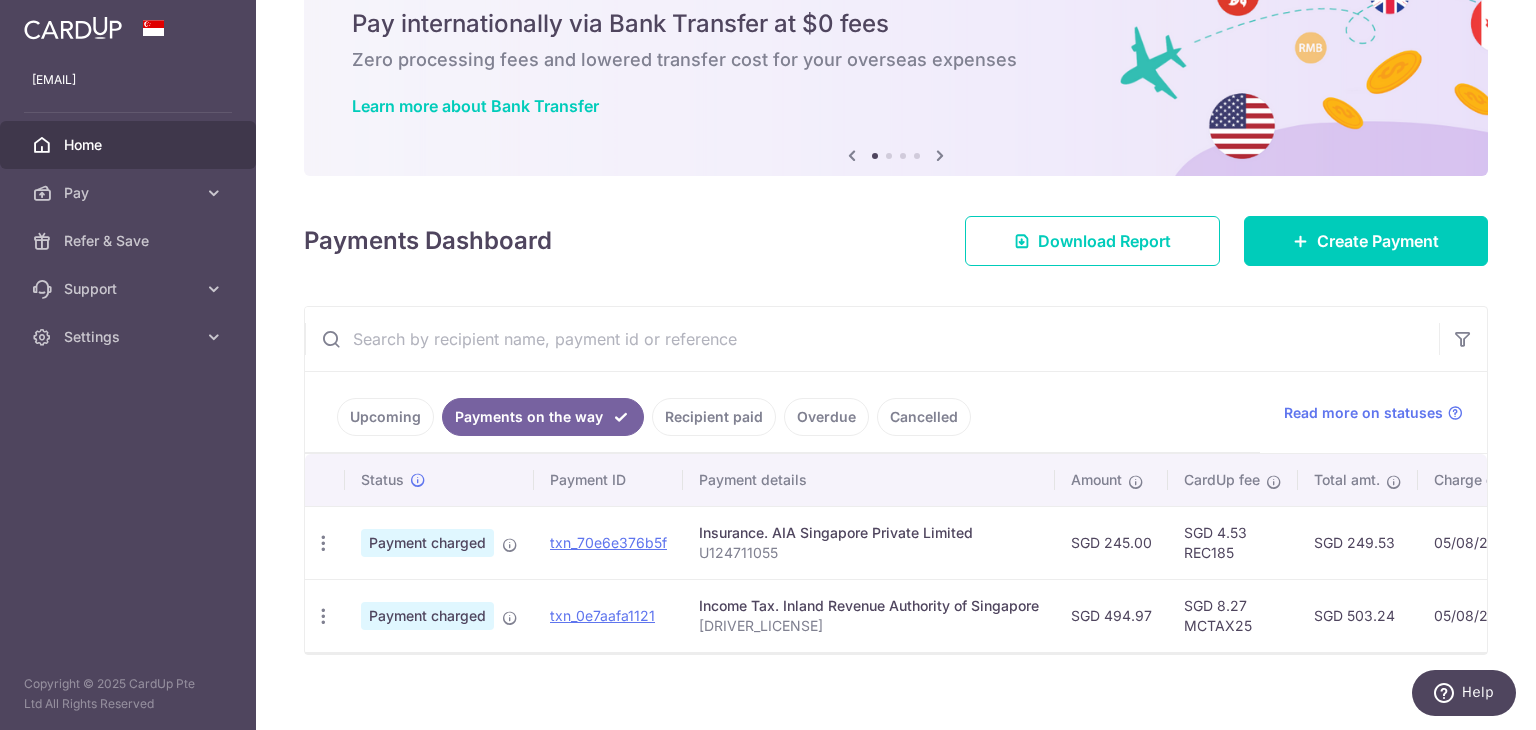scroll, scrollTop: 107, scrollLeft: 0, axis: vertical 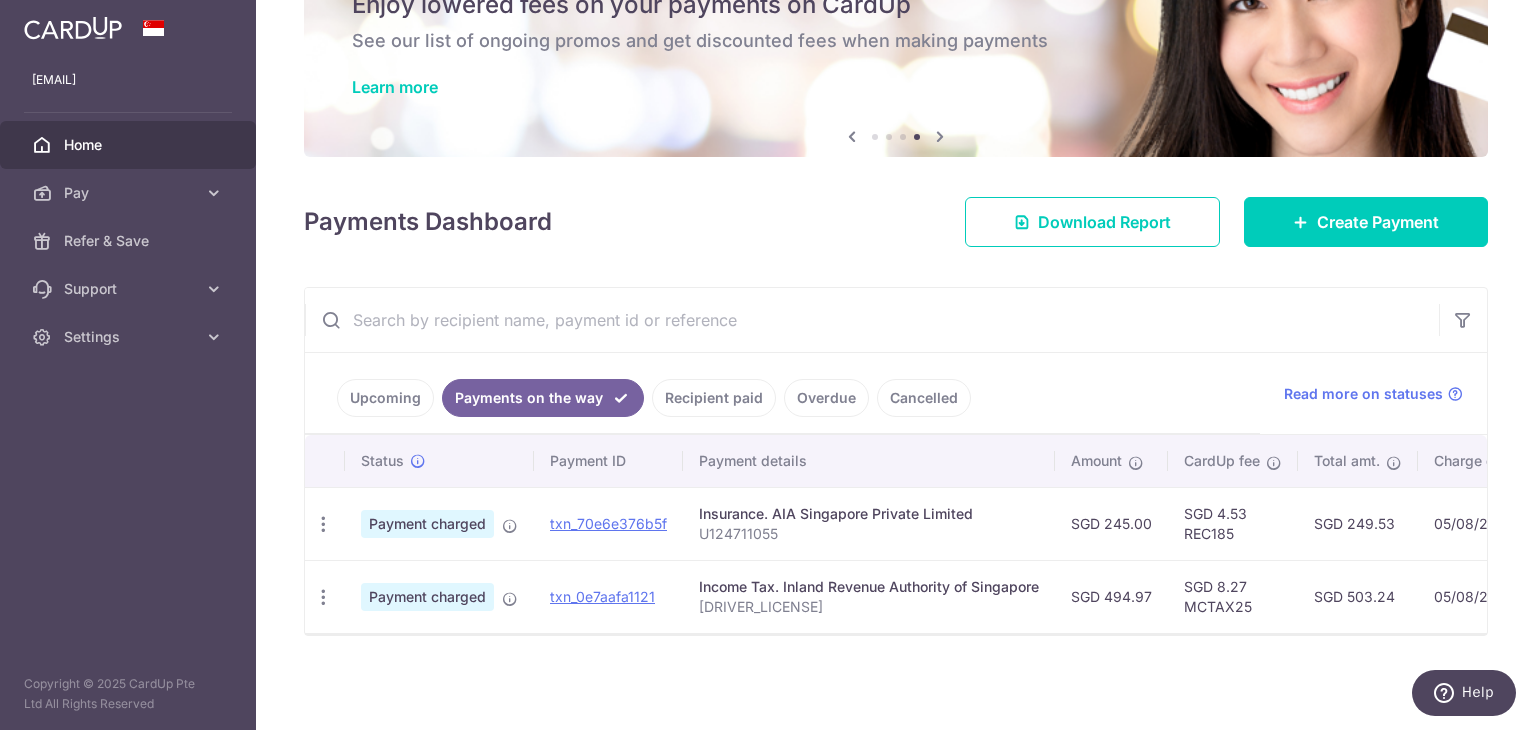 click on "Upcoming" at bounding box center [385, 398] 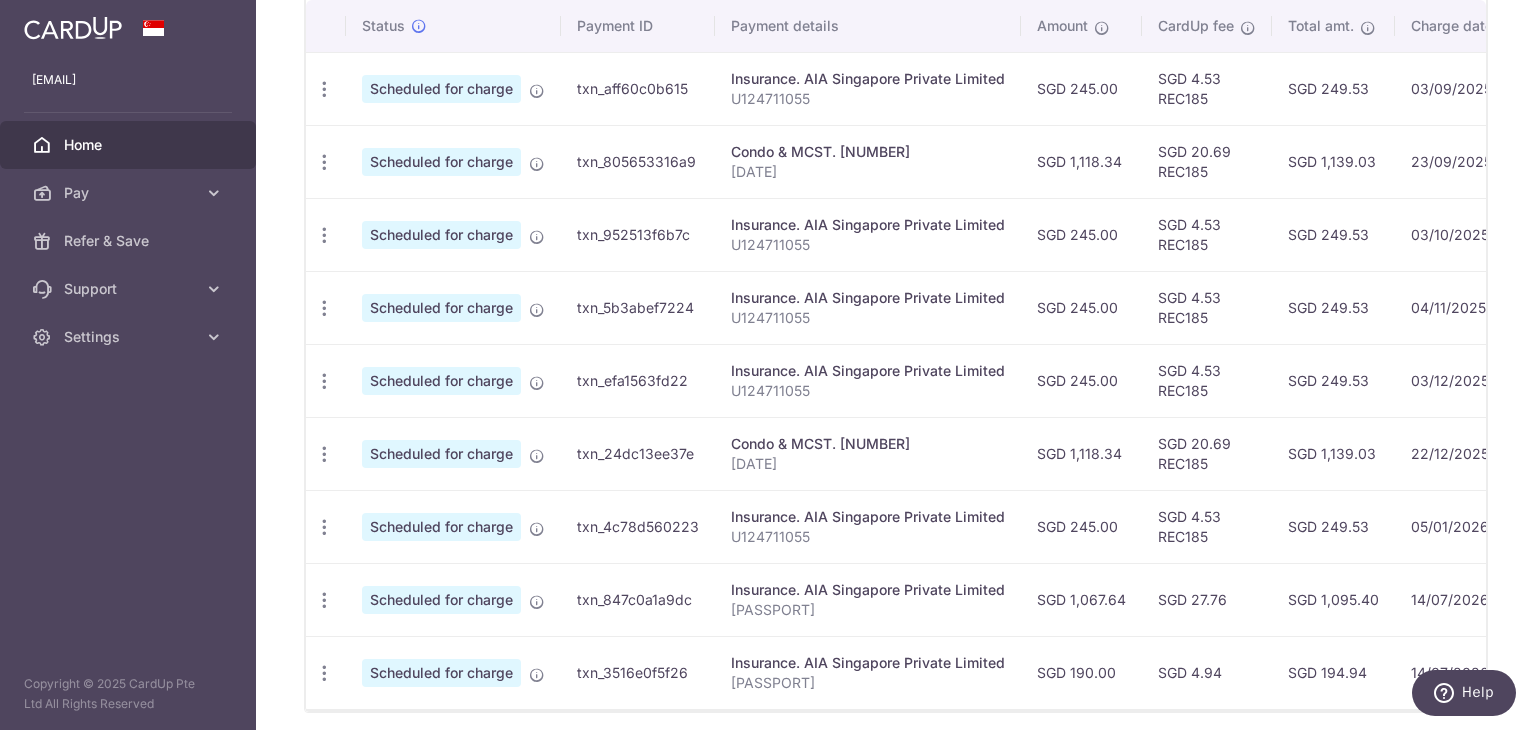 scroll, scrollTop: 700, scrollLeft: 0, axis: vertical 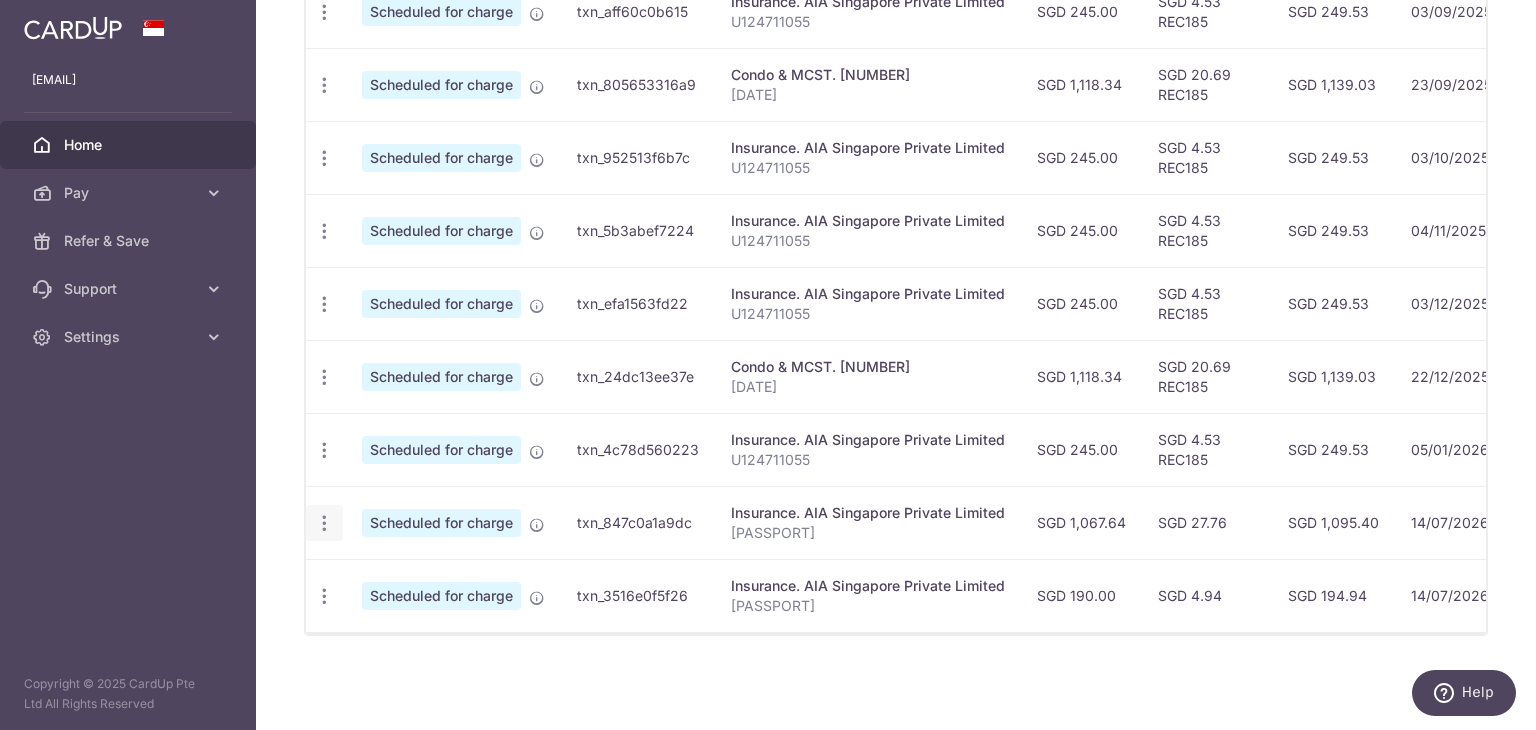 click at bounding box center [324, 12] 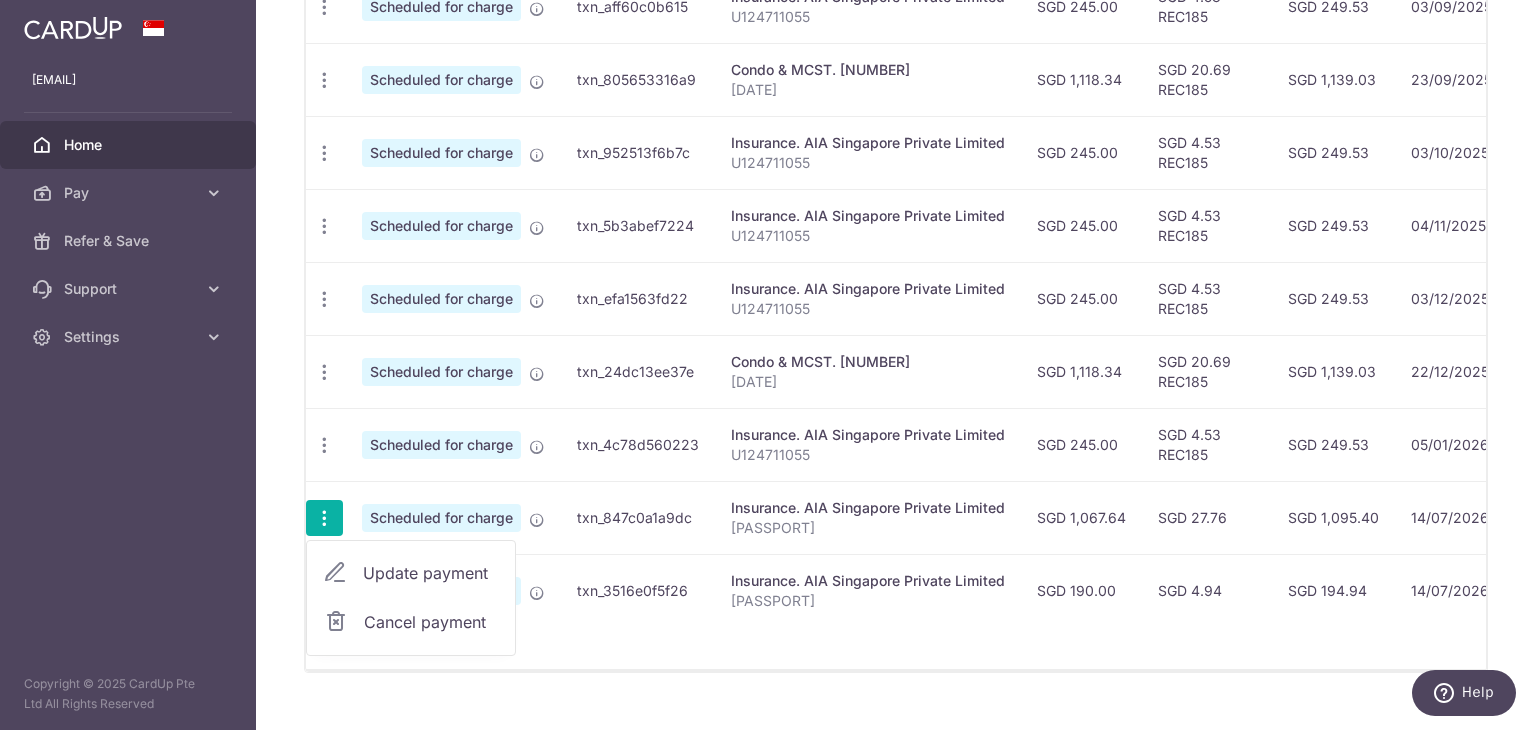 click on "Cancel payment" at bounding box center [431, 622] 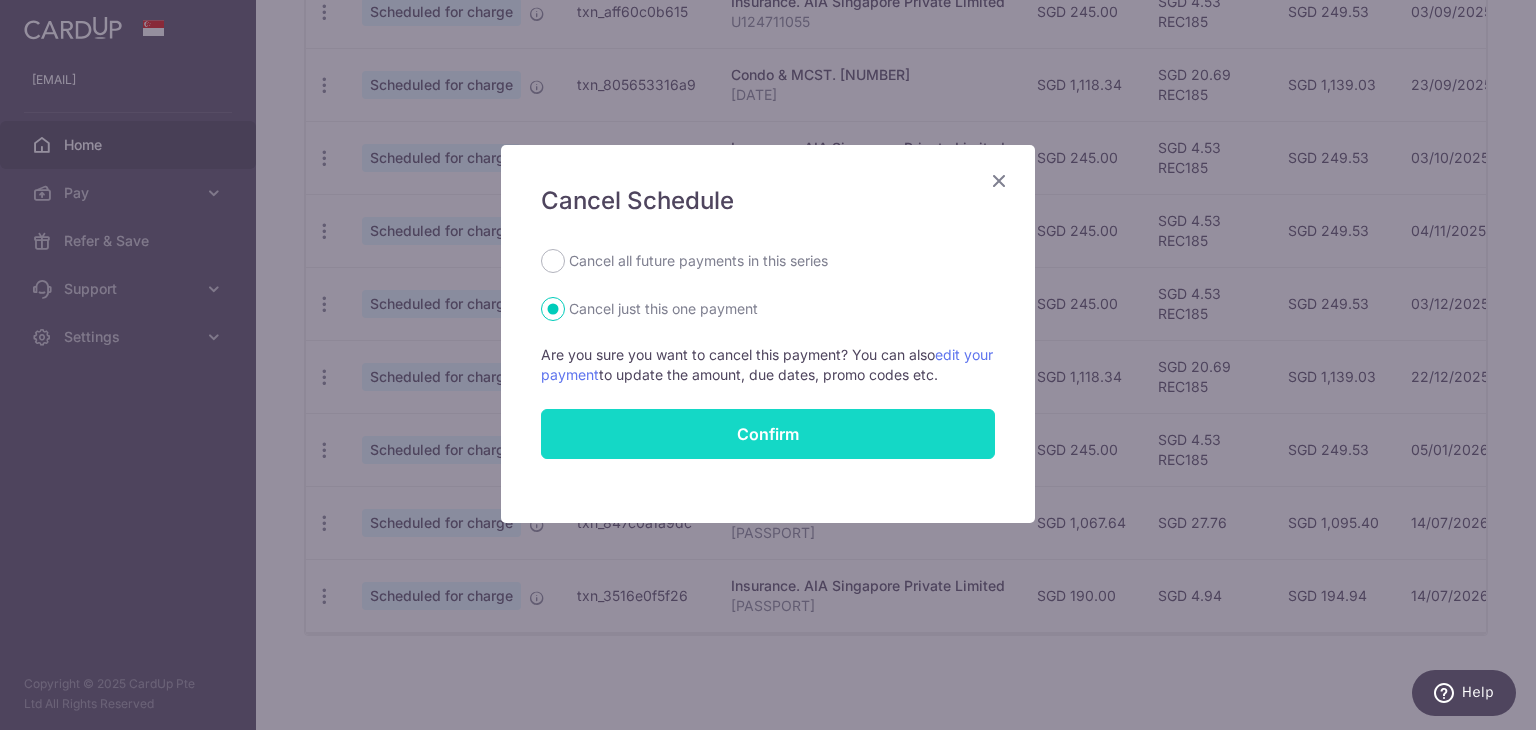 click on "Confirm" at bounding box center (768, 434) 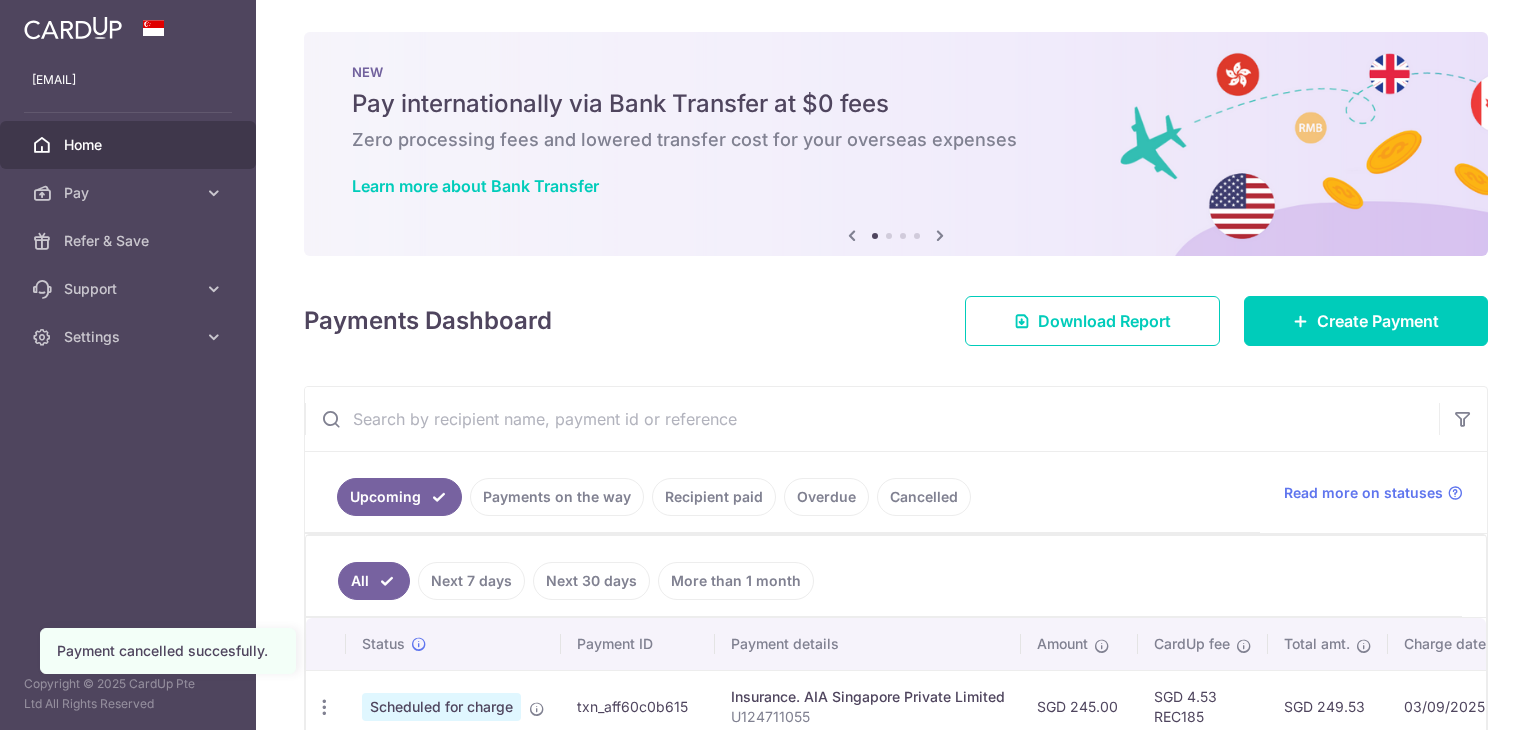 scroll, scrollTop: 0, scrollLeft: 0, axis: both 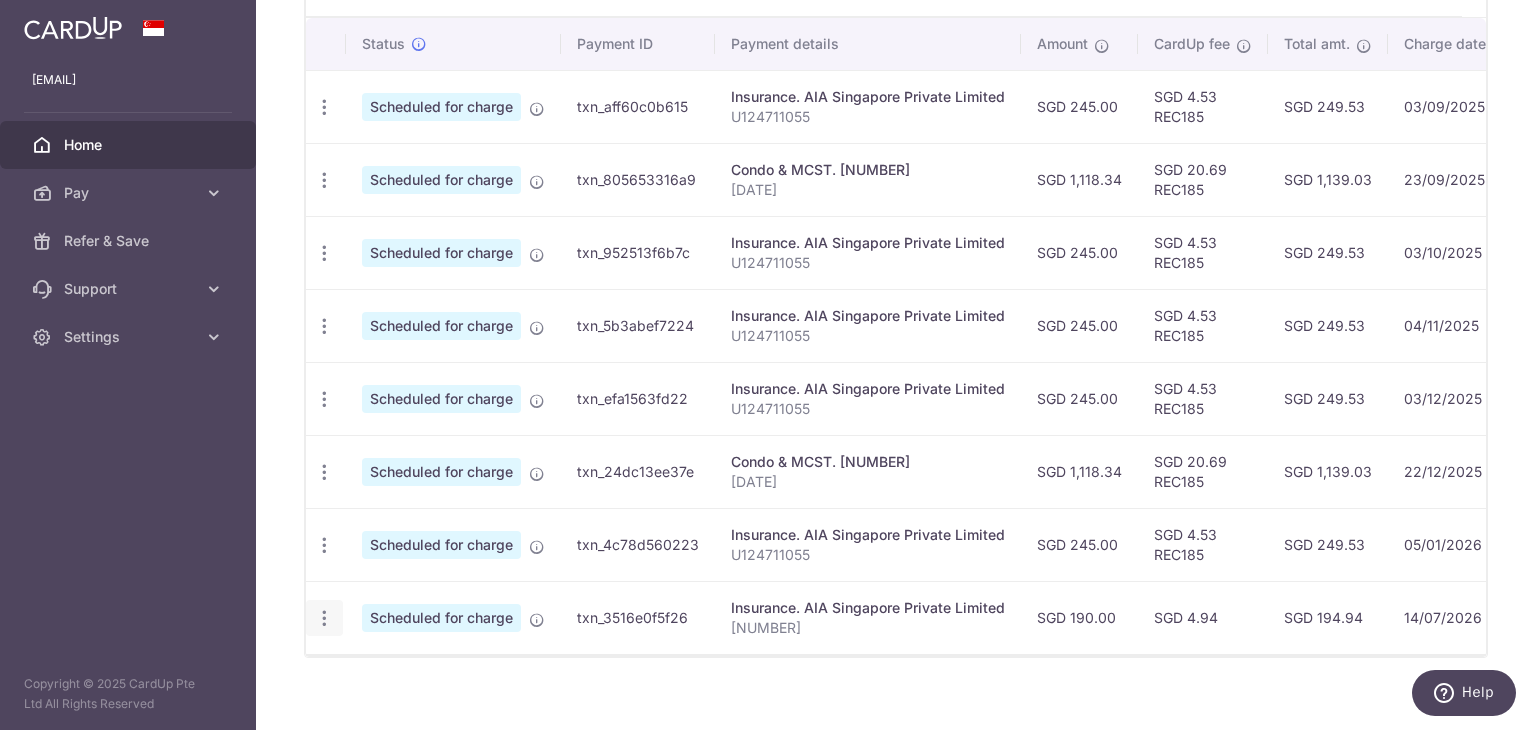 click at bounding box center [324, 107] 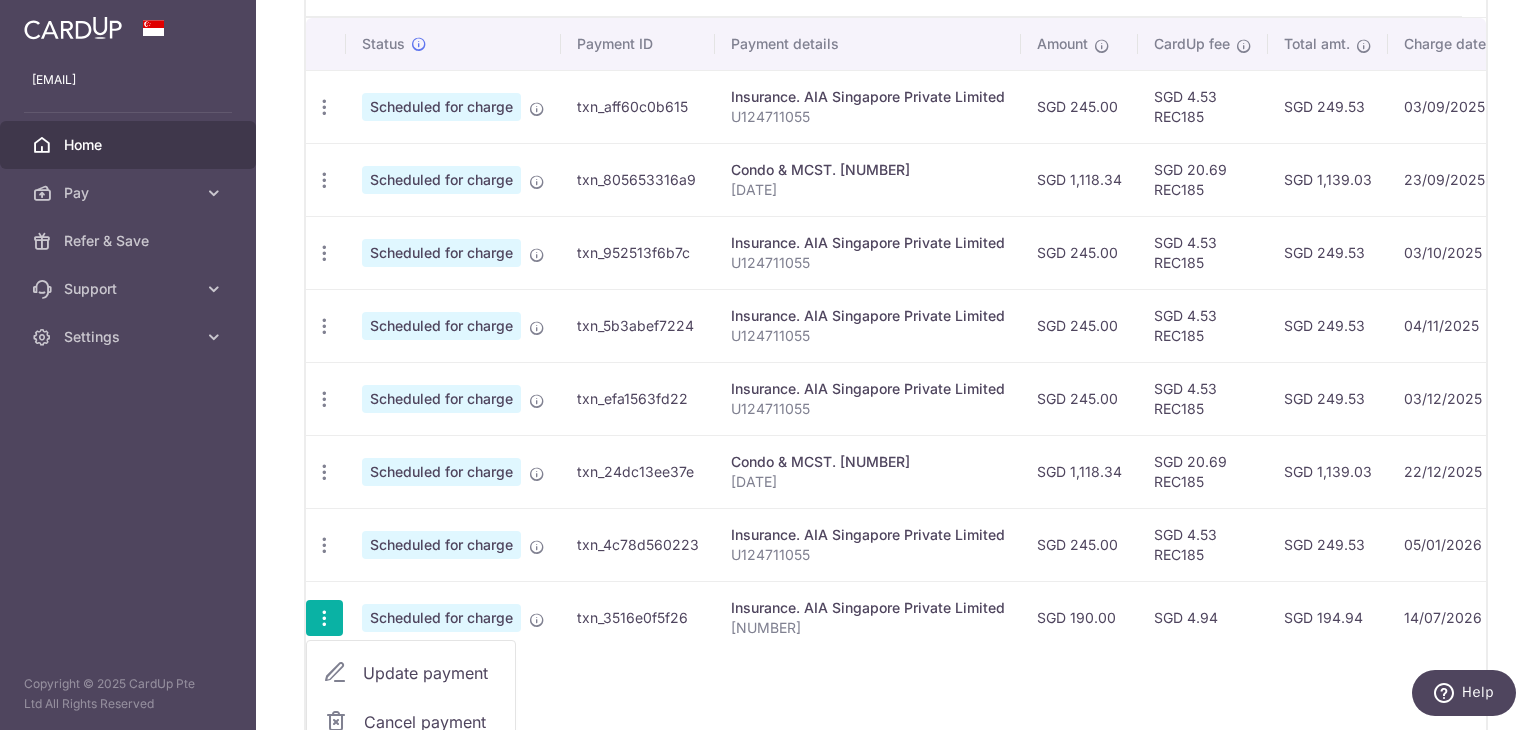 click on "Cancel payment" at bounding box center (431, 722) 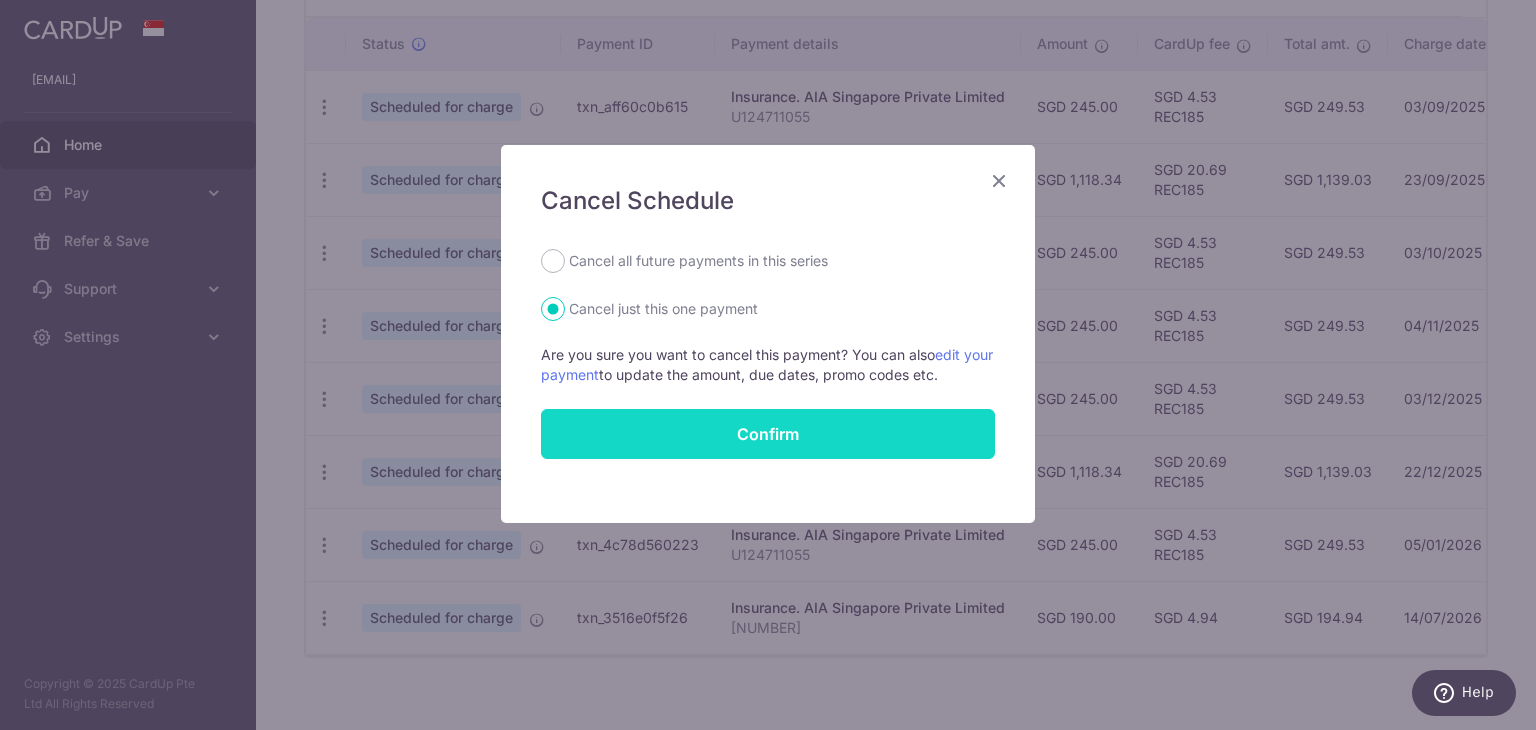 click on "Confirm" at bounding box center [768, 434] 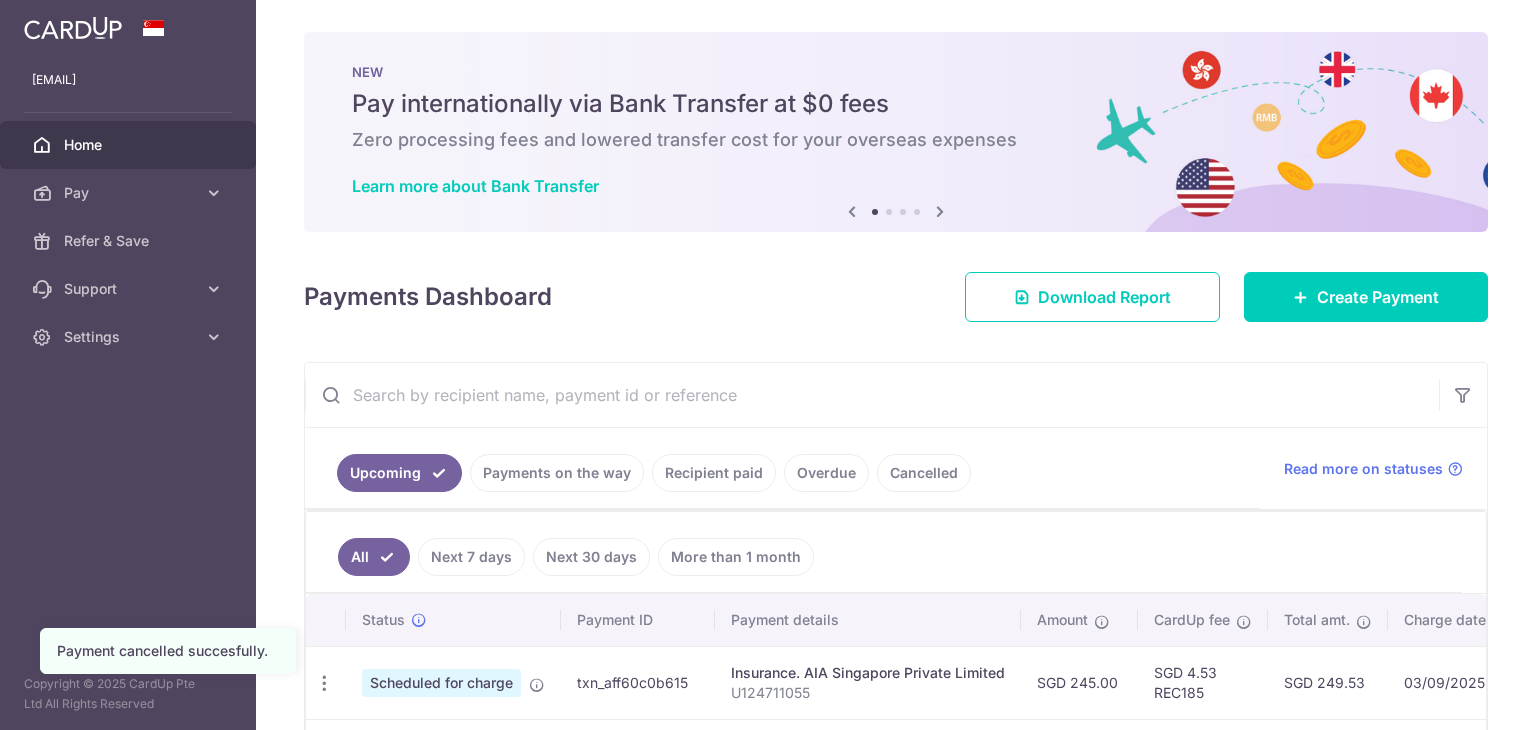 scroll, scrollTop: 0, scrollLeft: 0, axis: both 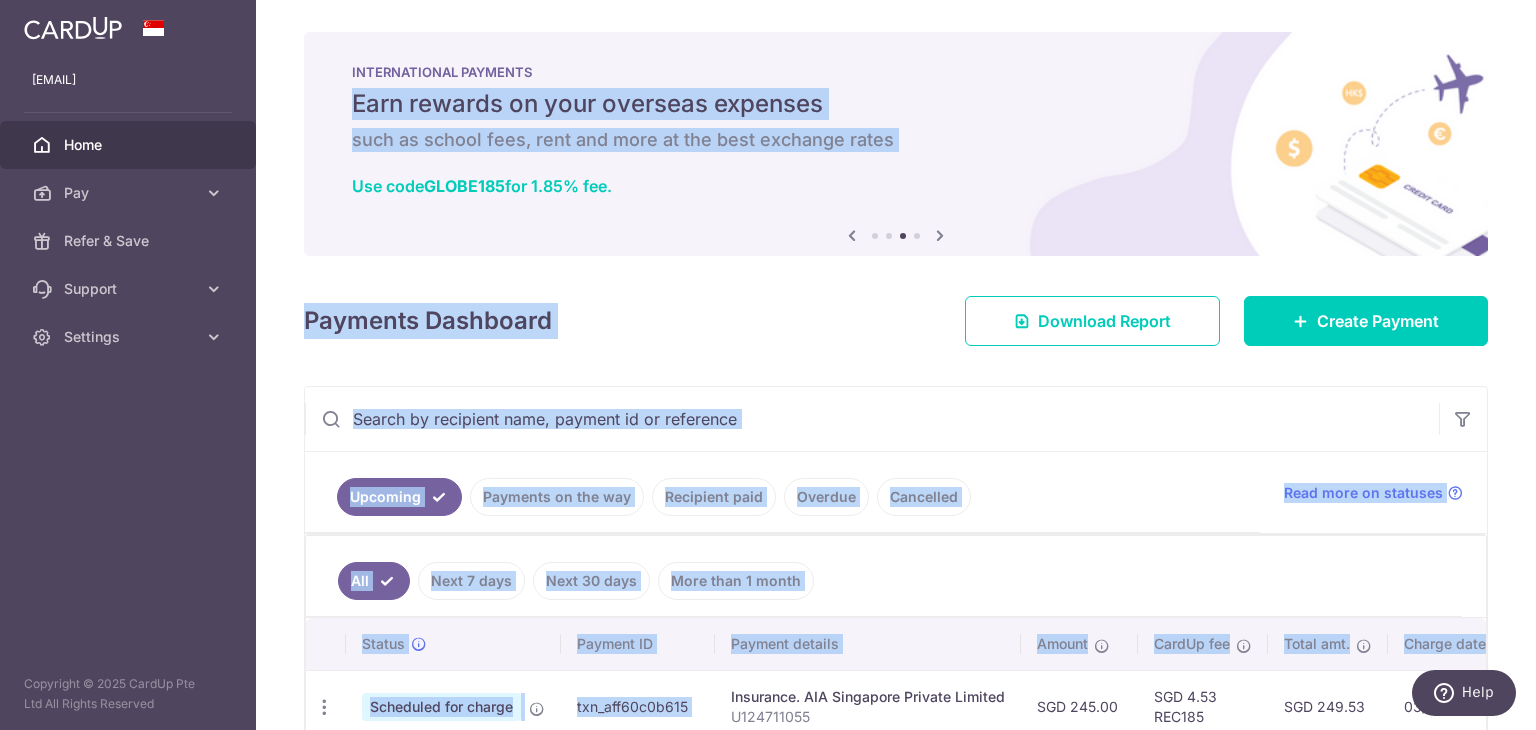drag, startPoint x: 724, startPoint y: 137, endPoint x: 685, endPoint y: 13, distance: 129.98846 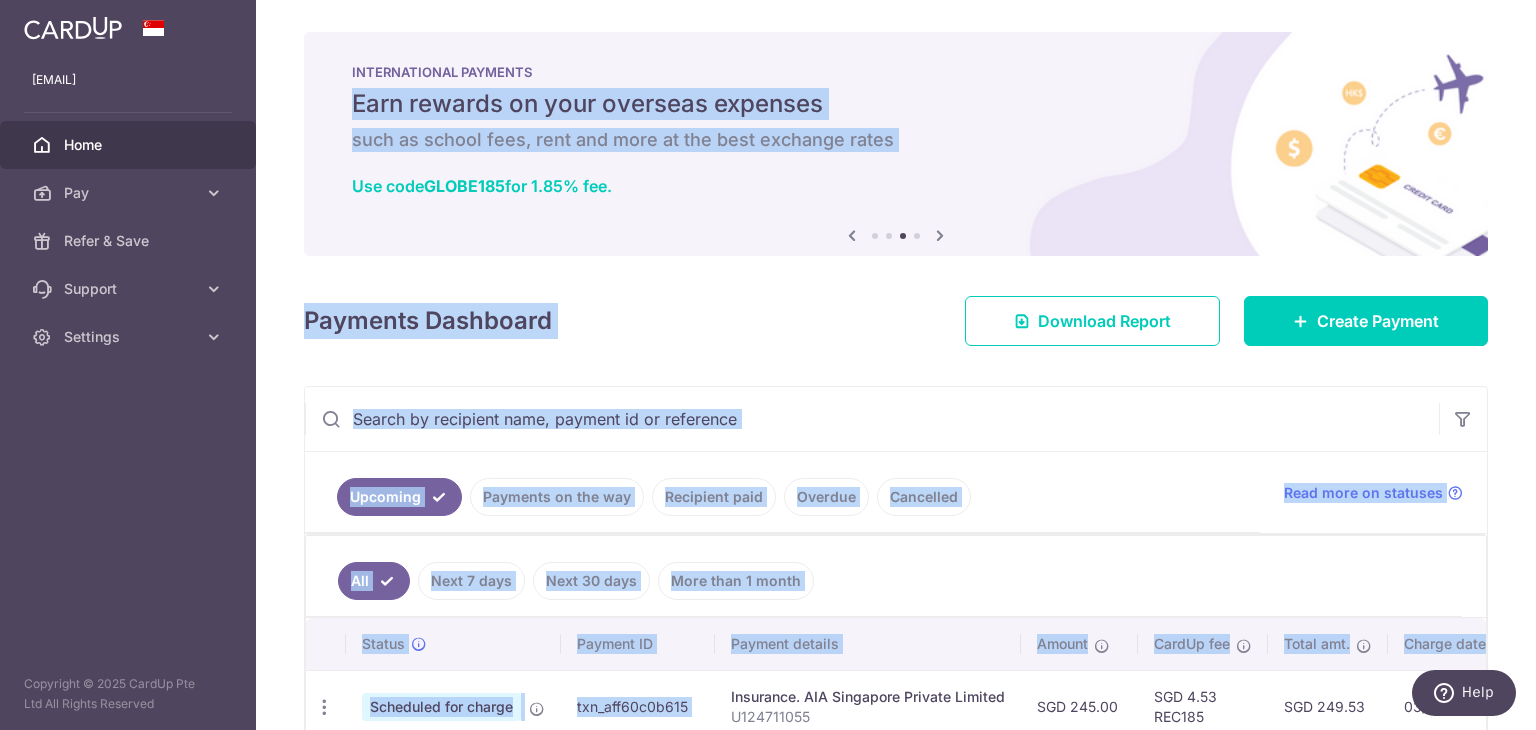 click at bounding box center (872, 419) 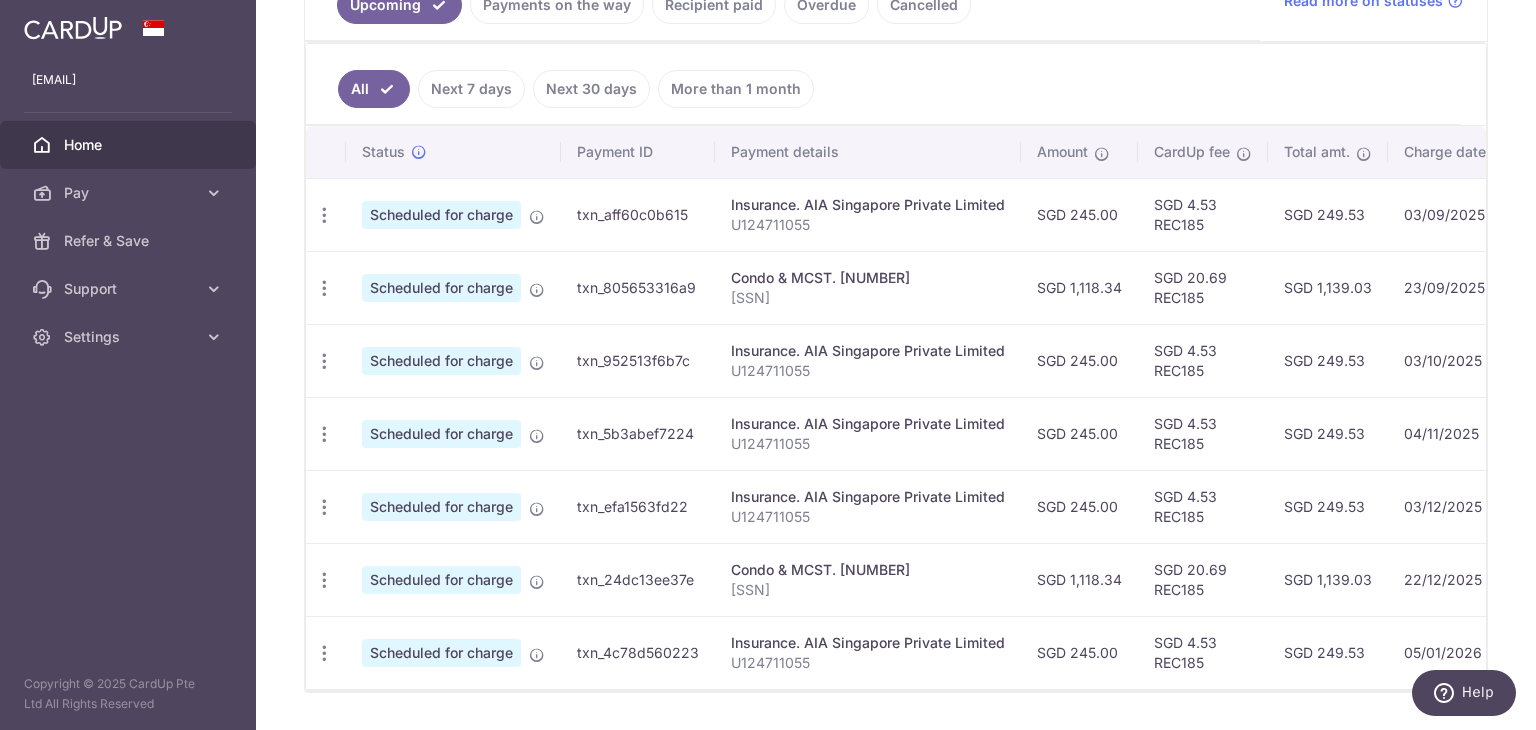 scroll, scrollTop: 555, scrollLeft: 0, axis: vertical 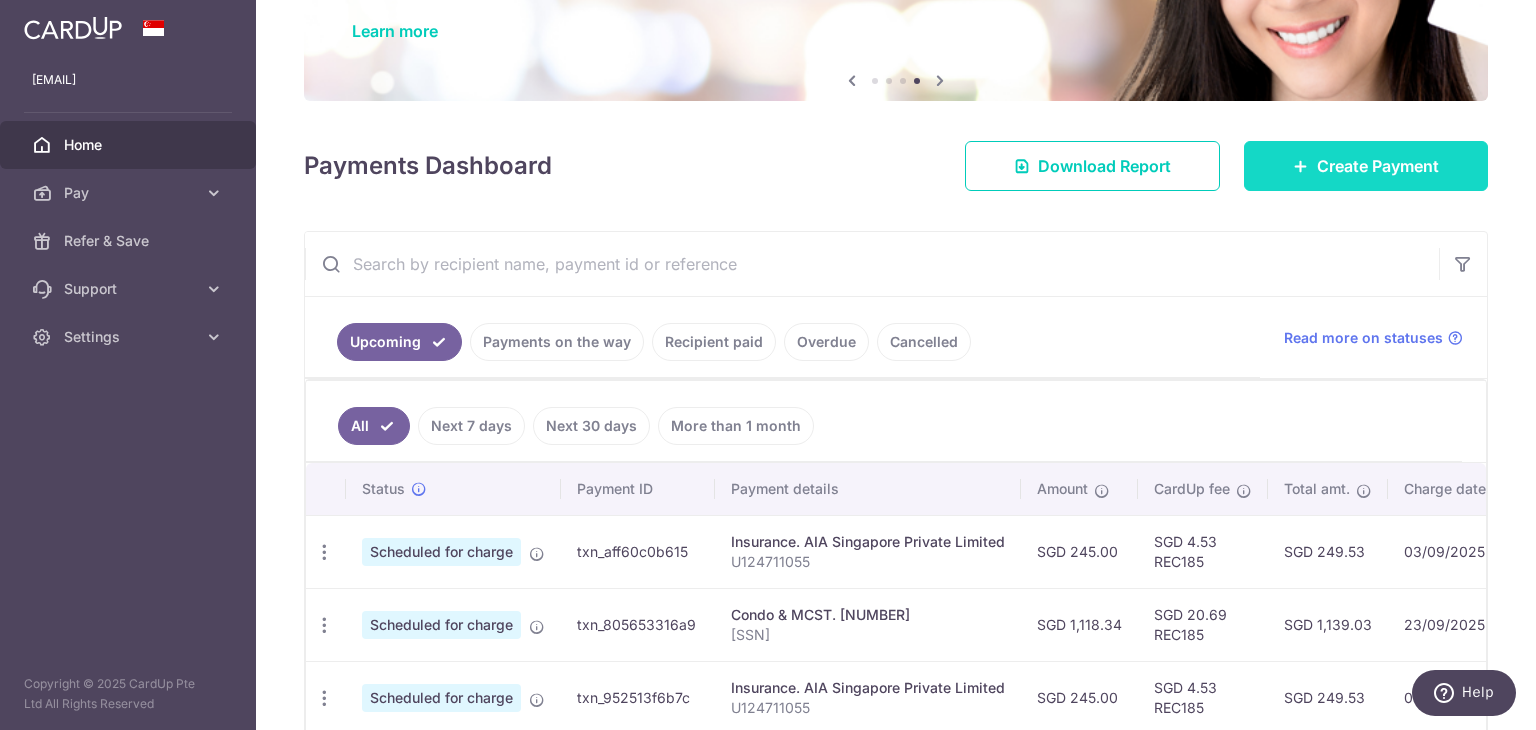 click on "Create Payment" at bounding box center (1366, 166) 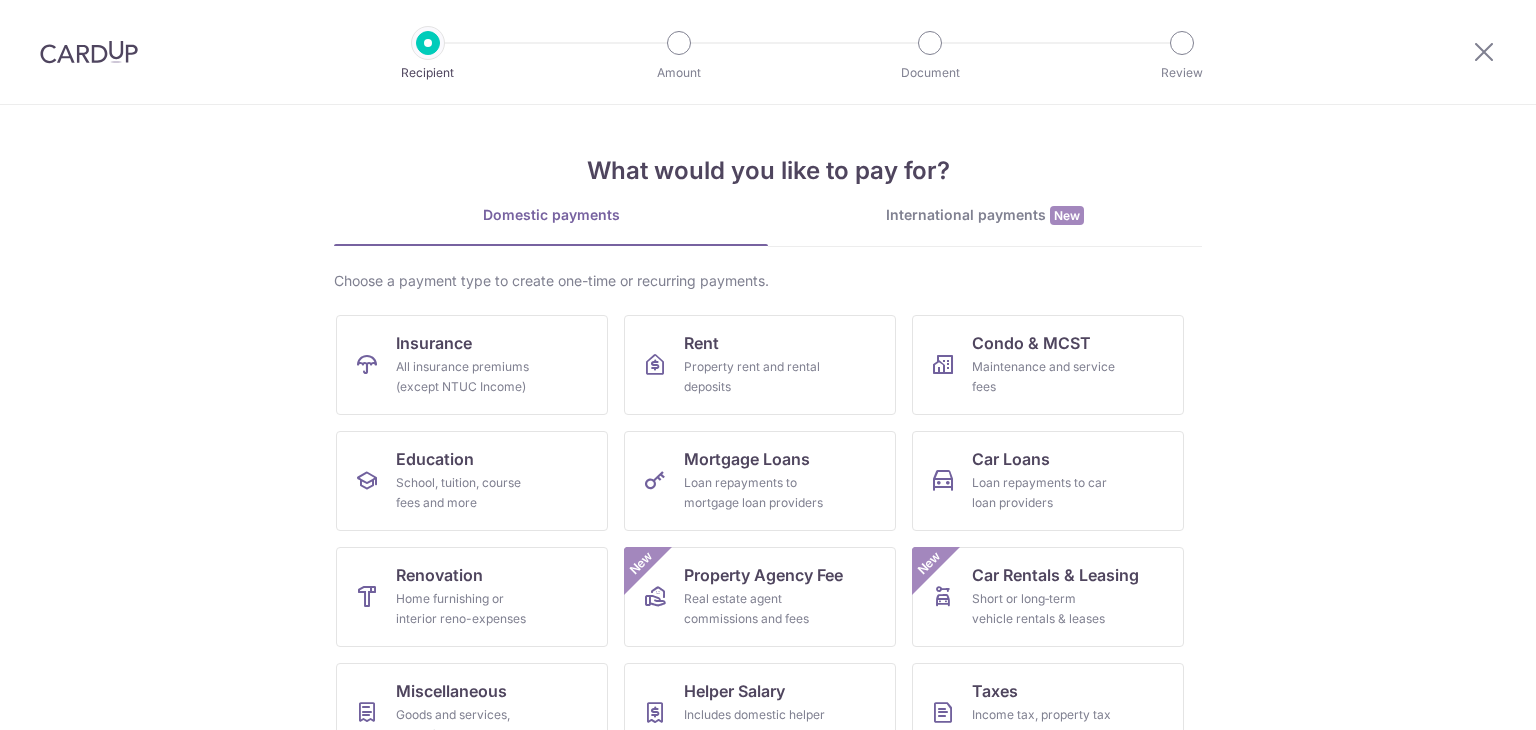scroll, scrollTop: 0, scrollLeft: 0, axis: both 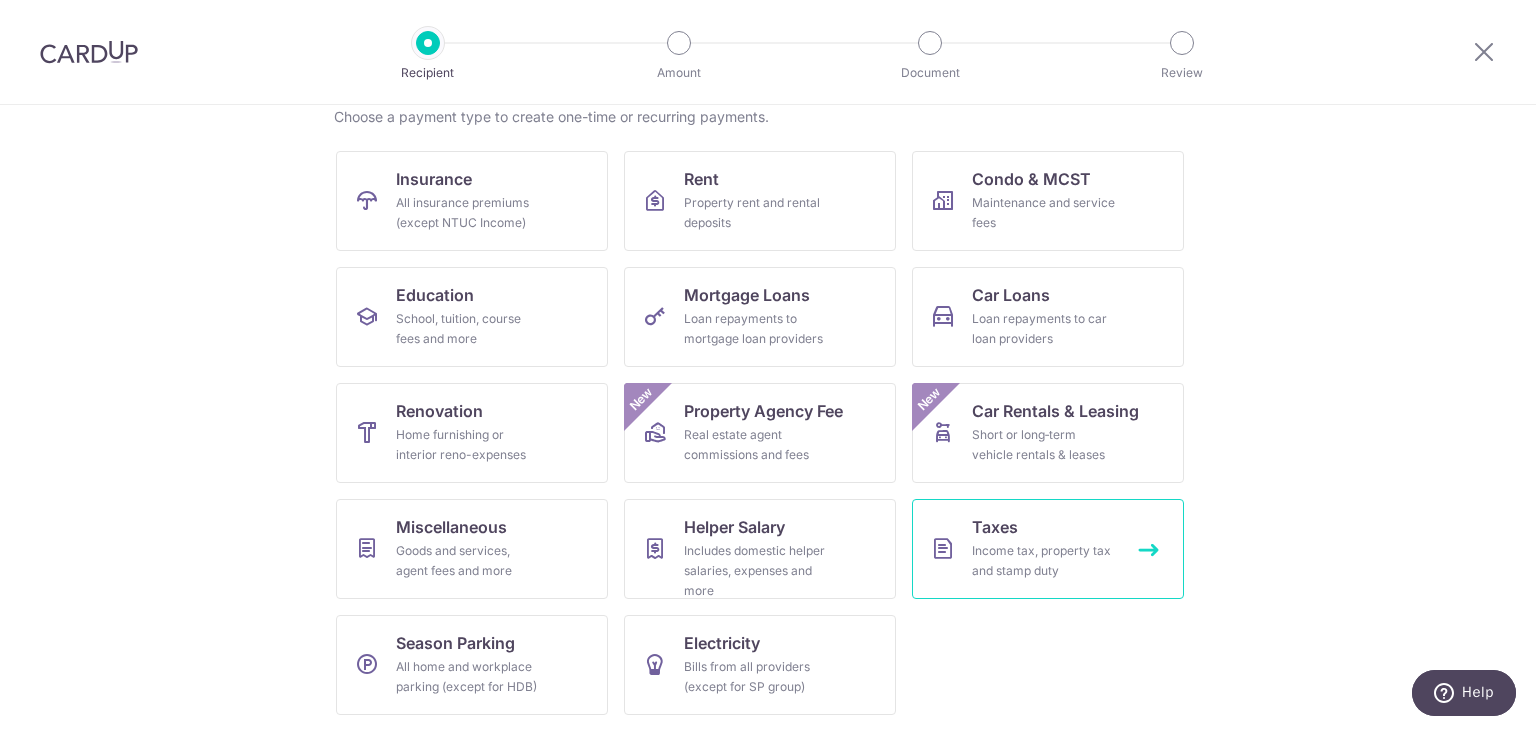 click on "Taxes Income tax, property tax and stamp duty" at bounding box center (1048, 549) 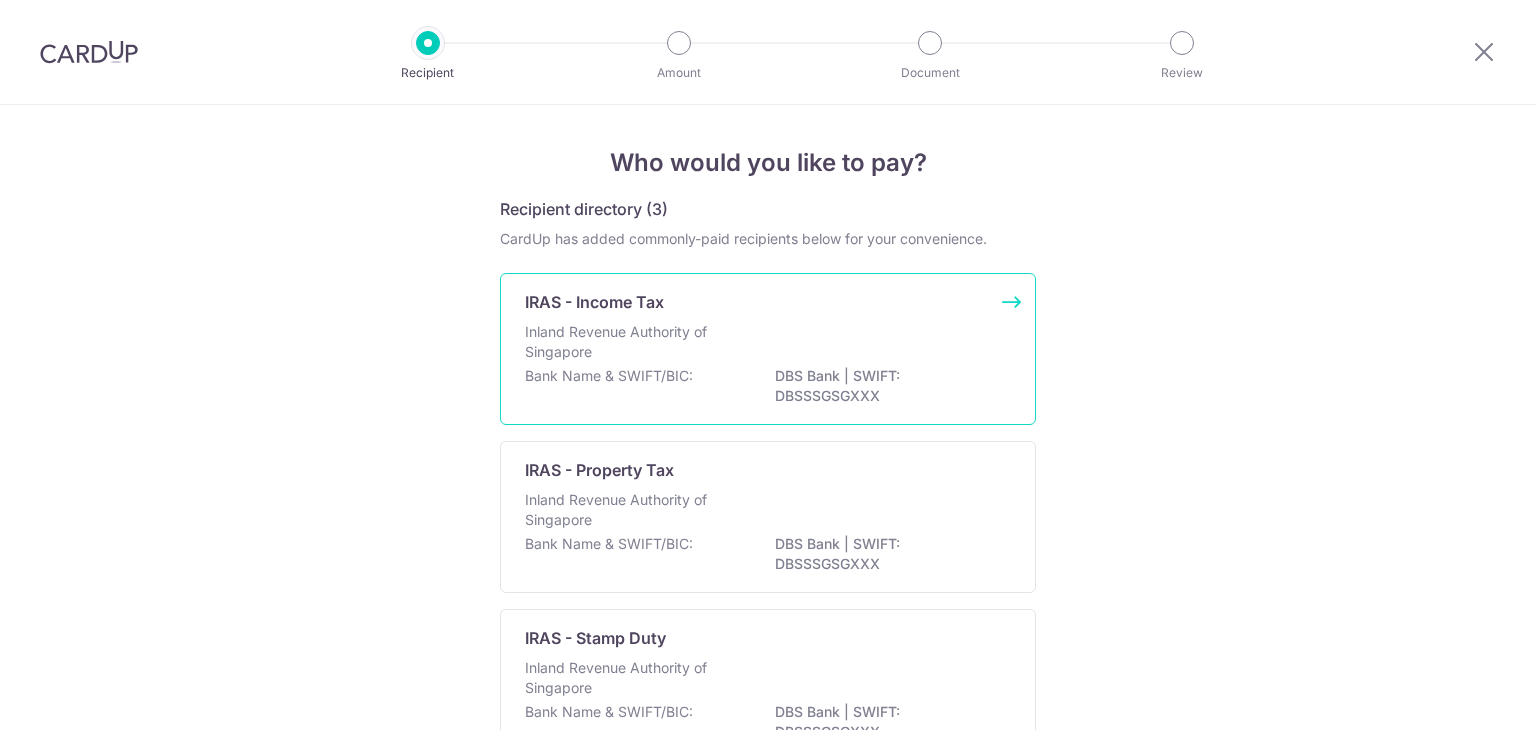 scroll, scrollTop: 0, scrollLeft: 0, axis: both 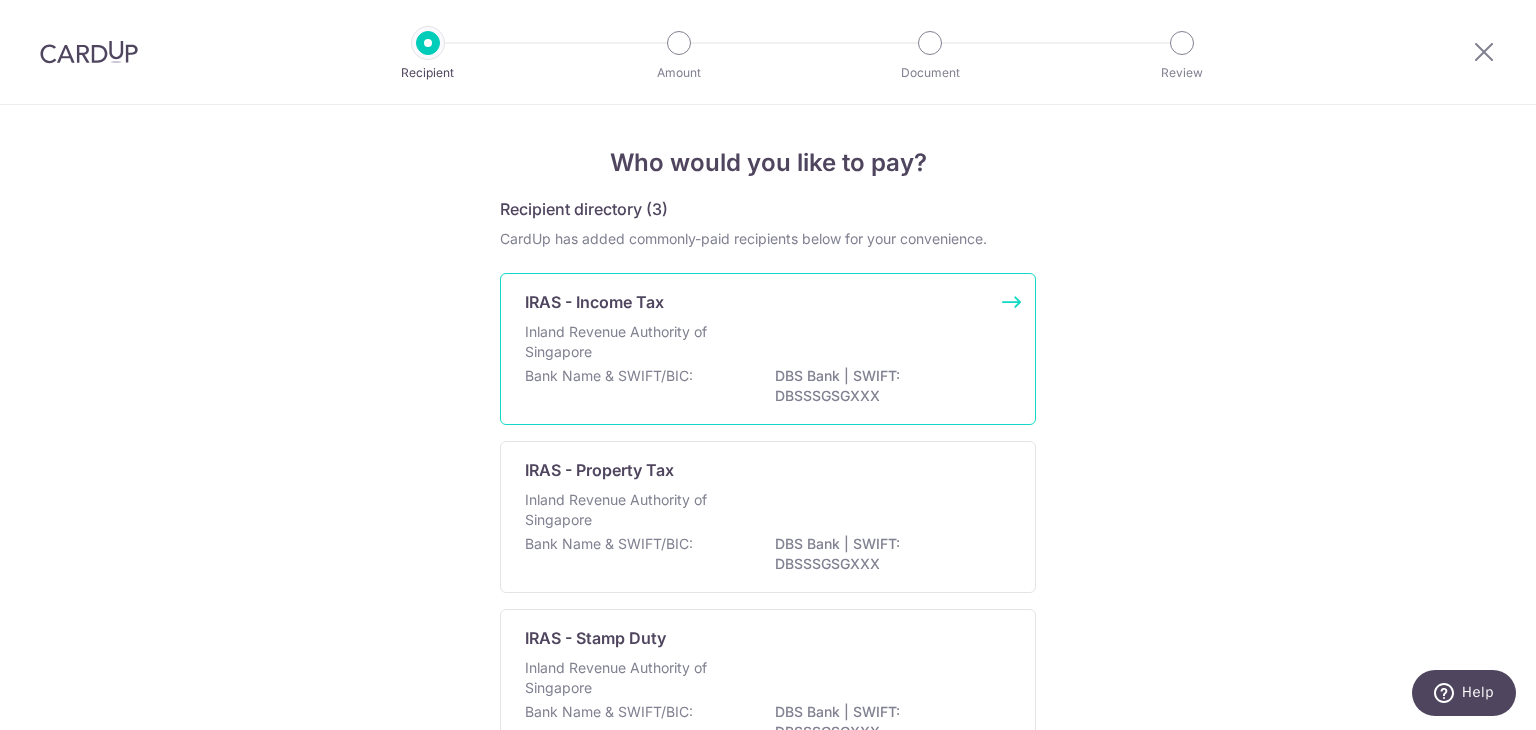 click on "IRAS - Income Tax" at bounding box center (594, 302) 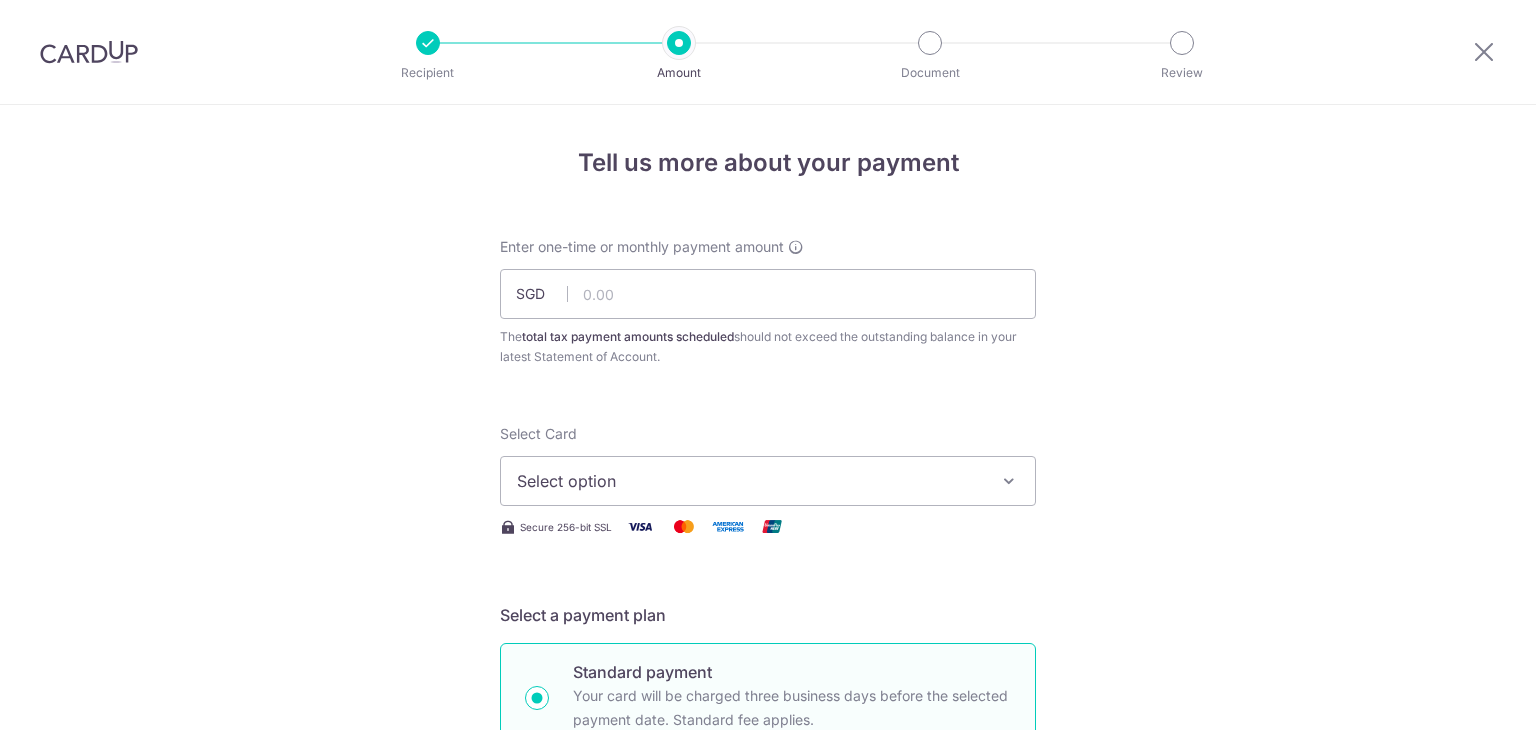 scroll, scrollTop: 0, scrollLeft: 0, axis: both 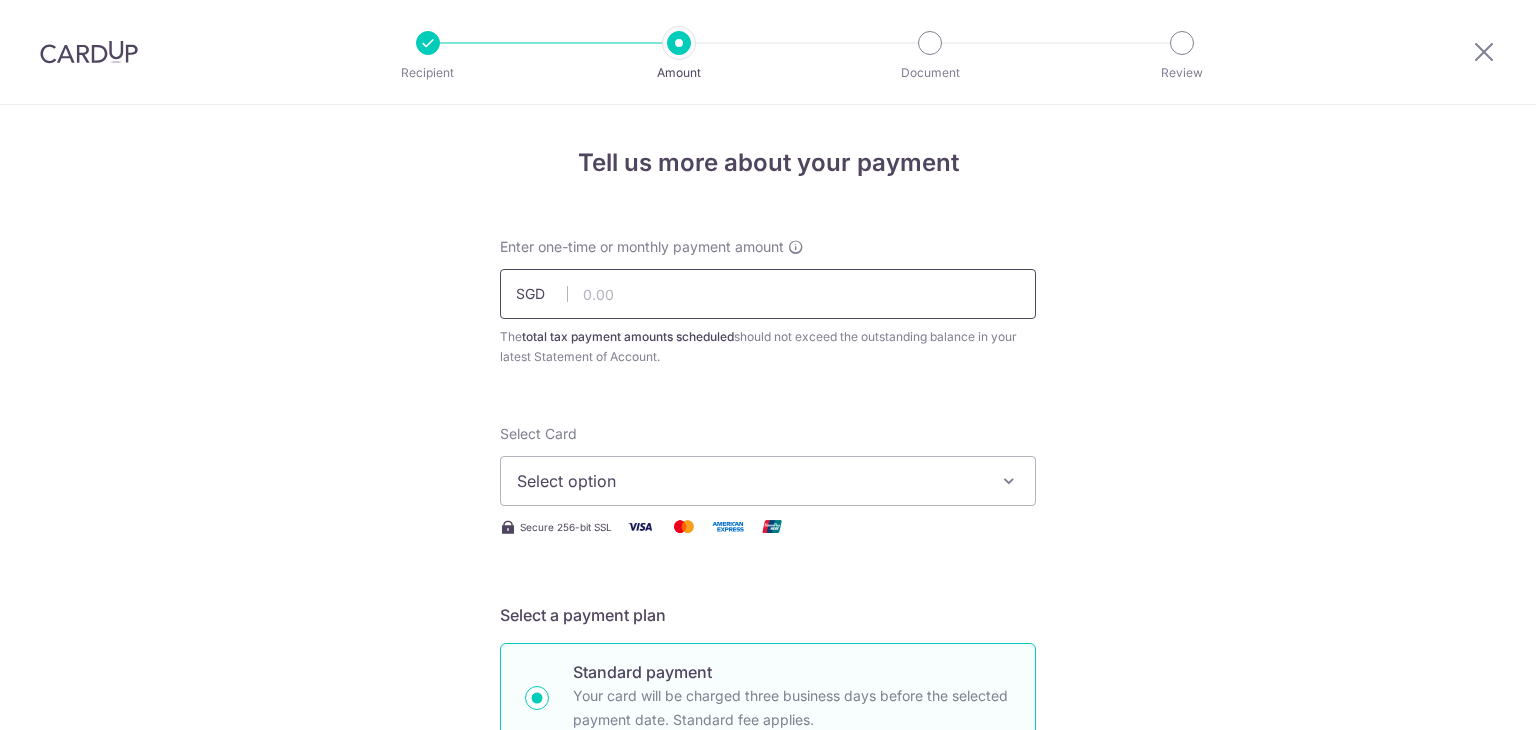 click at bounding box center [768, 294] 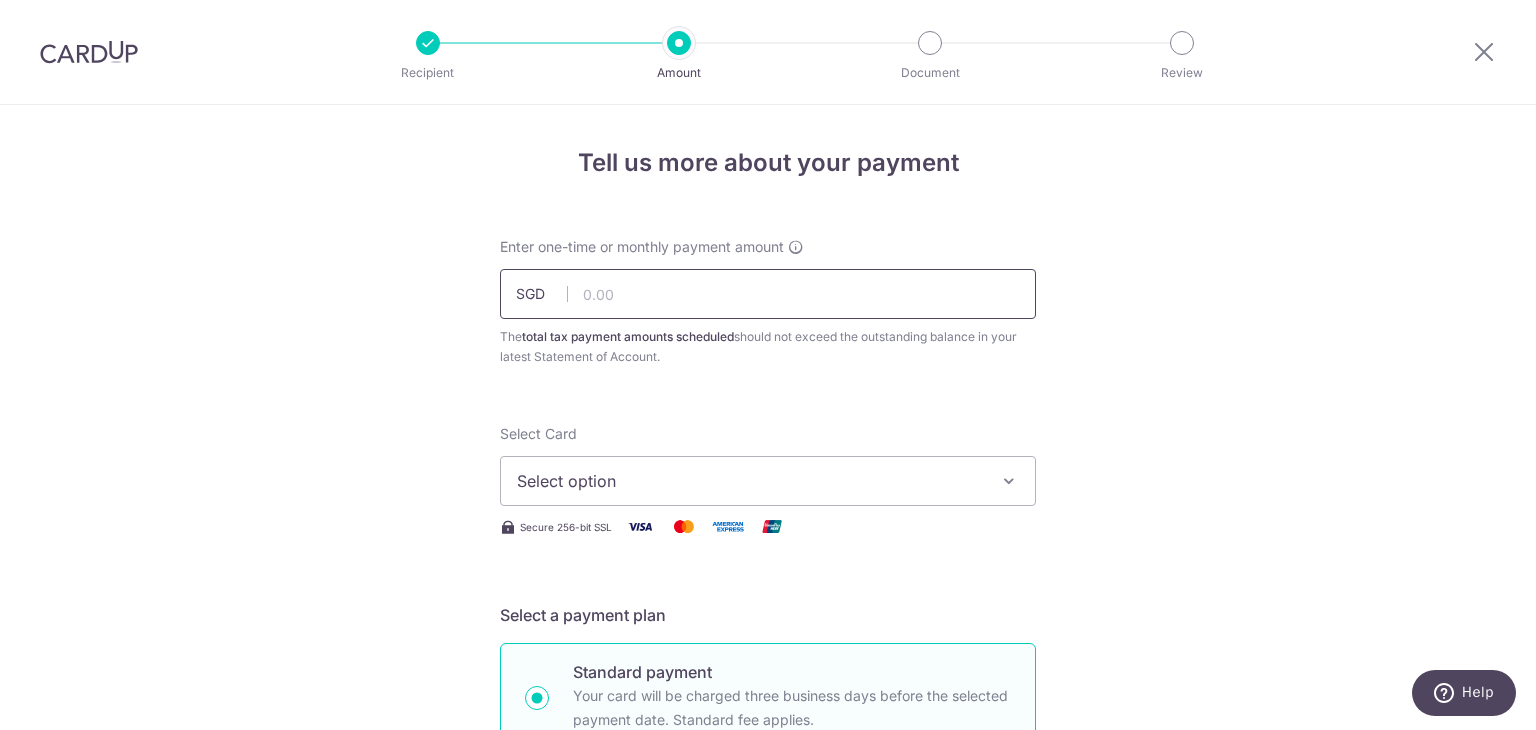 click at bounding box center (768, 294) 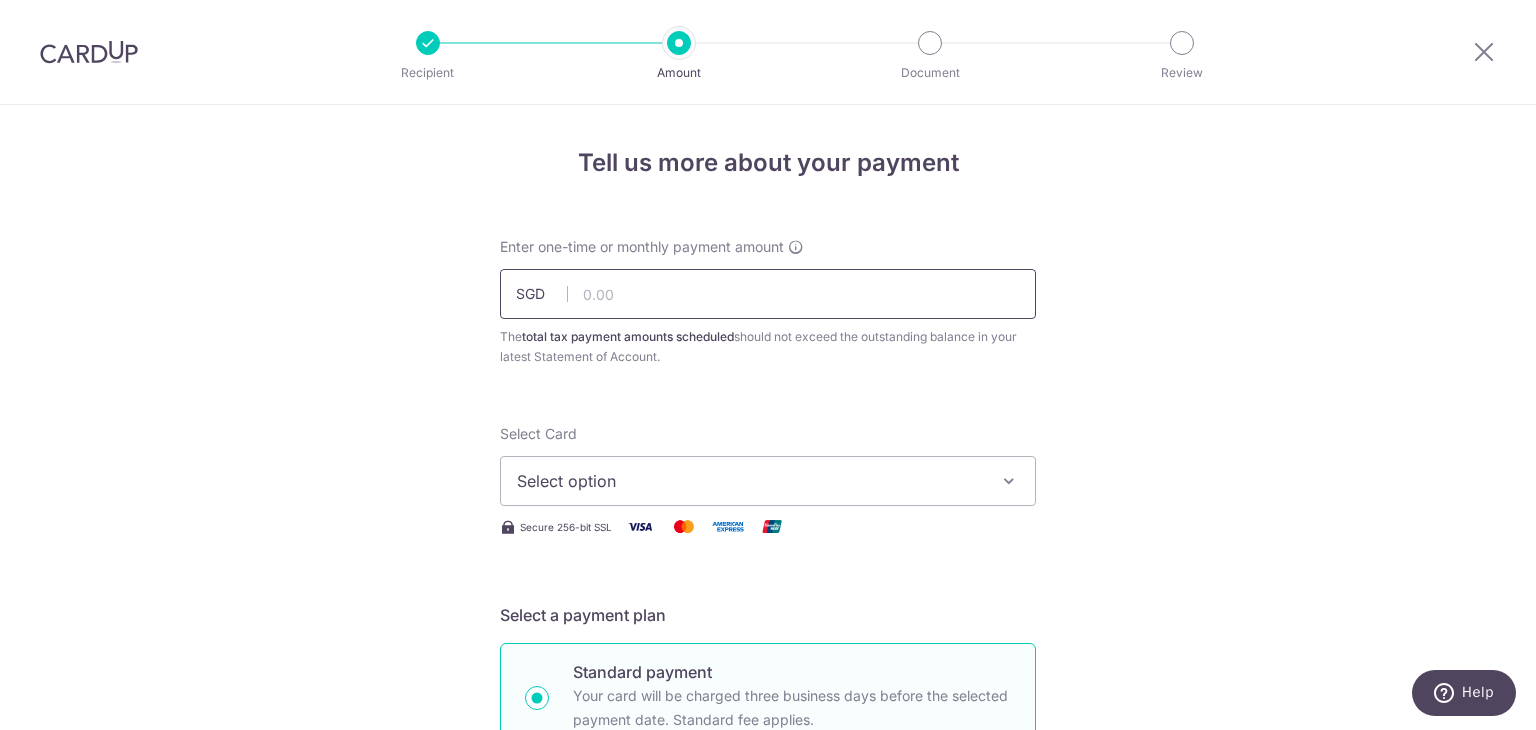 paste on "494.97" 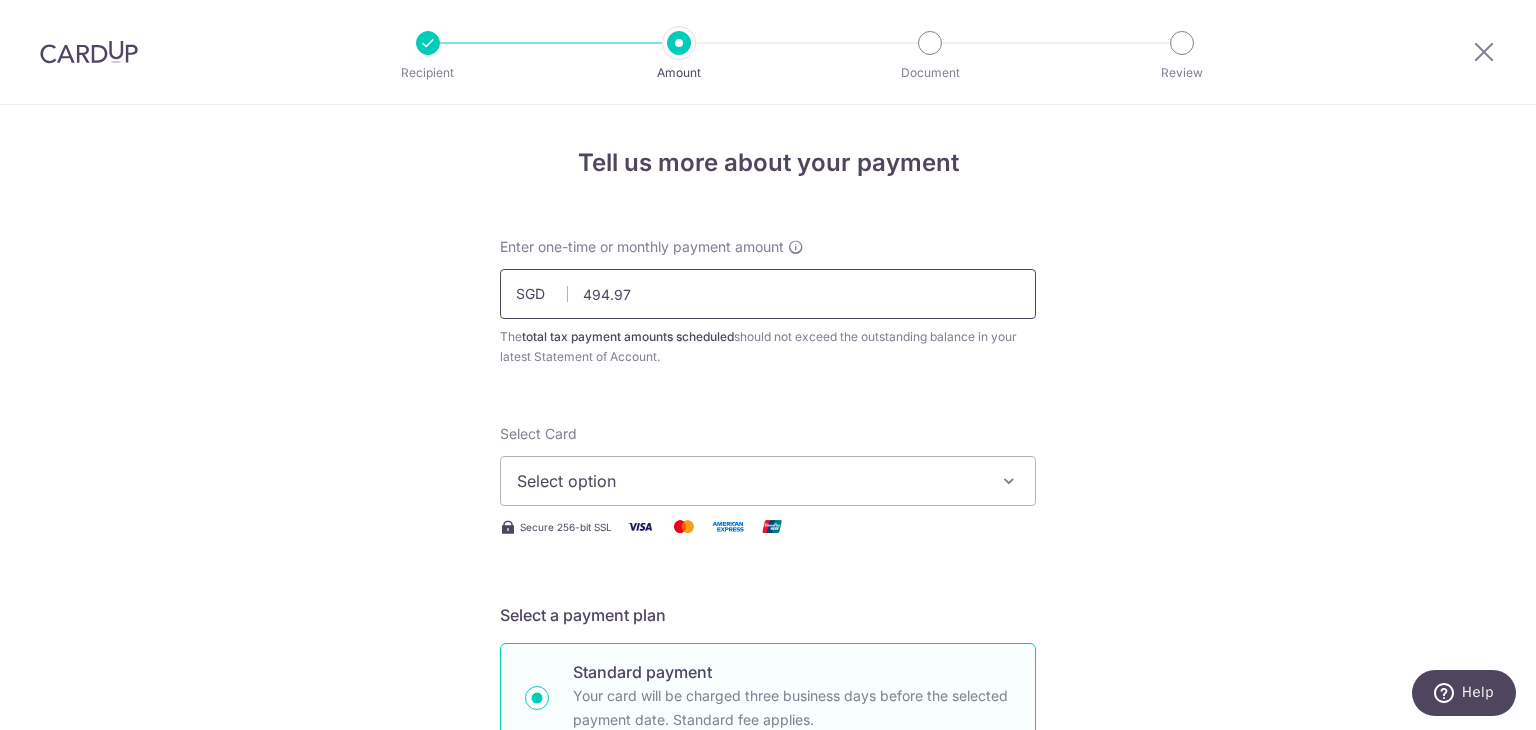 type on "494.97" 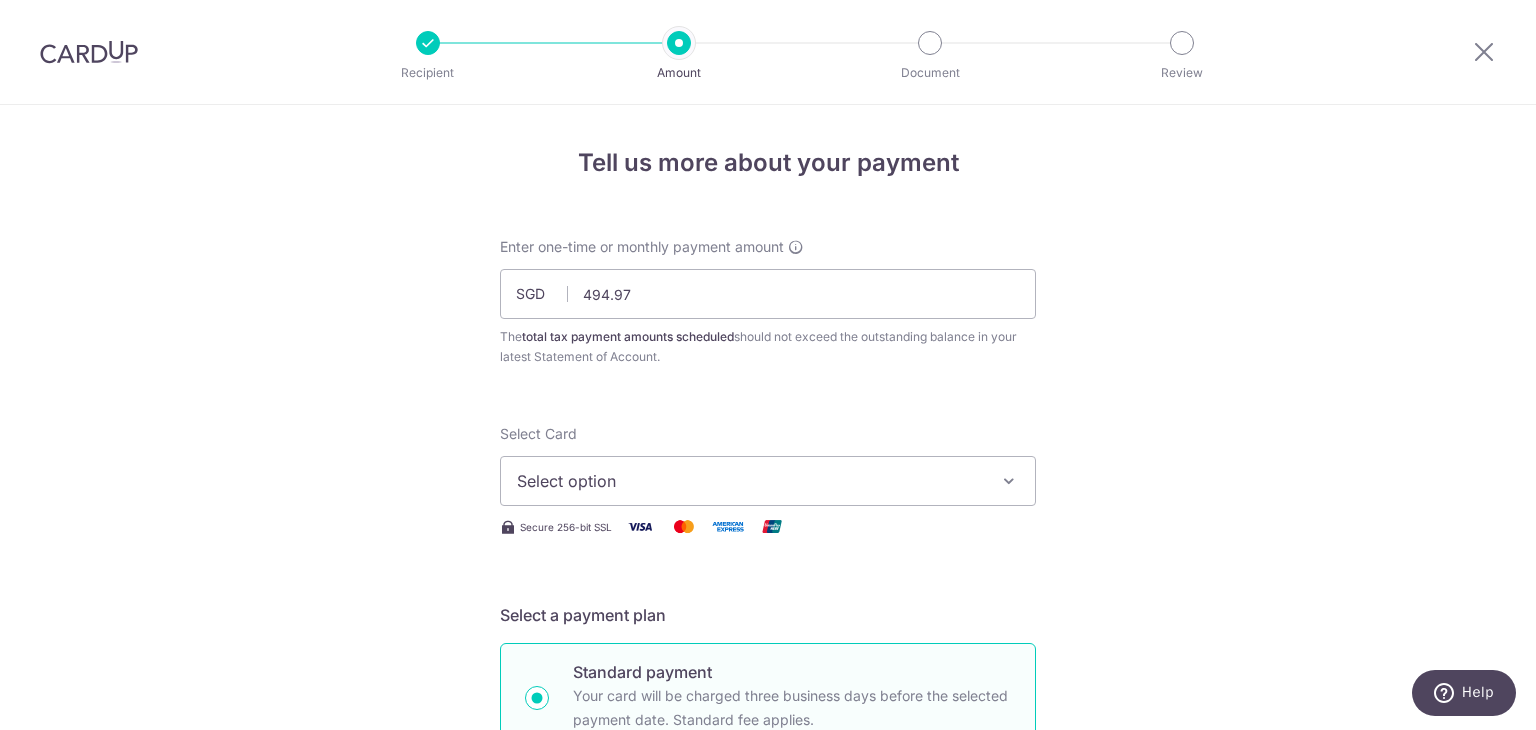 click on "Select option" at bounding box center (750, 481) 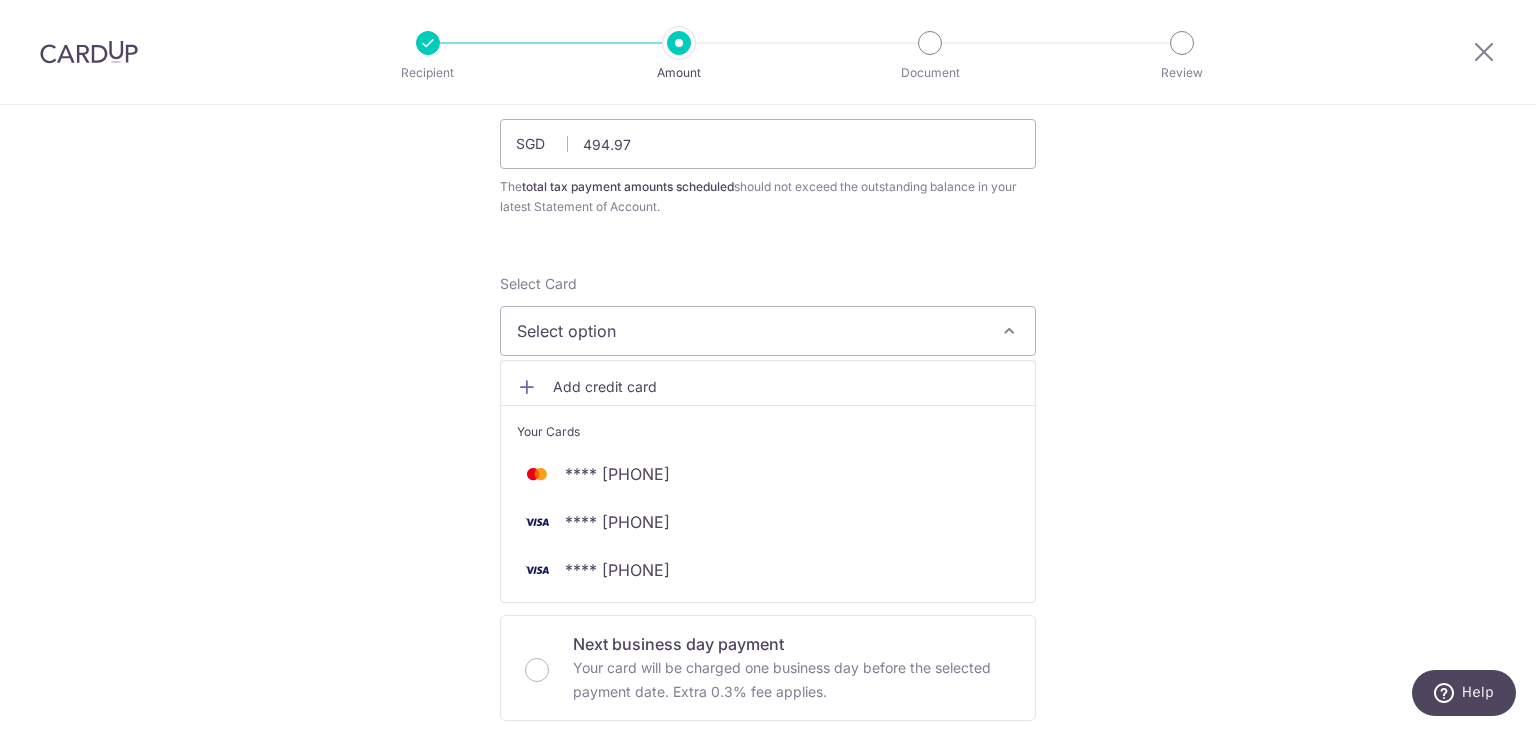 scroll, scrollTop: 200, scrollLeft: 0, axis: vertical 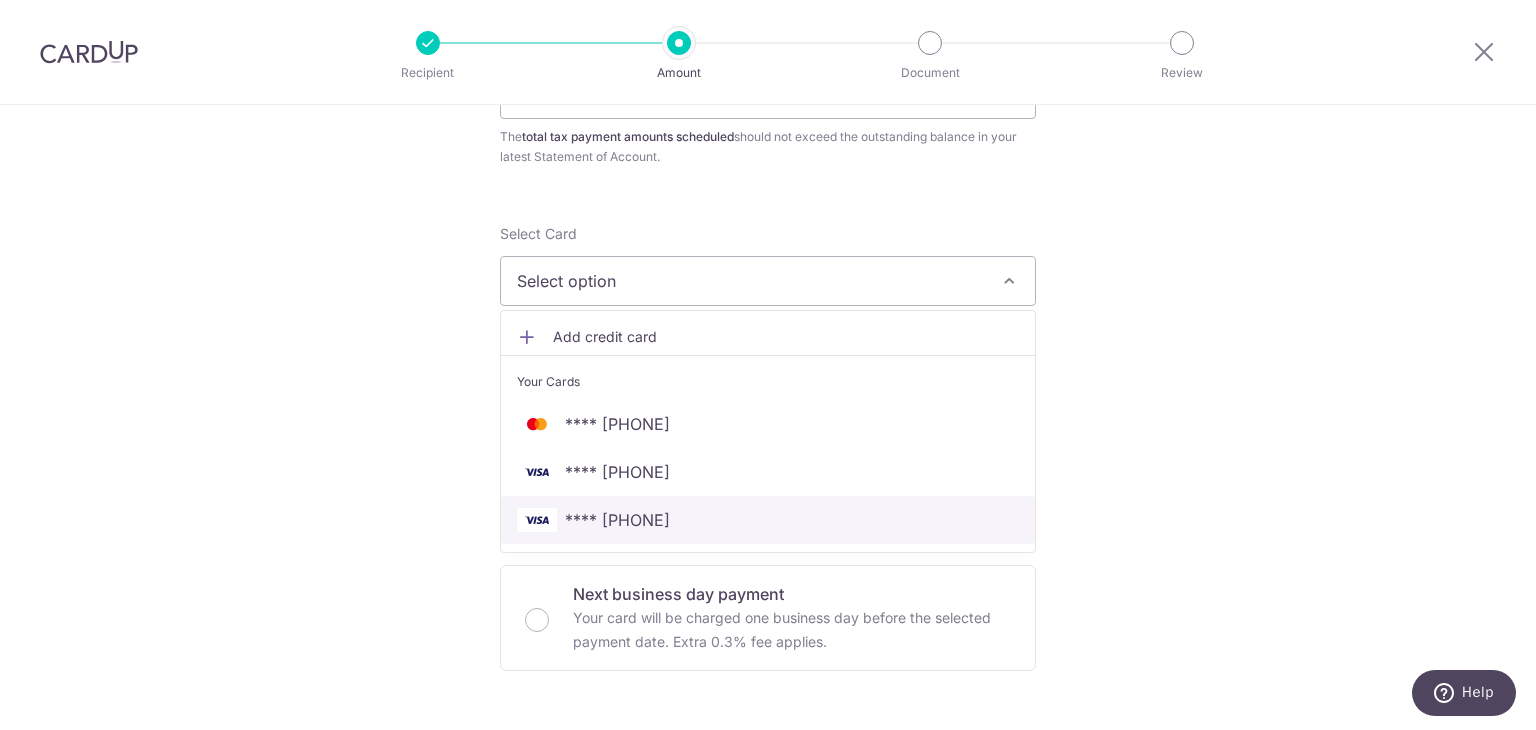 click on "**** [PHONE]" at bounding box center [768, 520] 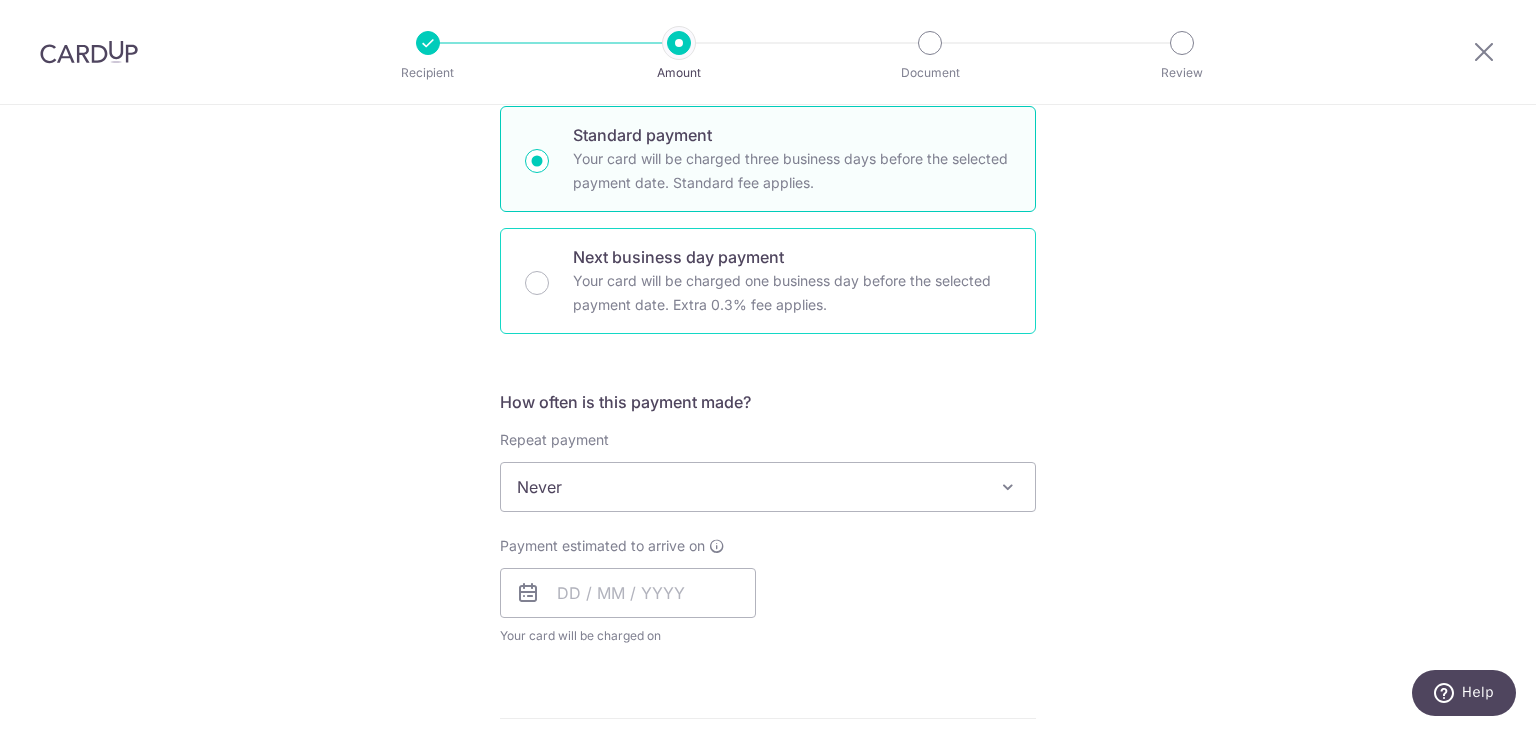 scroll, scrollTop: 600, scrollLeft: 0, axis: vertical 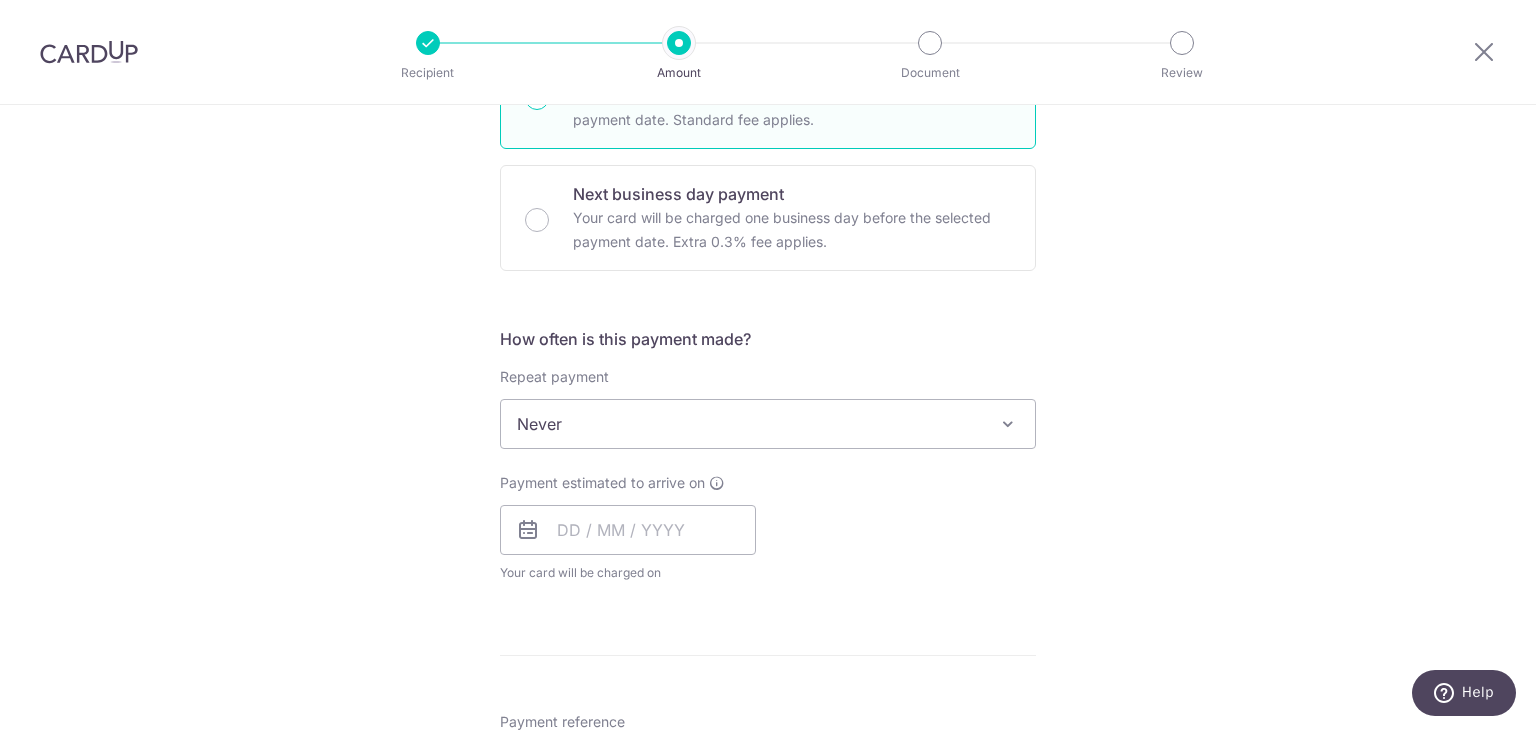 click on "Never" at bounding box center (768, 424) 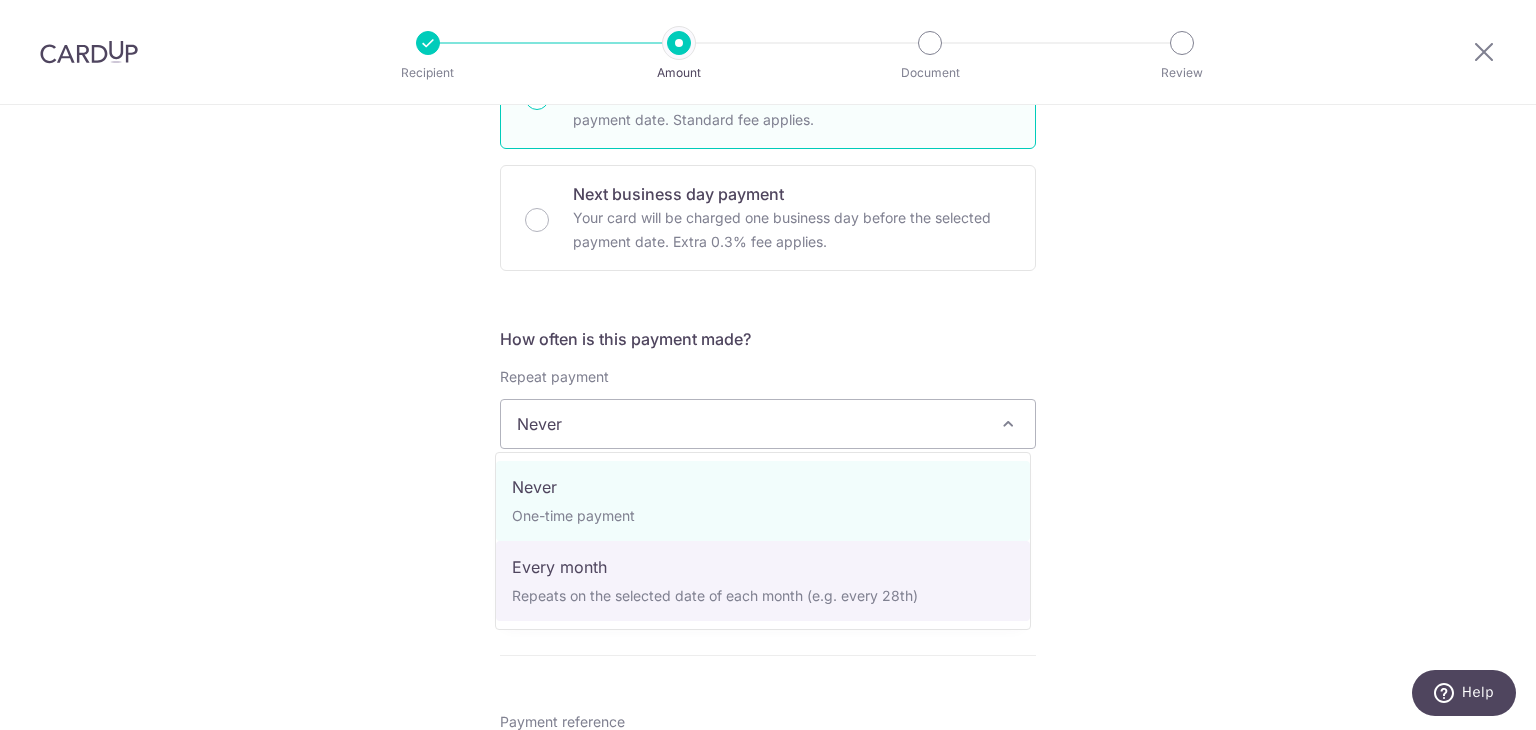 select on "3" 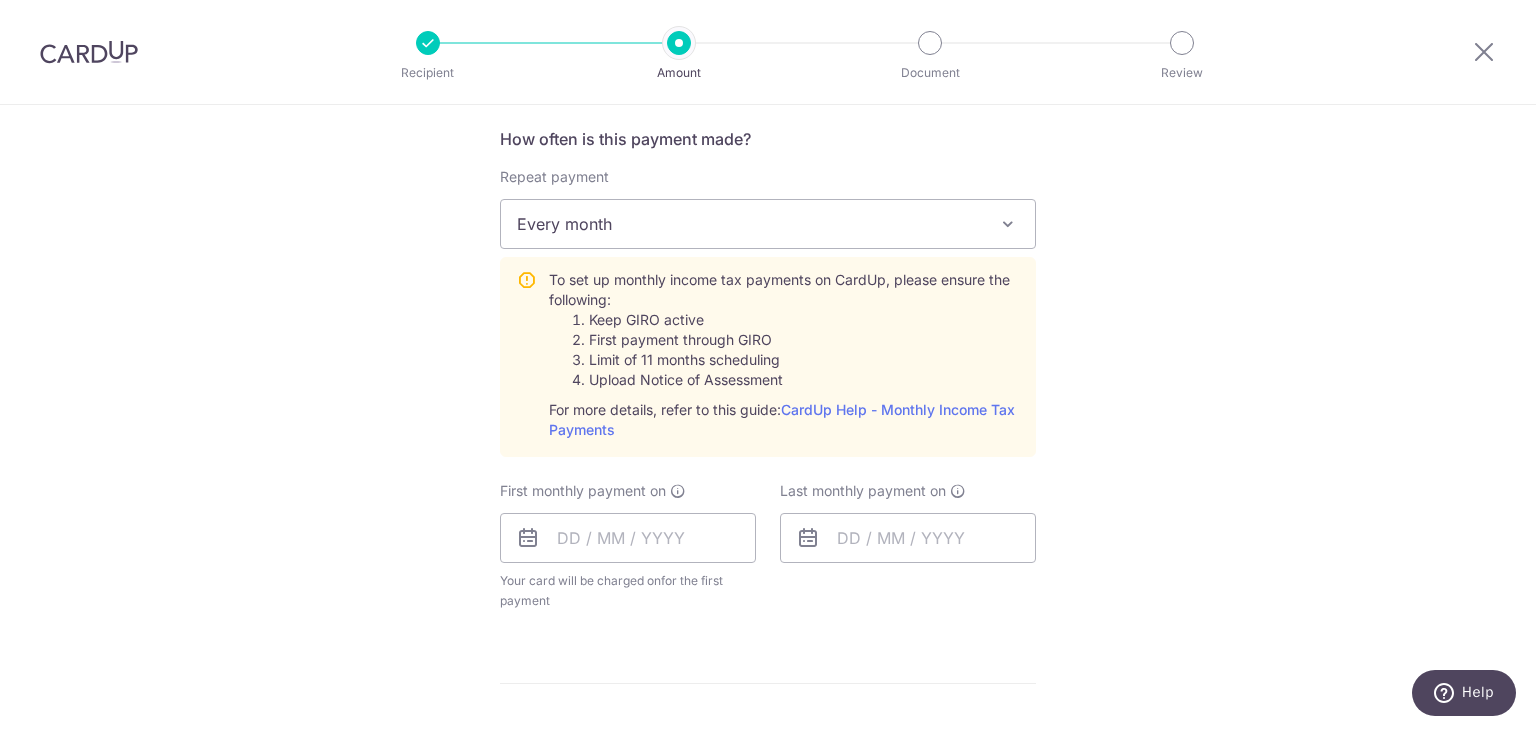 scroll, scrollTop: 1000, scrollLeft: 0, axis: vertical 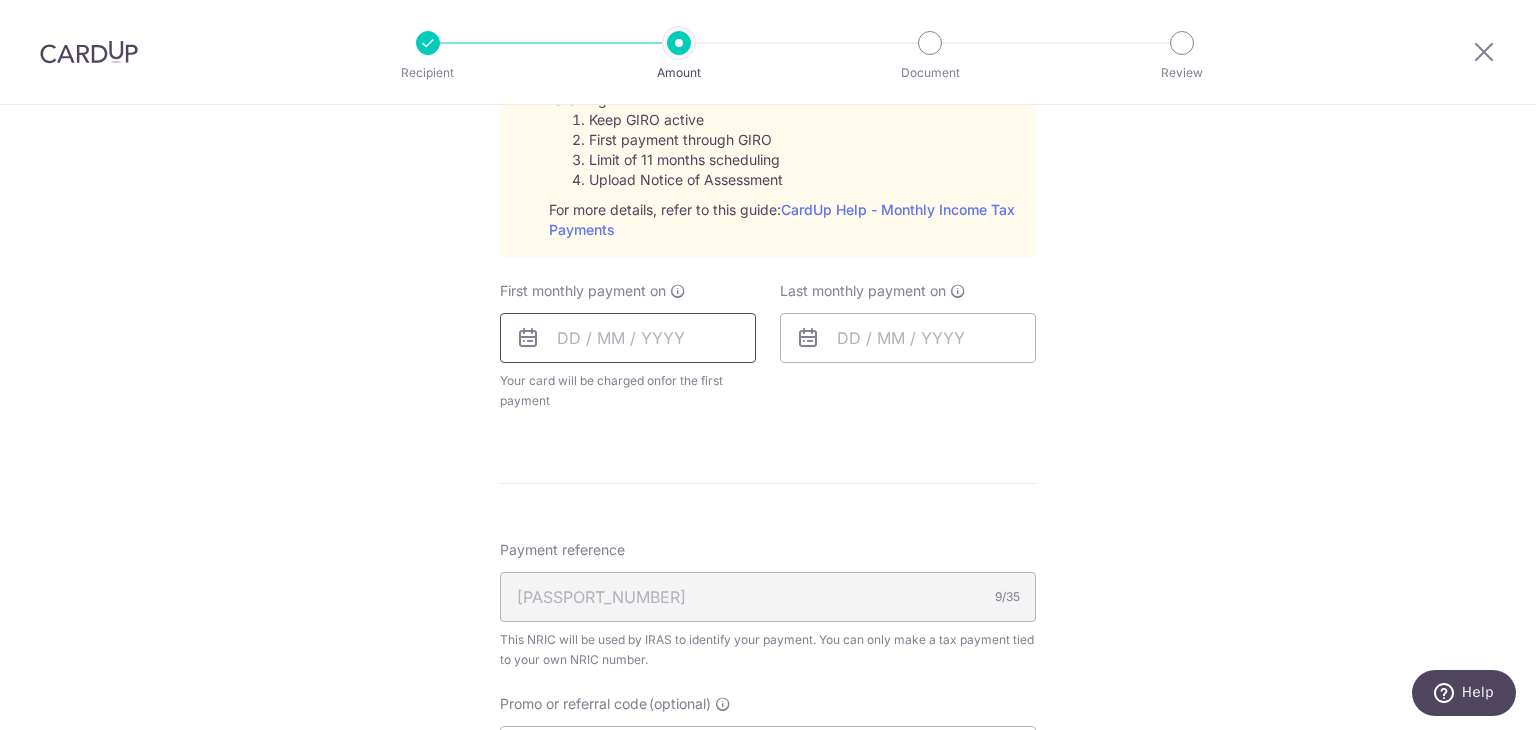 click at bounding box center [628, 338] 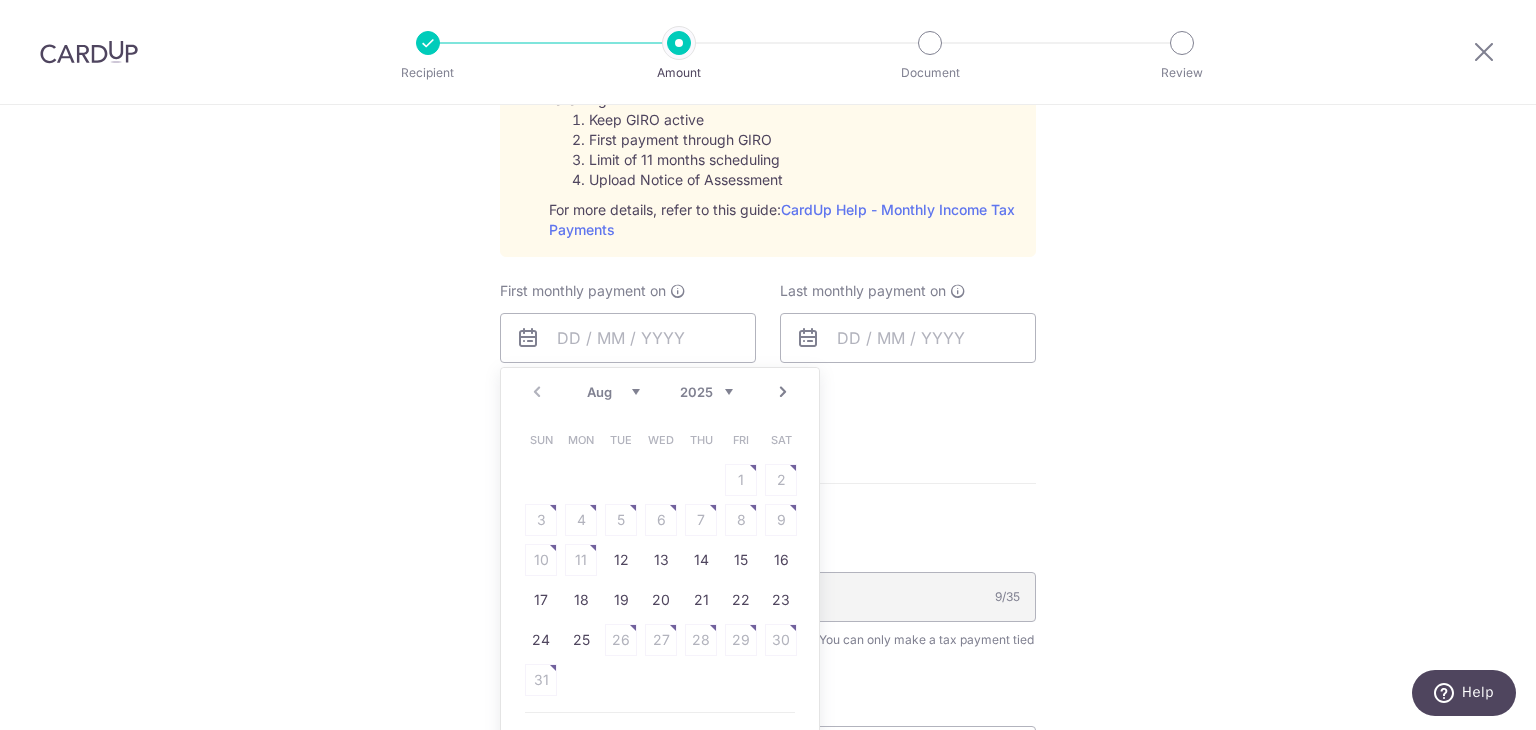 click on "14" at bounding box center (701, 560) 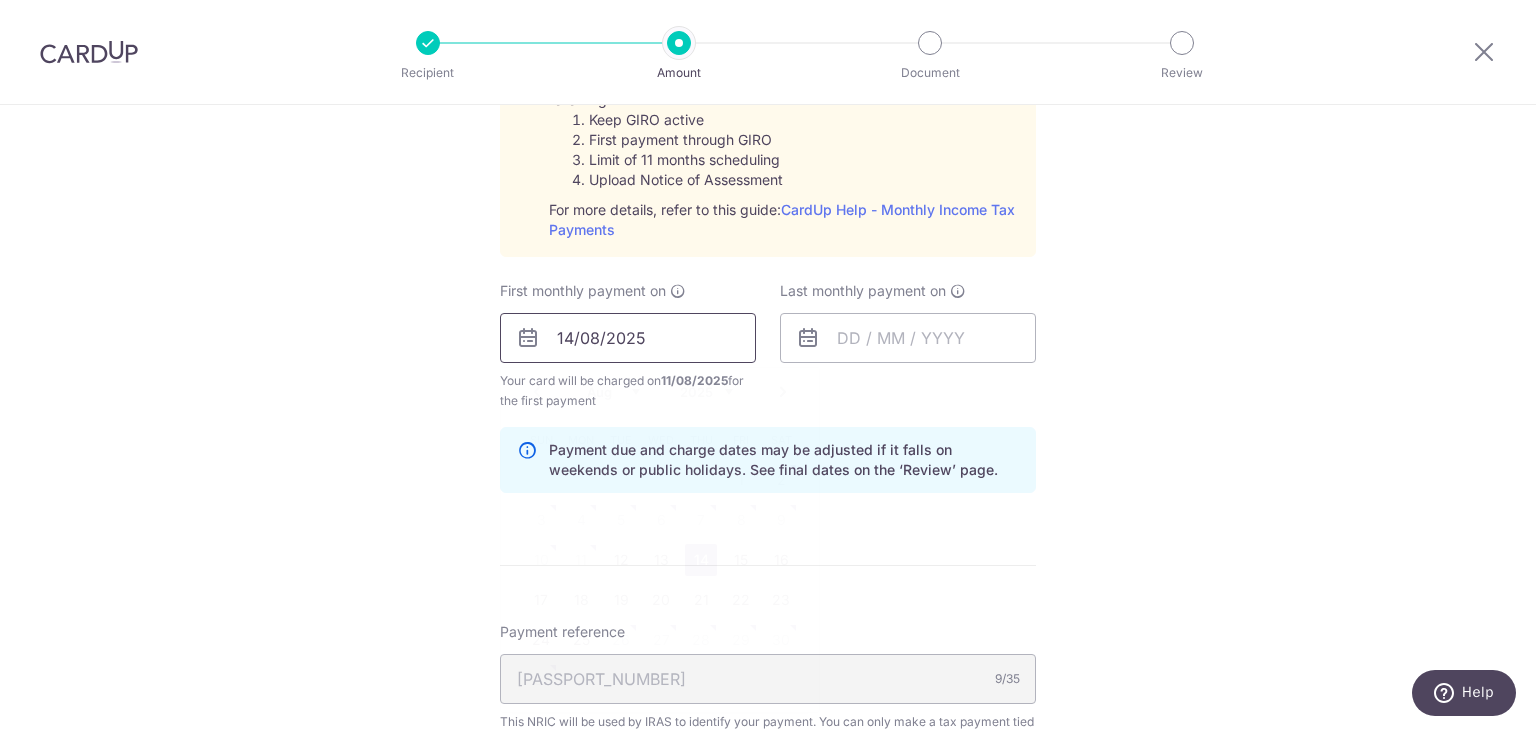 click on "14/08/2025" at bounding box center [628, 338] 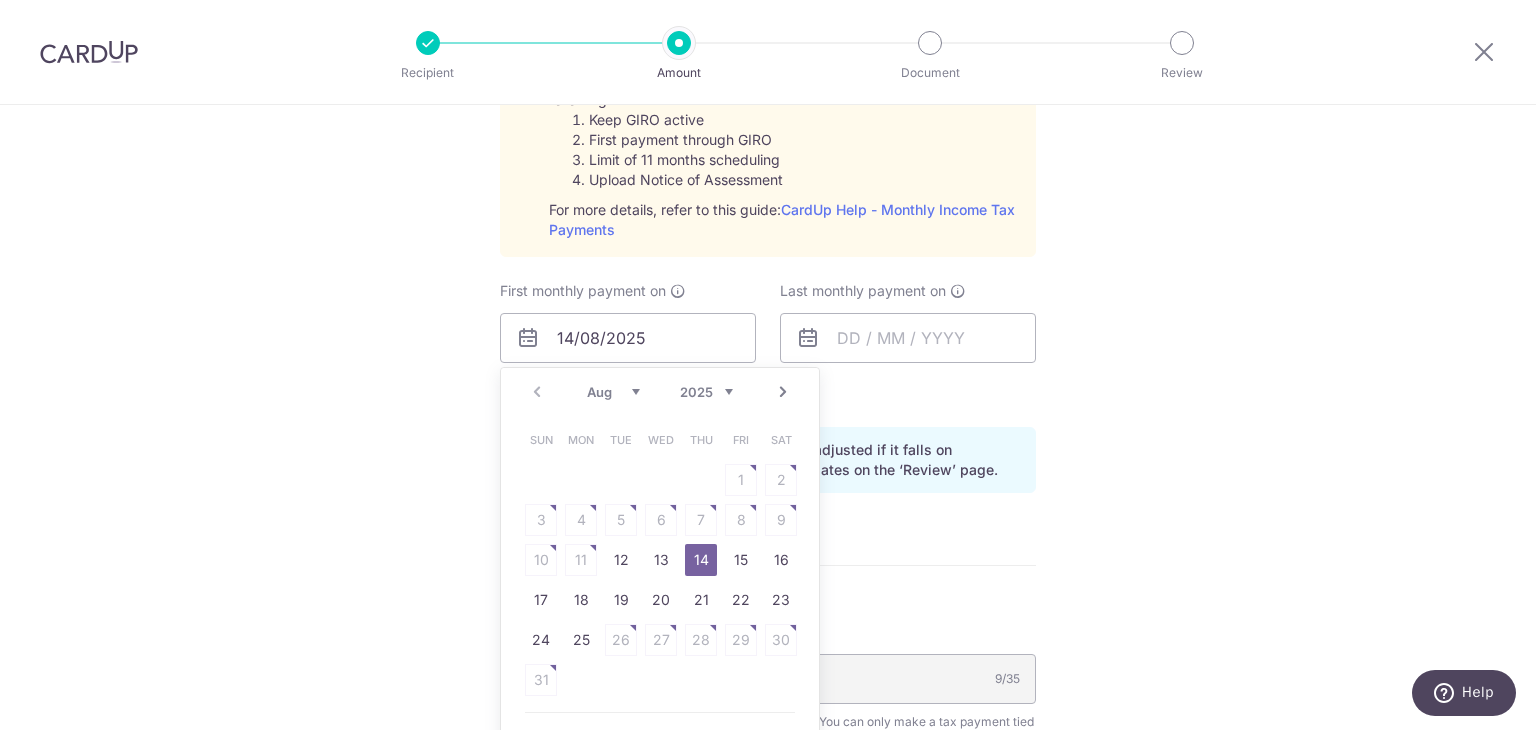 click on "Sun Mon Tue Wed Thu Fri Sat           1 2 3 4 5 6 7 8 9 10 11 12 13 14 15 16 17 18 19 20 21 22 23 24 25 26 27 28 29 30 31" at bounding box center [661, 560] 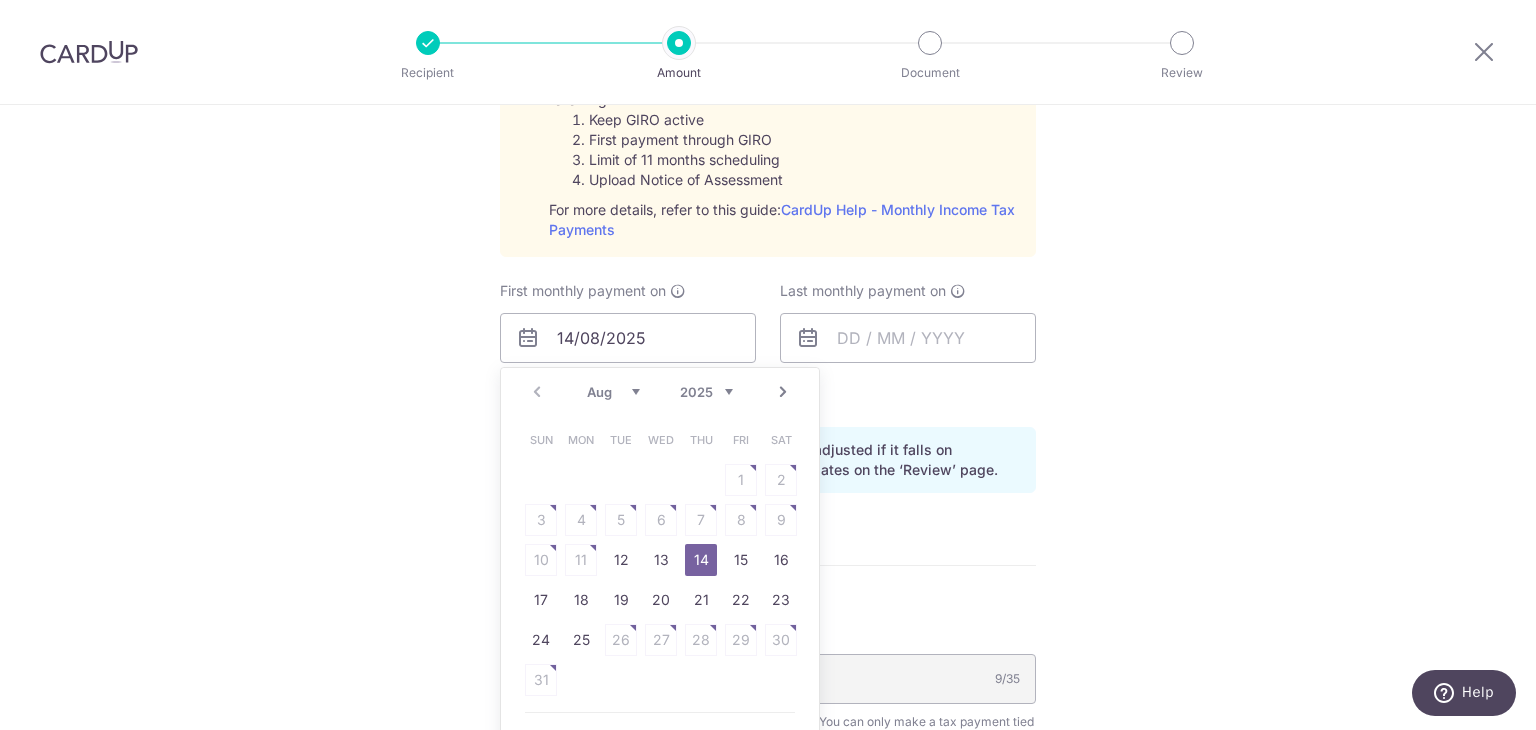 click on "Next" at bounding box center [783, 392] 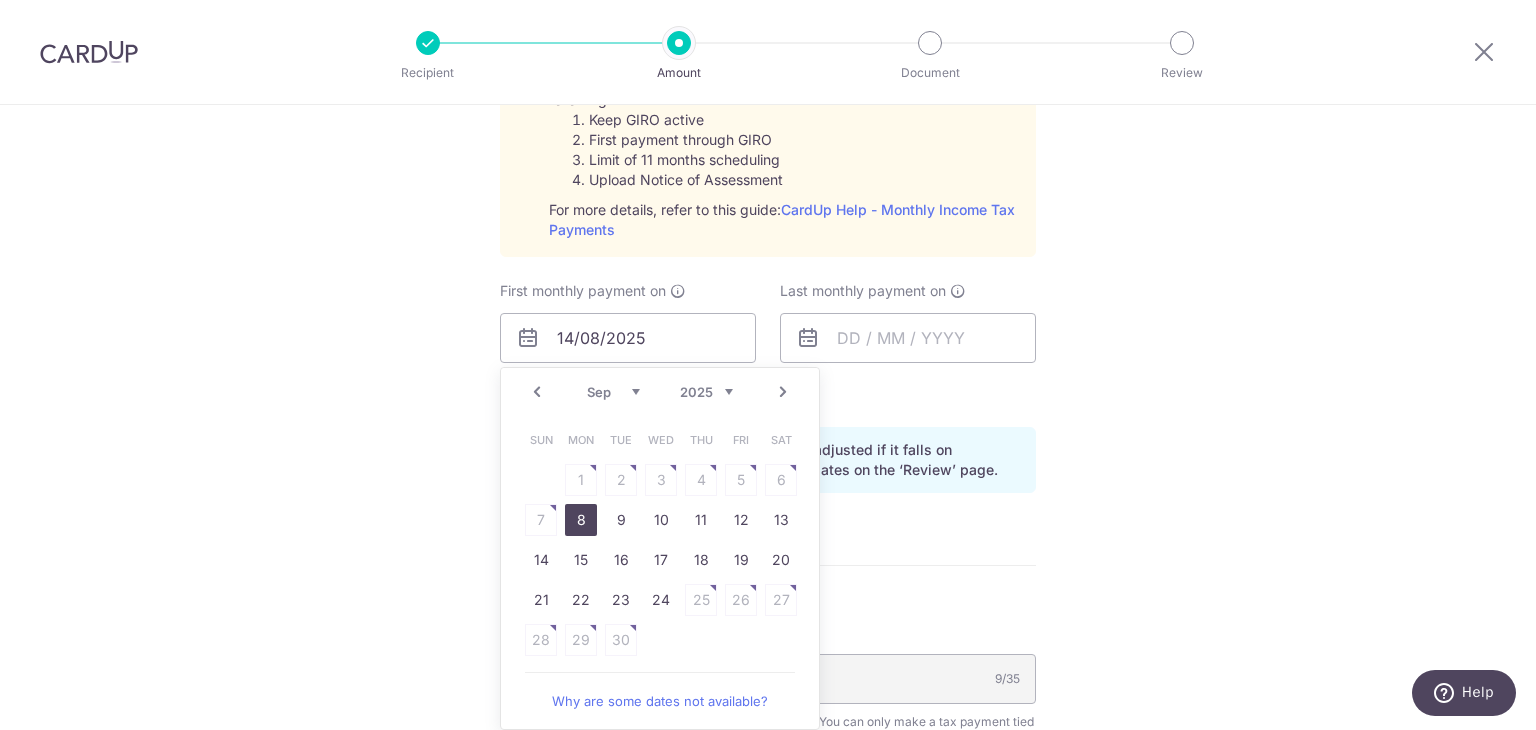 click on "8" at bounding box center (581, 520) 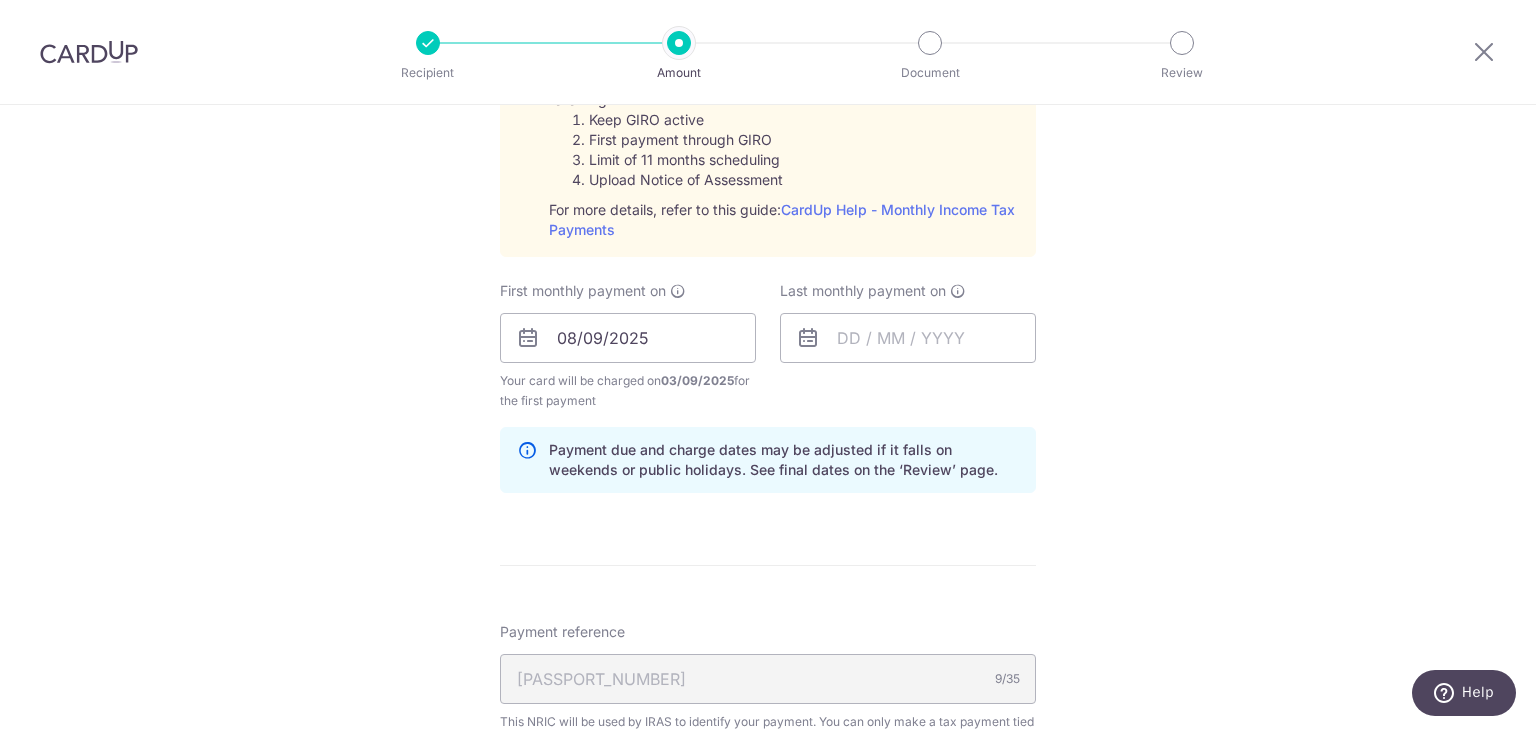 click on "Tell us more about your payment
Enter one-time or monthly payment amount
SGD
494.97
494.97
The  total tax payment amounts scheduled  should not exceed the outstanding balance in your latest Statement of Account.
Select Card
**** 6346
Add credit card
Your Cards
**** 6589
**** 0878
**** 6346
Secure 256-bit SSL" at bounding box center [768, 188] 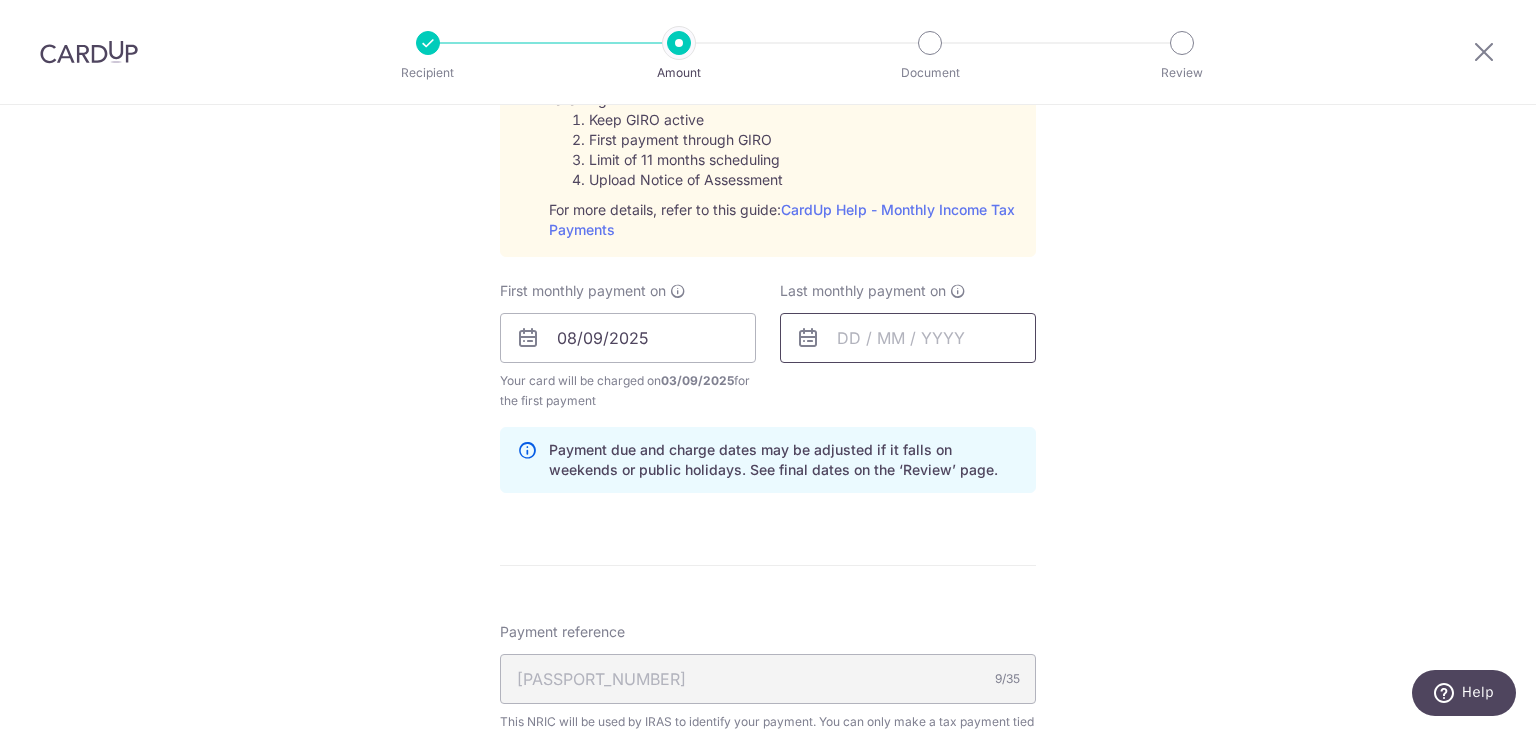click at bounding box center (908, 338) 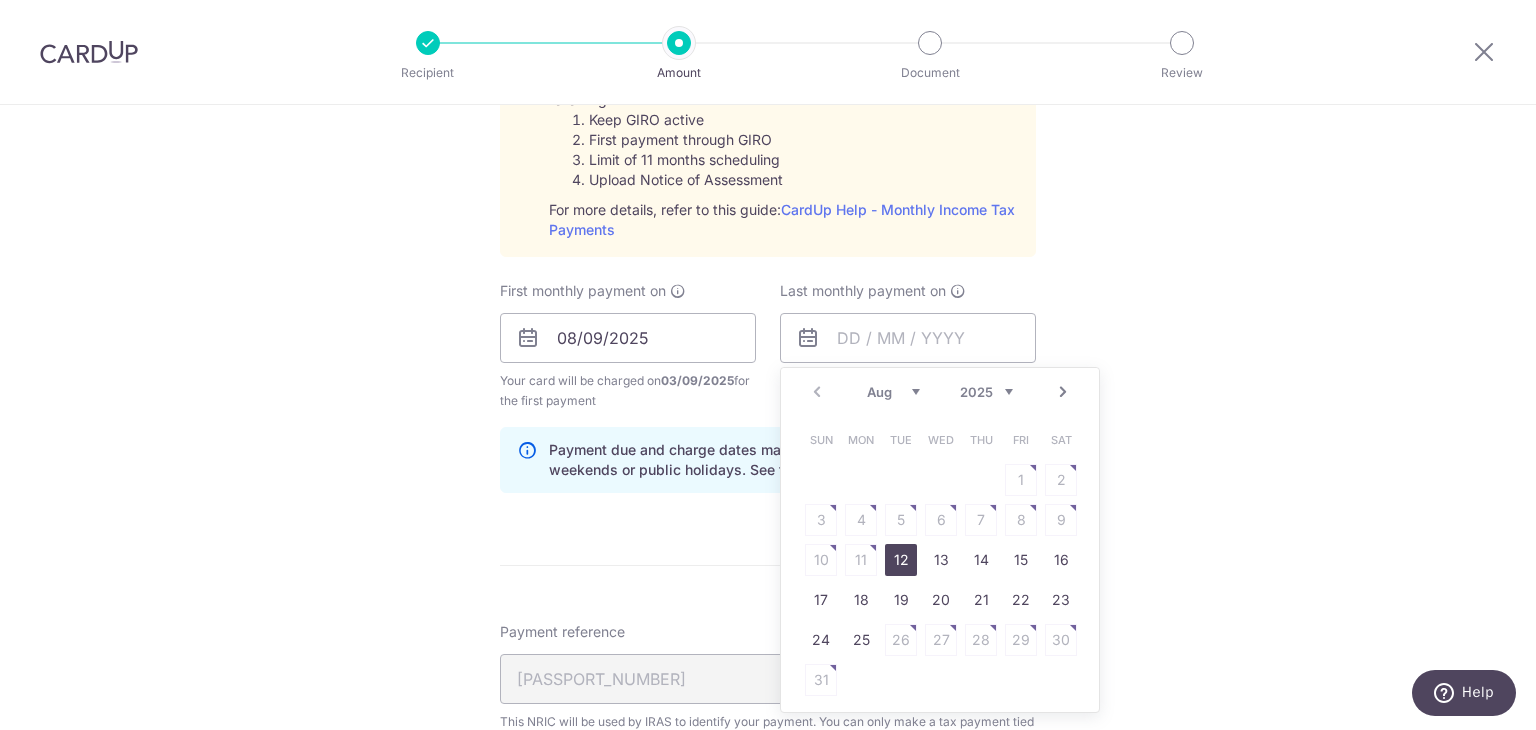 click on "Next" at bounding box center (1063, 392) 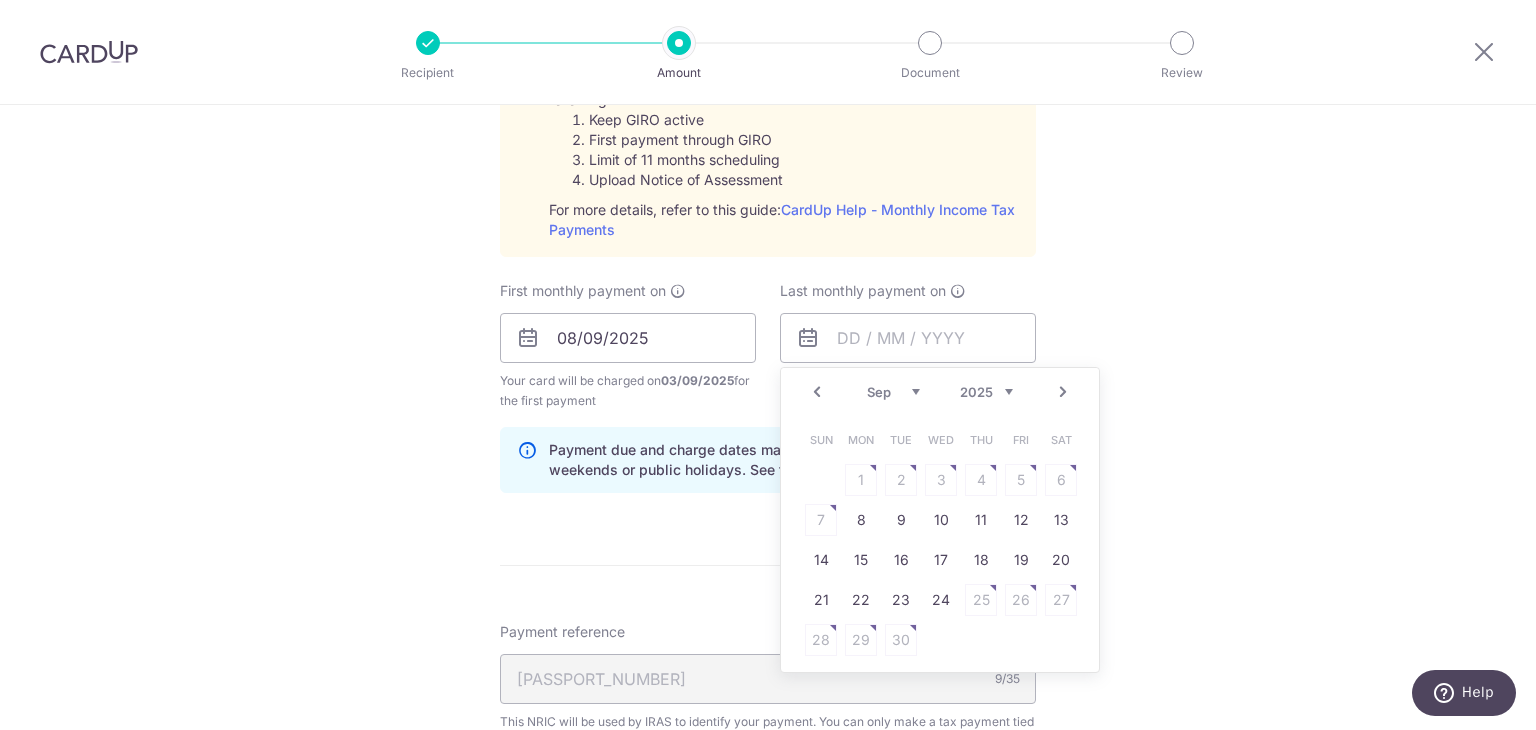 click on "Next" at bounding box center [1063, 392] 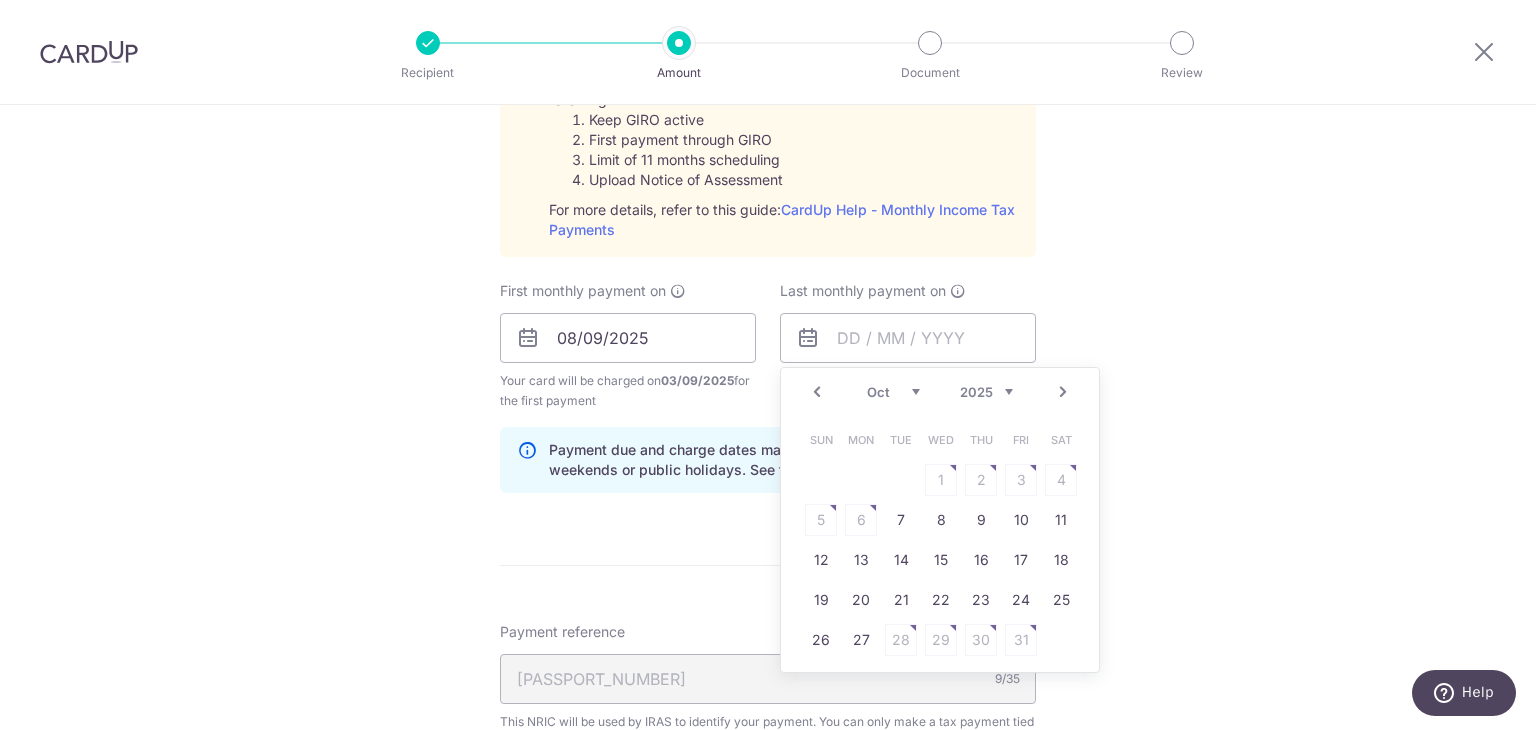 click on "Next" at bounding box center (1063, 392) 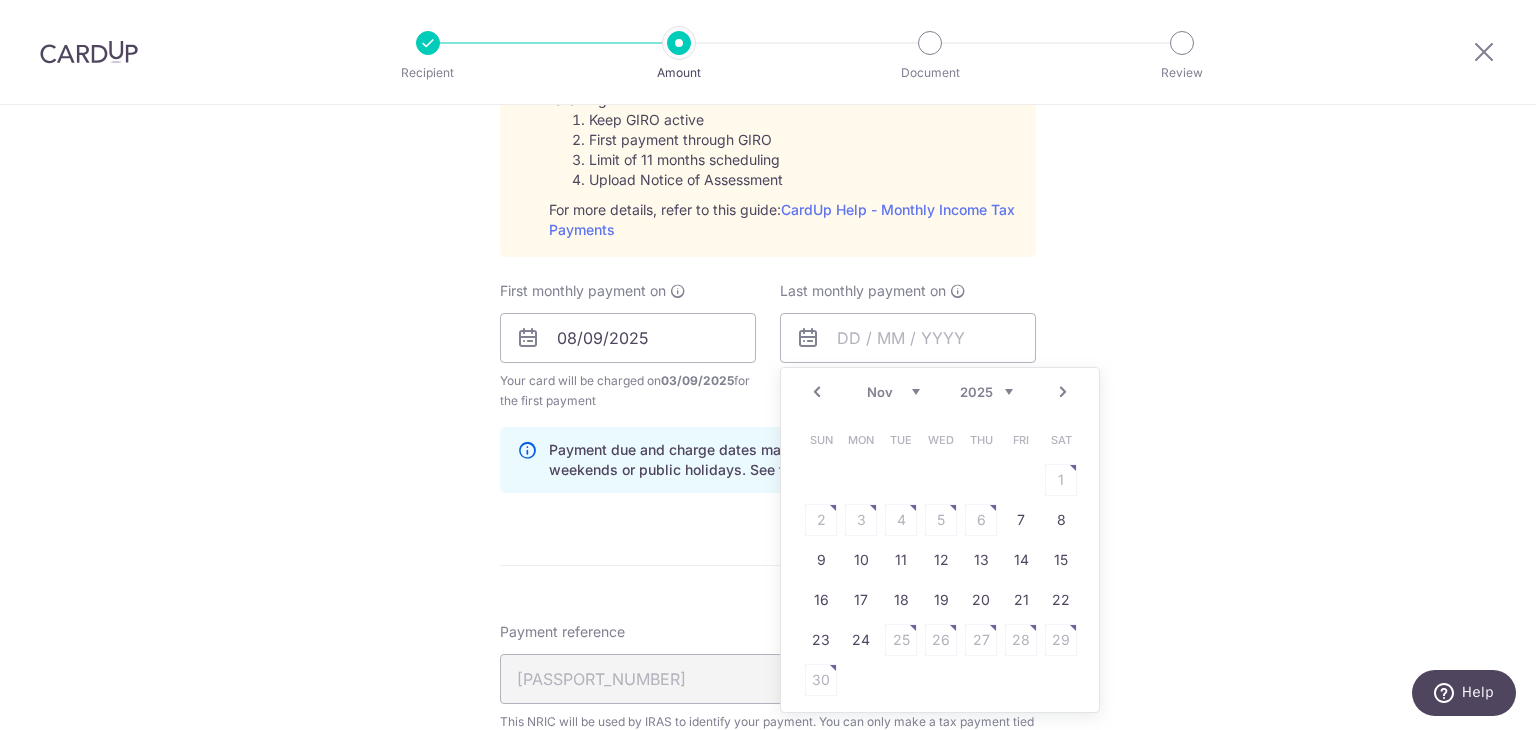 click on "Next" at bounding box center (1063, 392) 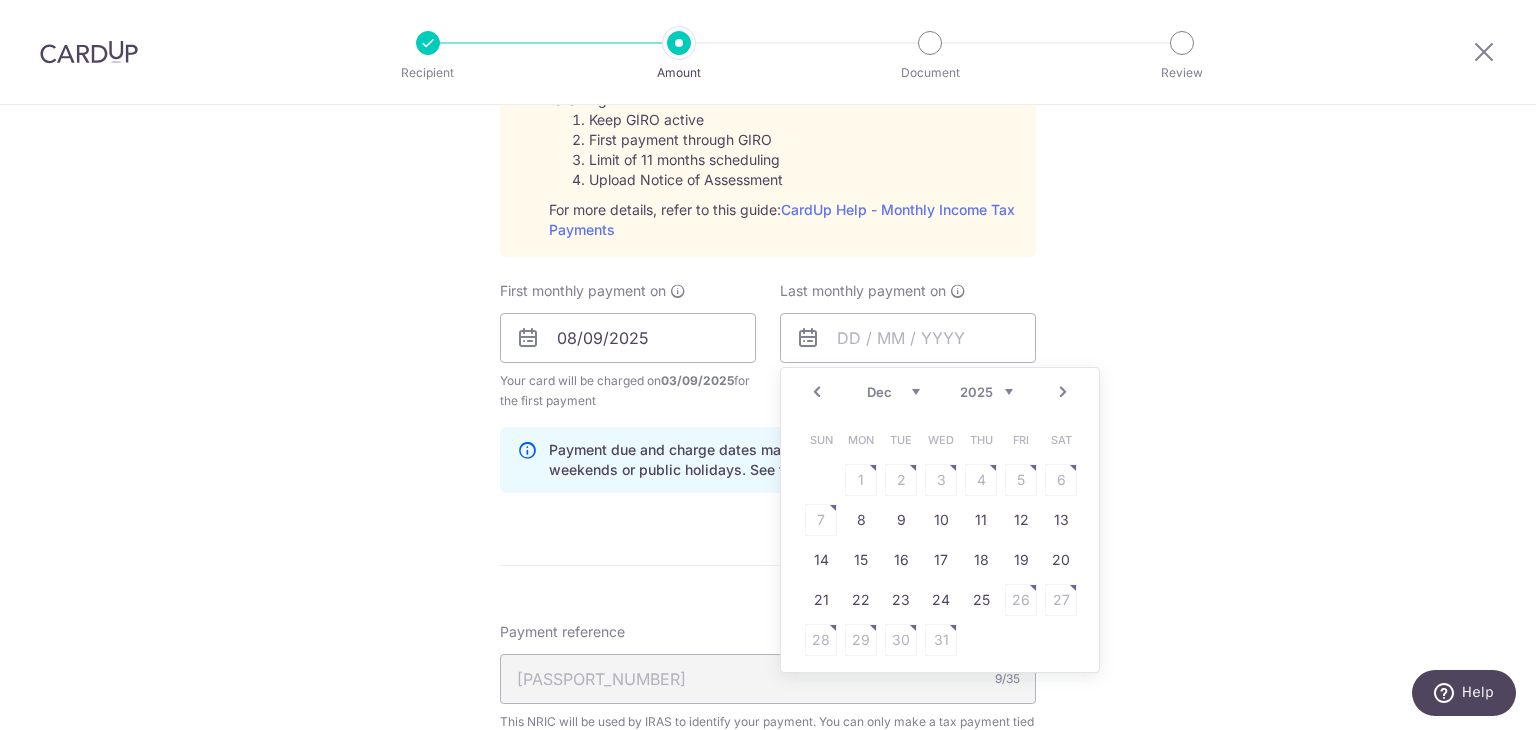 click on "Next" at bounding box center (1063, 392) 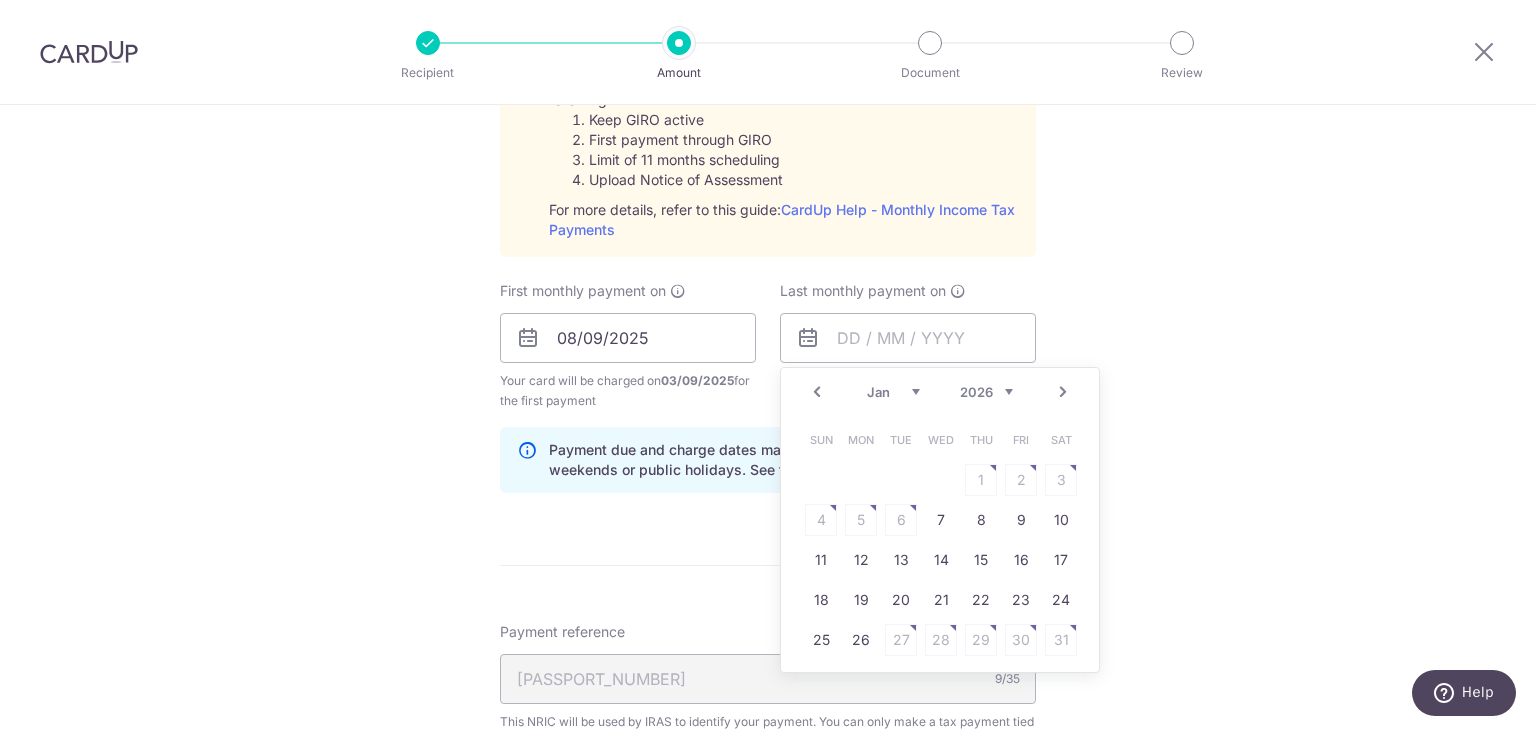 click on "Next" at bounding box center (1063, 392) 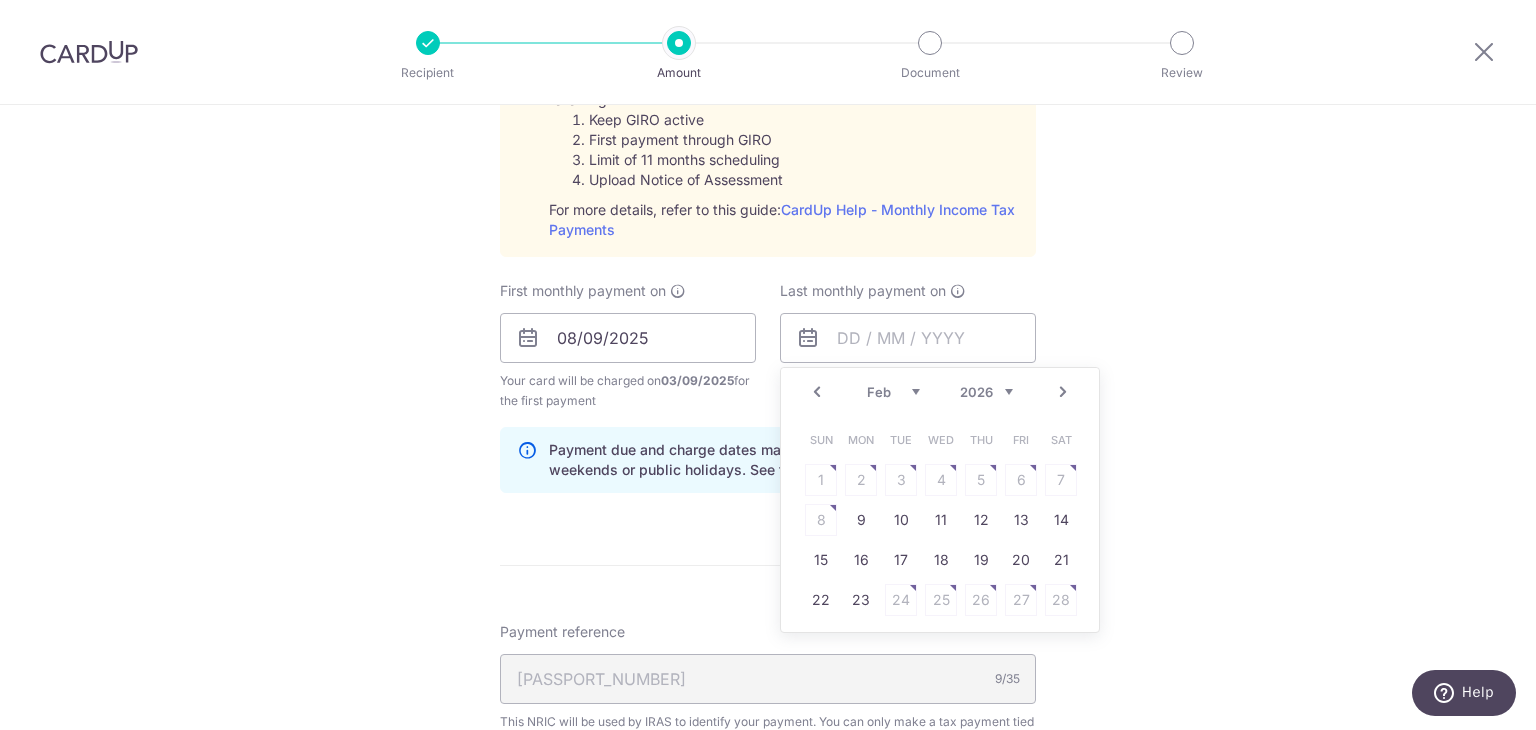 click on "Next" at bounding box center (1063, 392) 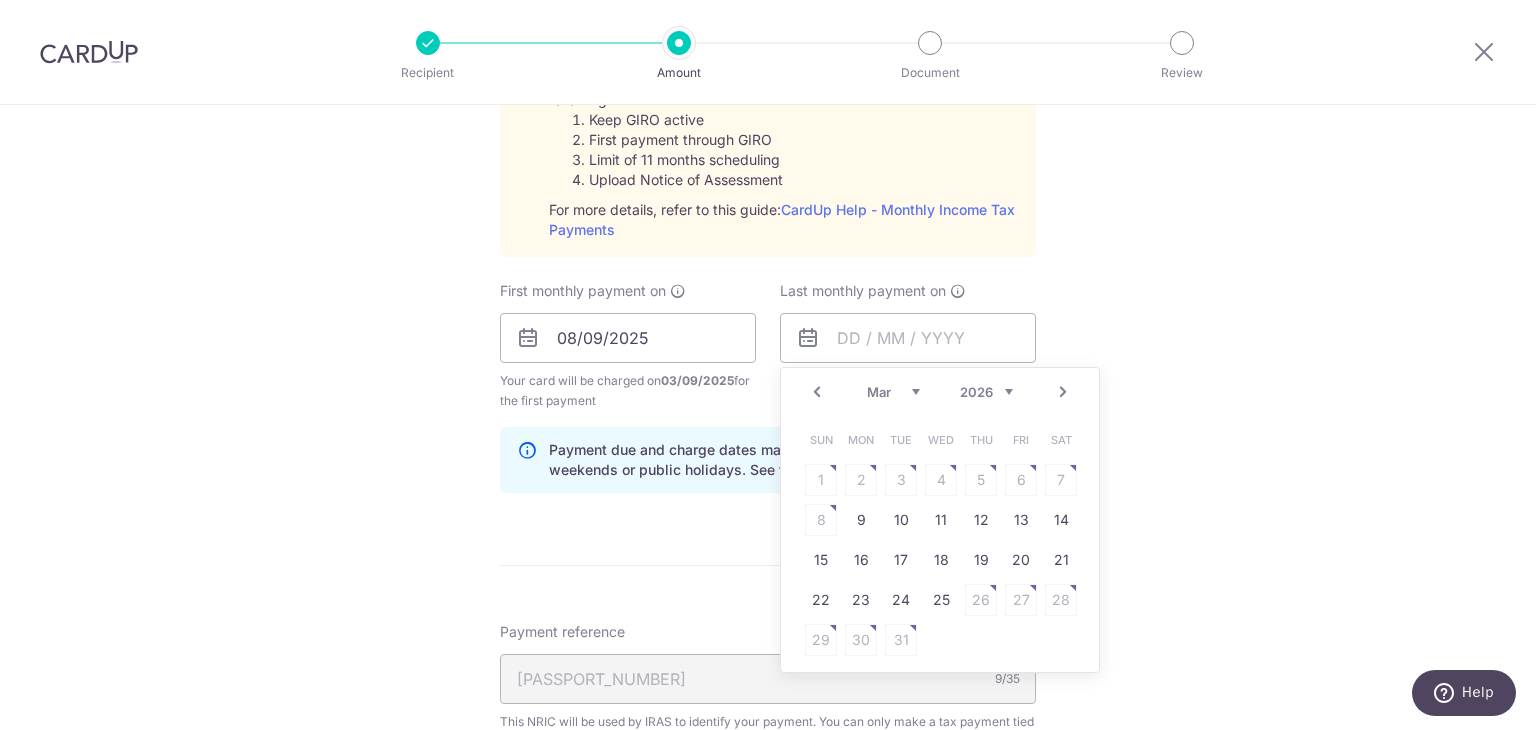 click on "Next" at bounding box center [1063, 392] 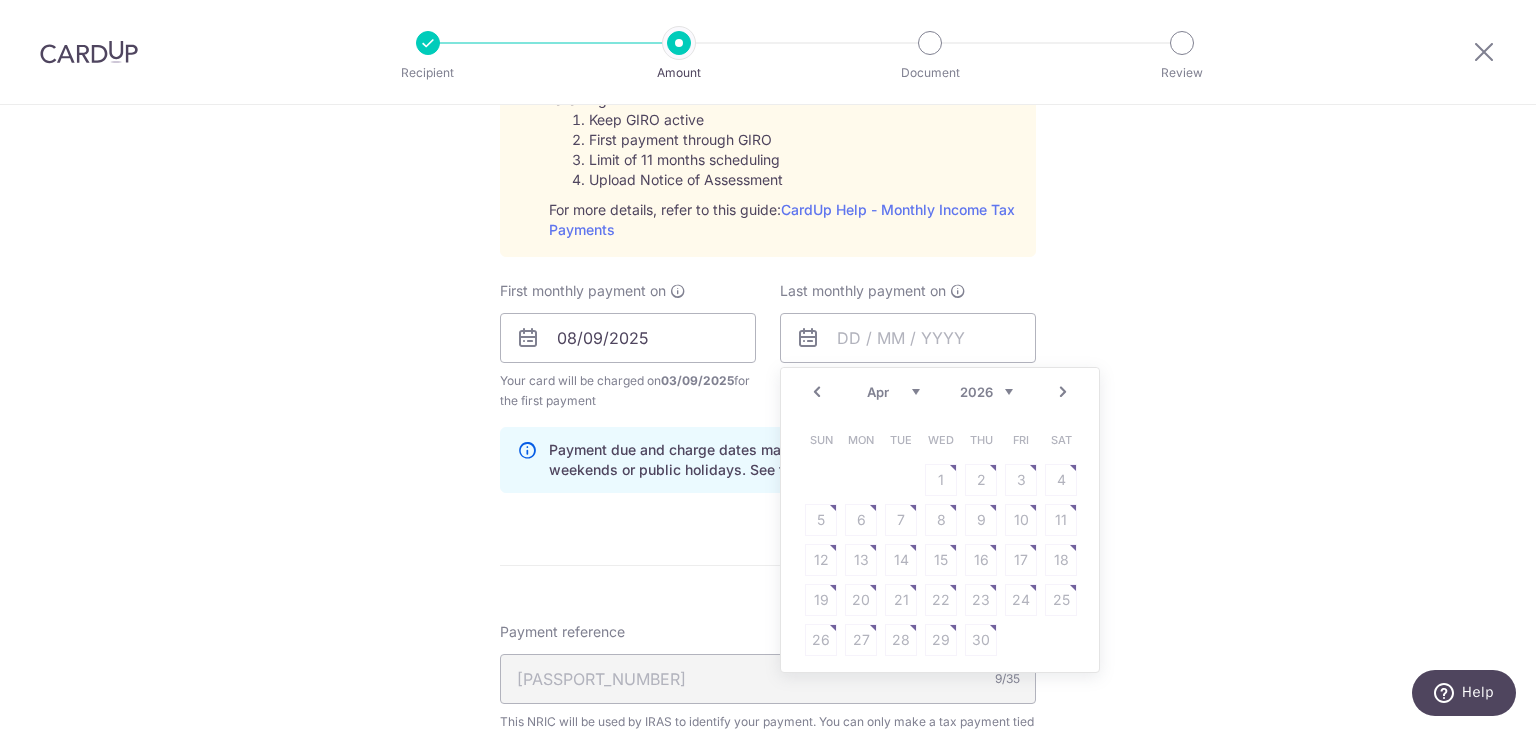 click on "Sun Mon Tue Wed Thu Fri Sat       1 2 3 4 5 6 7 8 9 10 11 12 13 14 15 16 17 18 19 20 21 22 23 24 25 26 27 28 29 30" at bounding box center (941, 540) 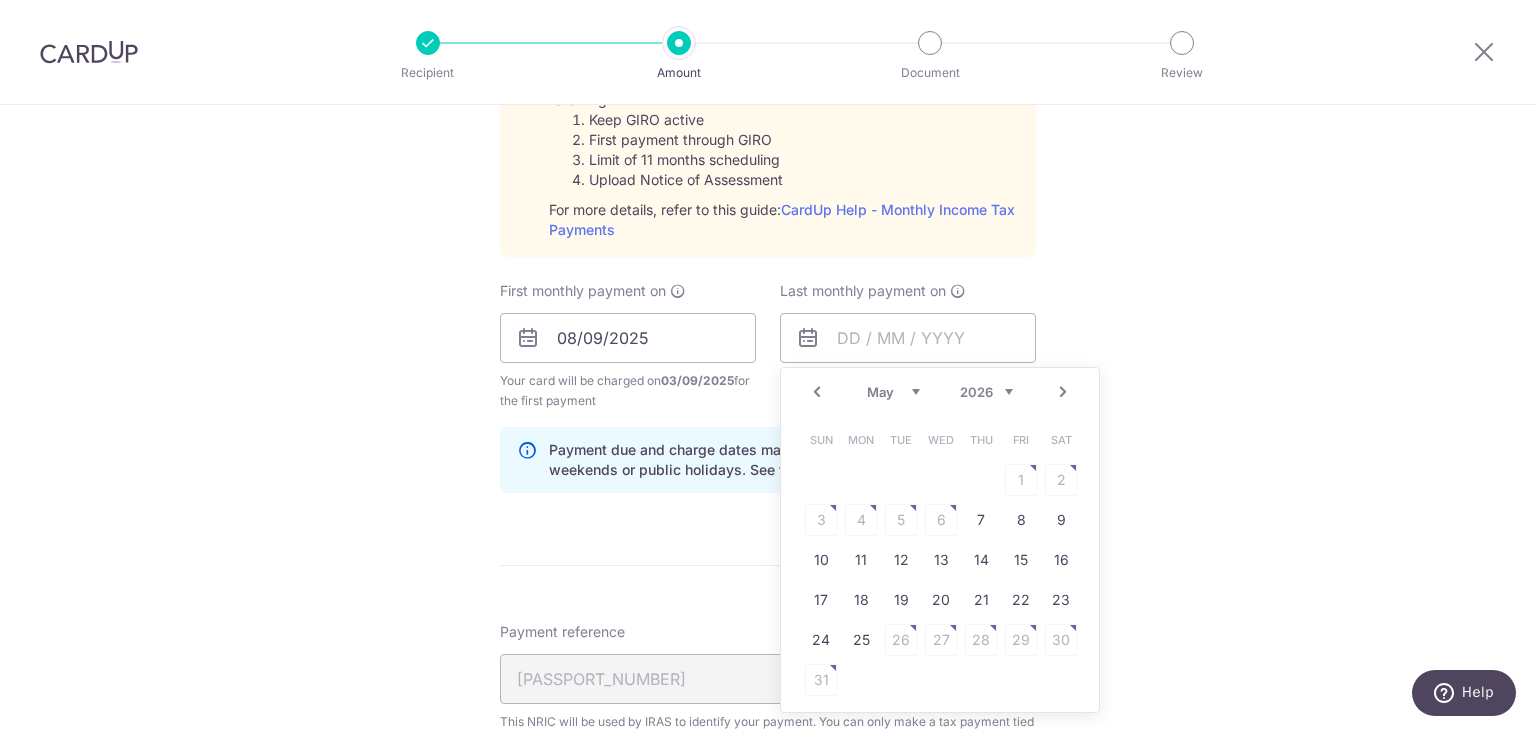click on "Prev" at bounding box center [817, 392] 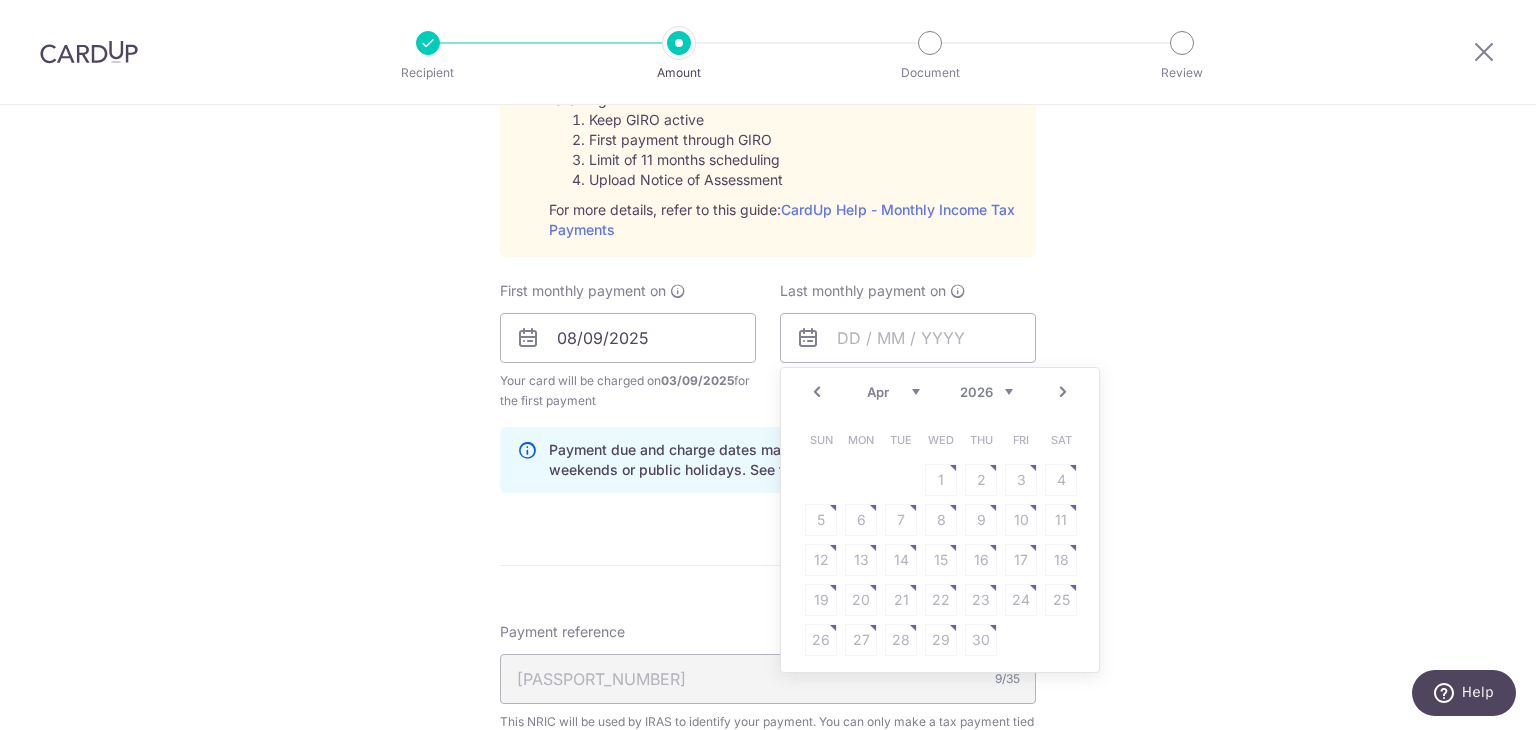 click on "Prev" at bounding box center (817, 392) 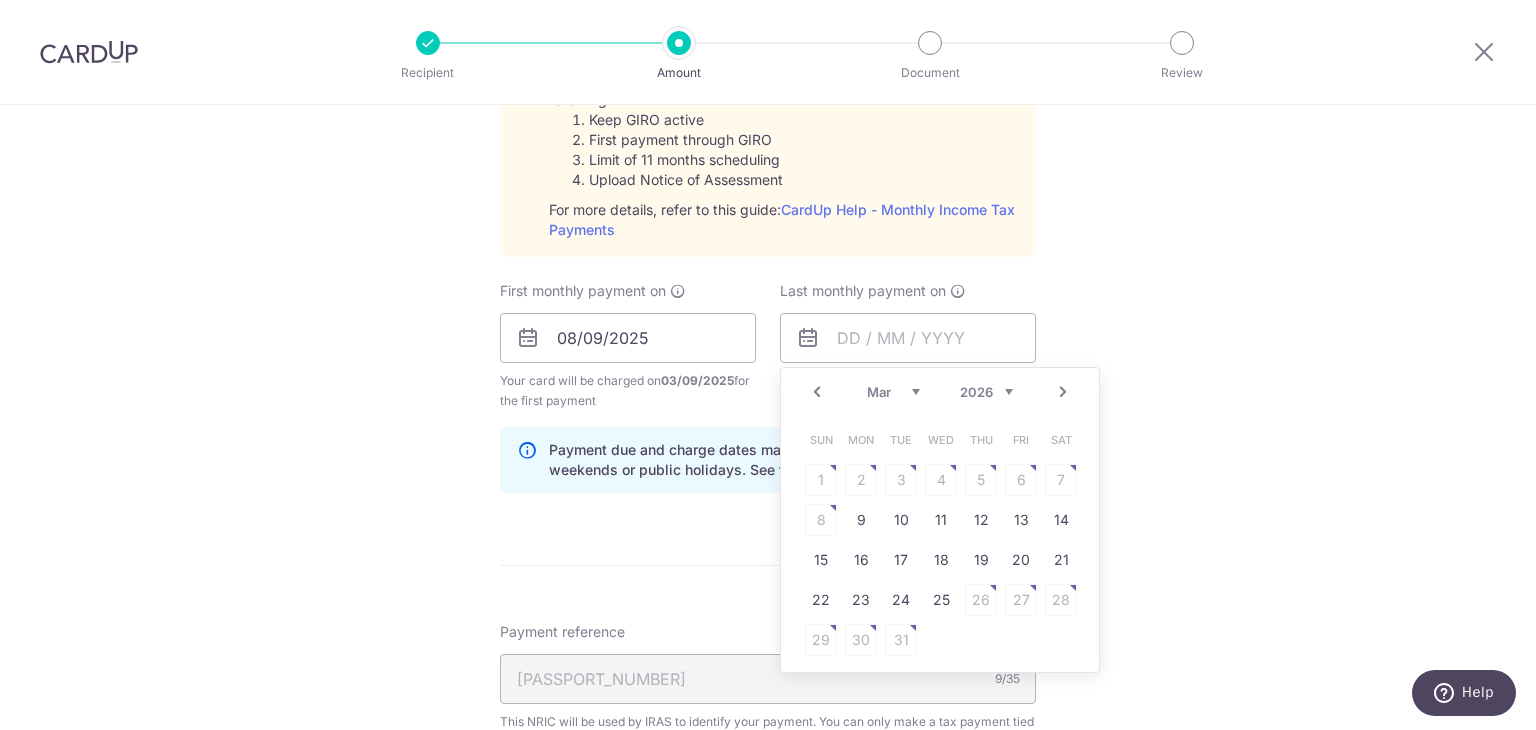 click on "Next" at bounding box center (1063, 392) 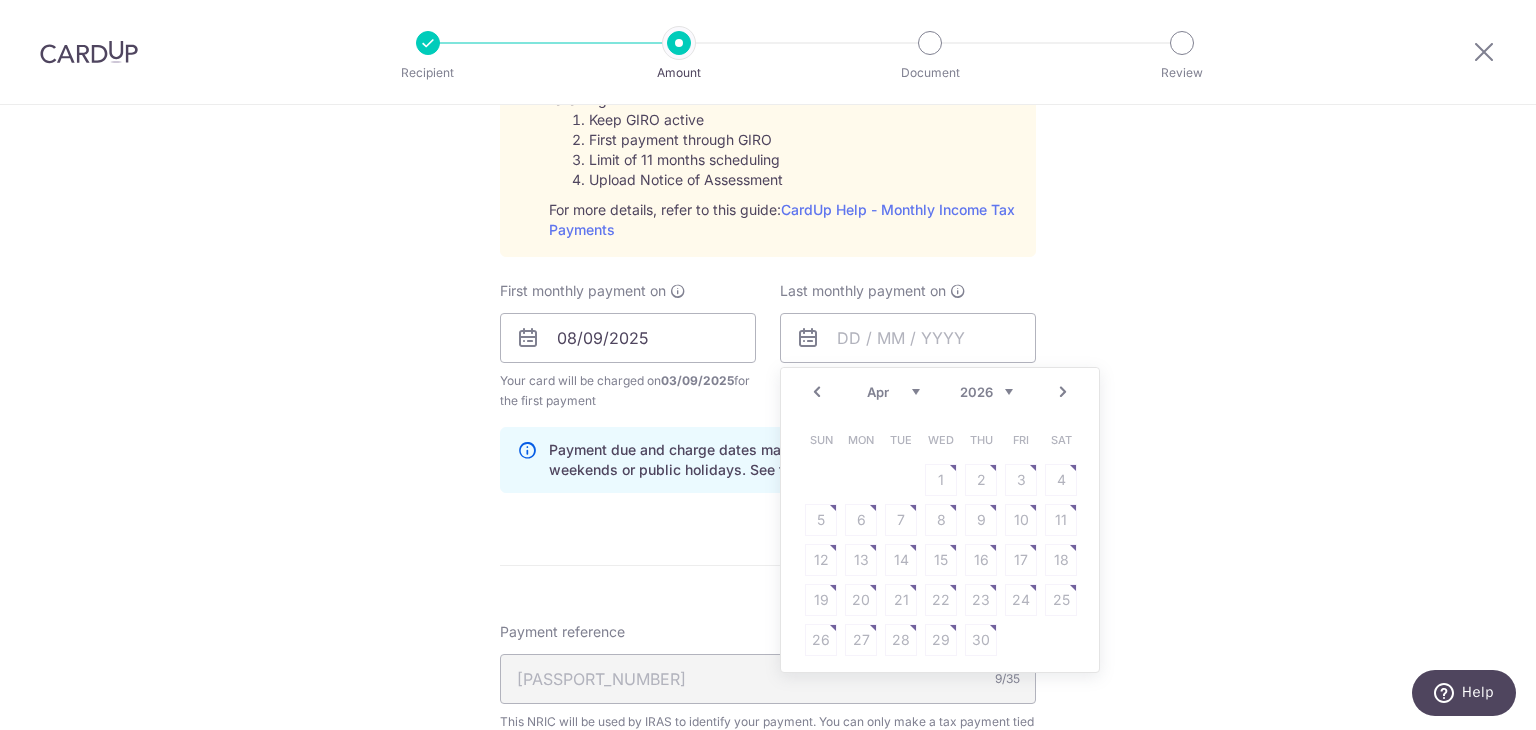 click on "Sun Mon Tue Wed Thu Fri Sat       1 2 3 4 5 6 7 8 9 10 11 12 13 14 15 16 17 18 19 20 21 22 23 24 25 26 27 28 29 30" at bounding box center [941, 540] 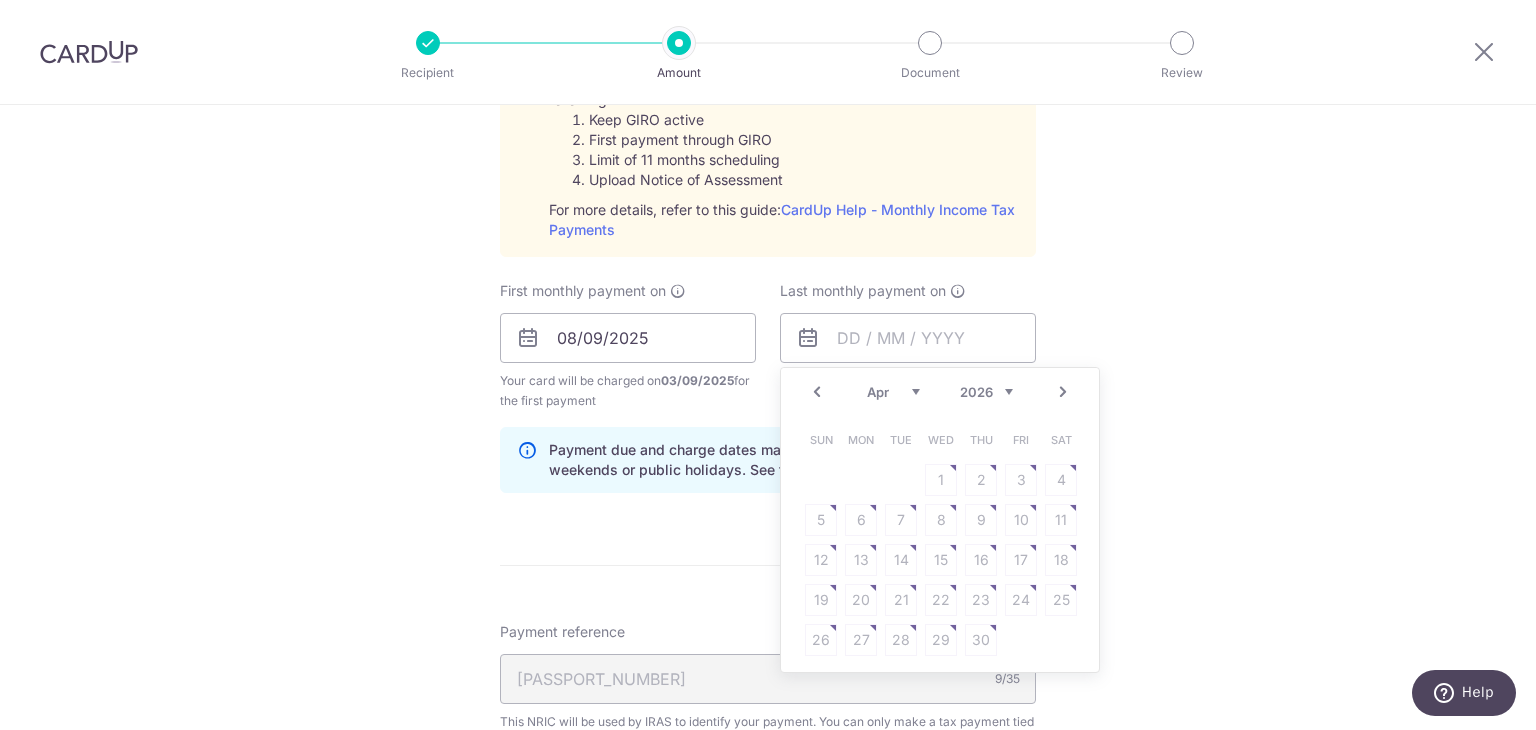 click on "Prev" at bounding box center (817, 392) 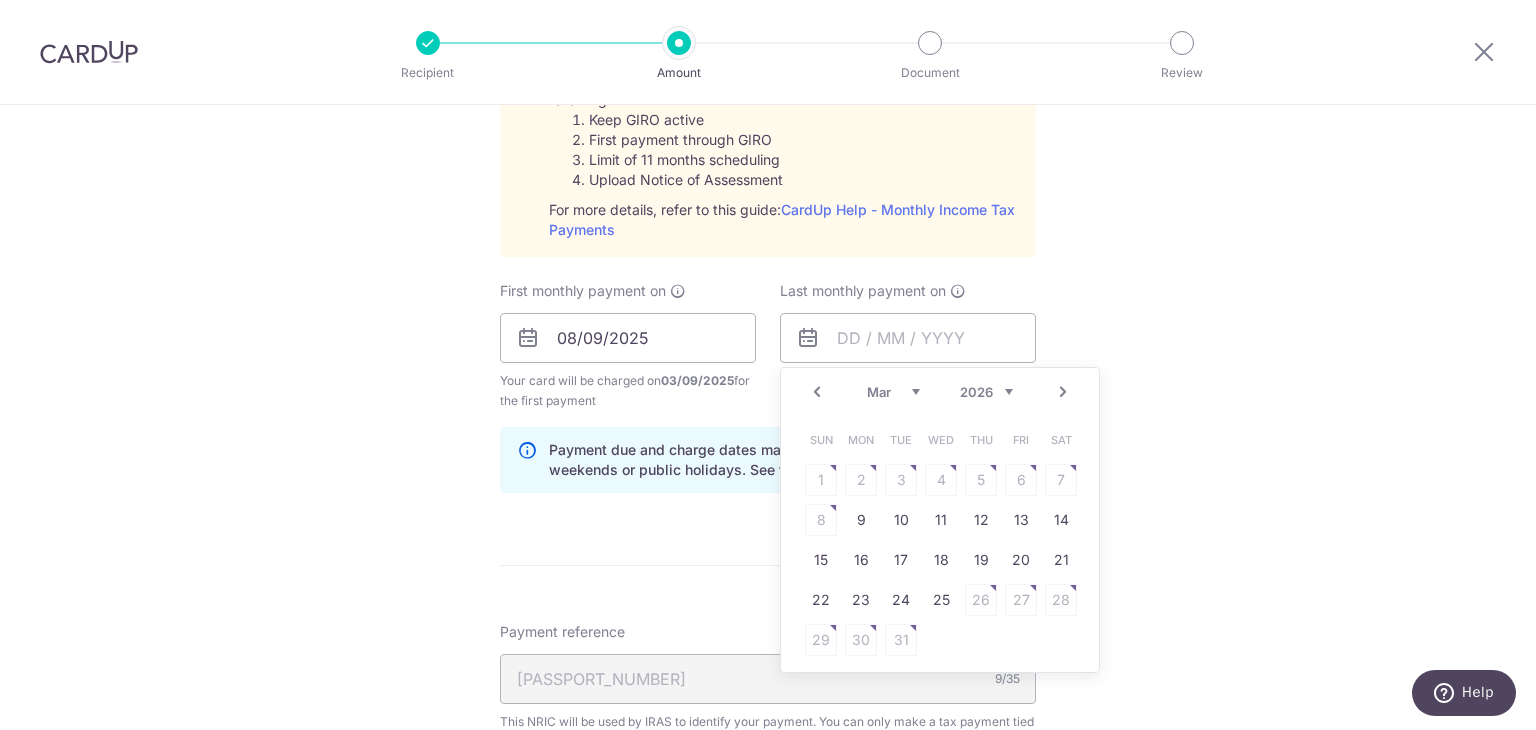 click on "Prev" at bounding box center [817, 392] 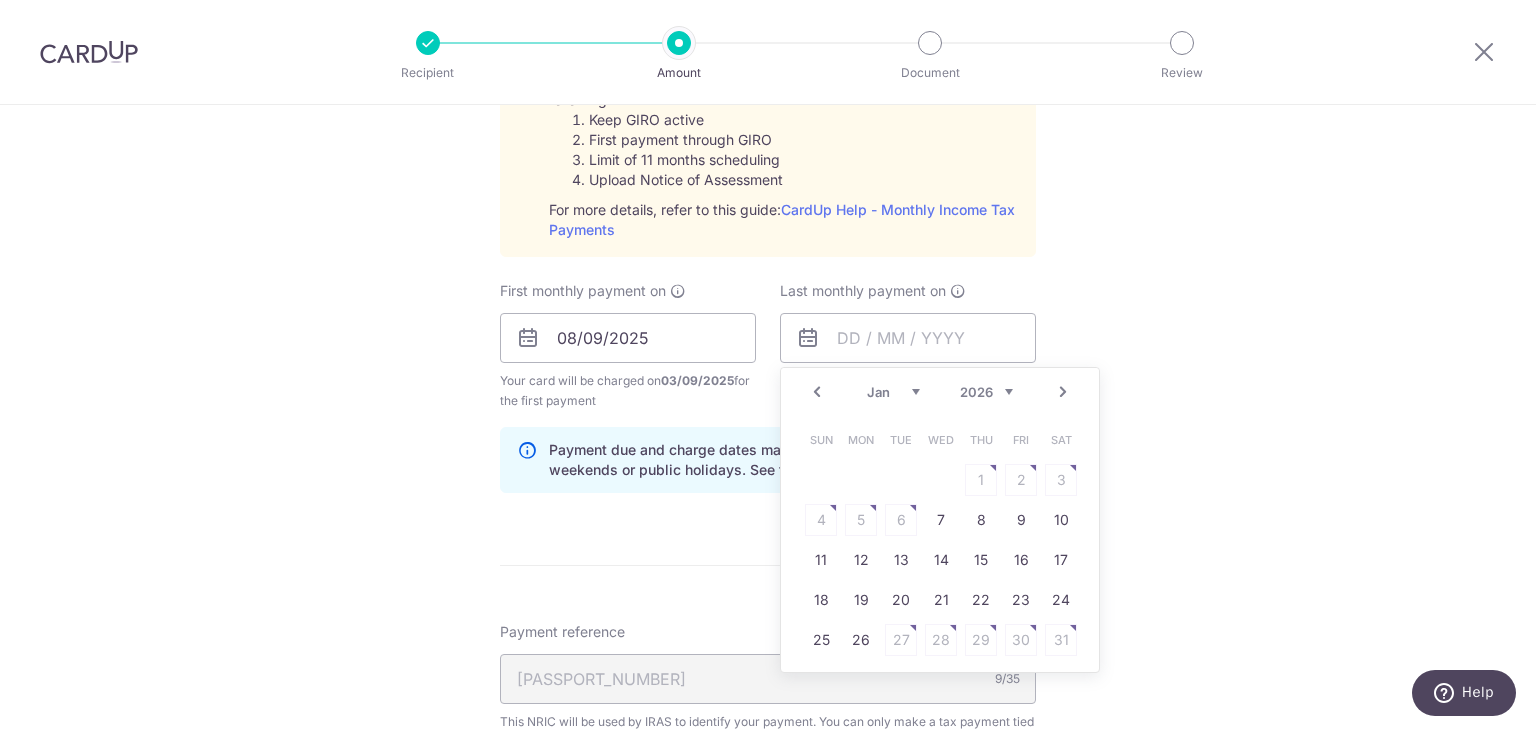 click on "Next" at bounding box center (1063, 392) 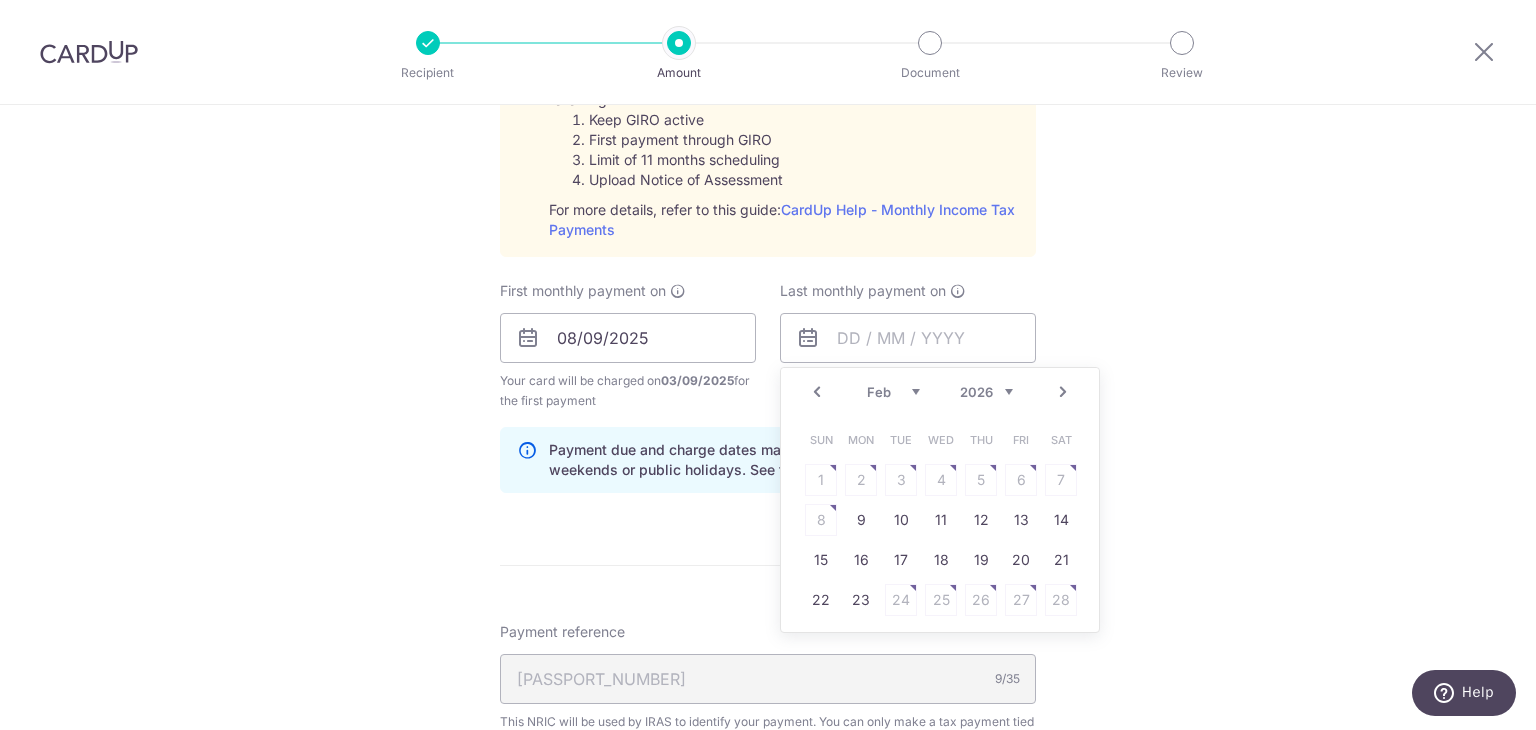 click on "Next" at bounding box center [1063, 392] 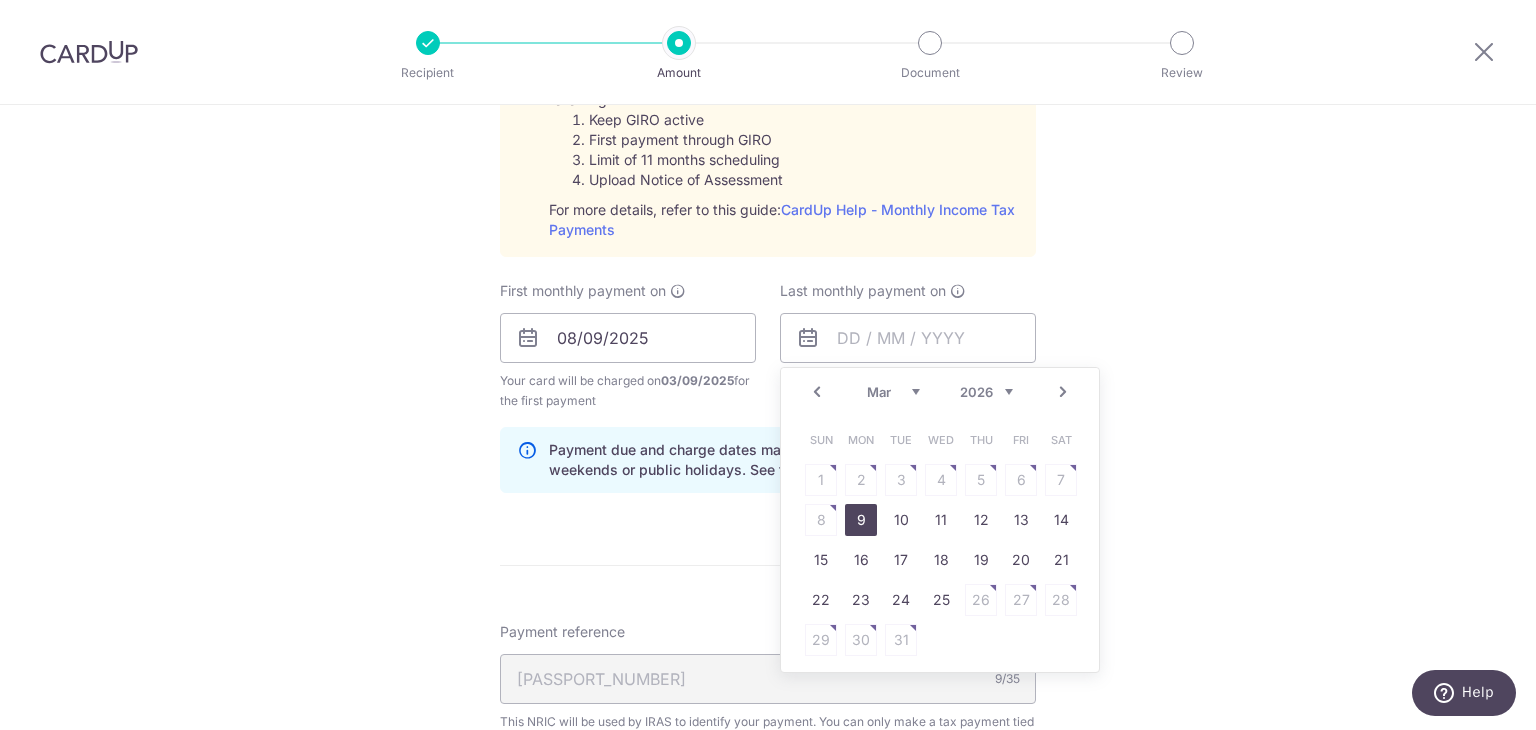 click on "9" at bounding box center (861, 520) 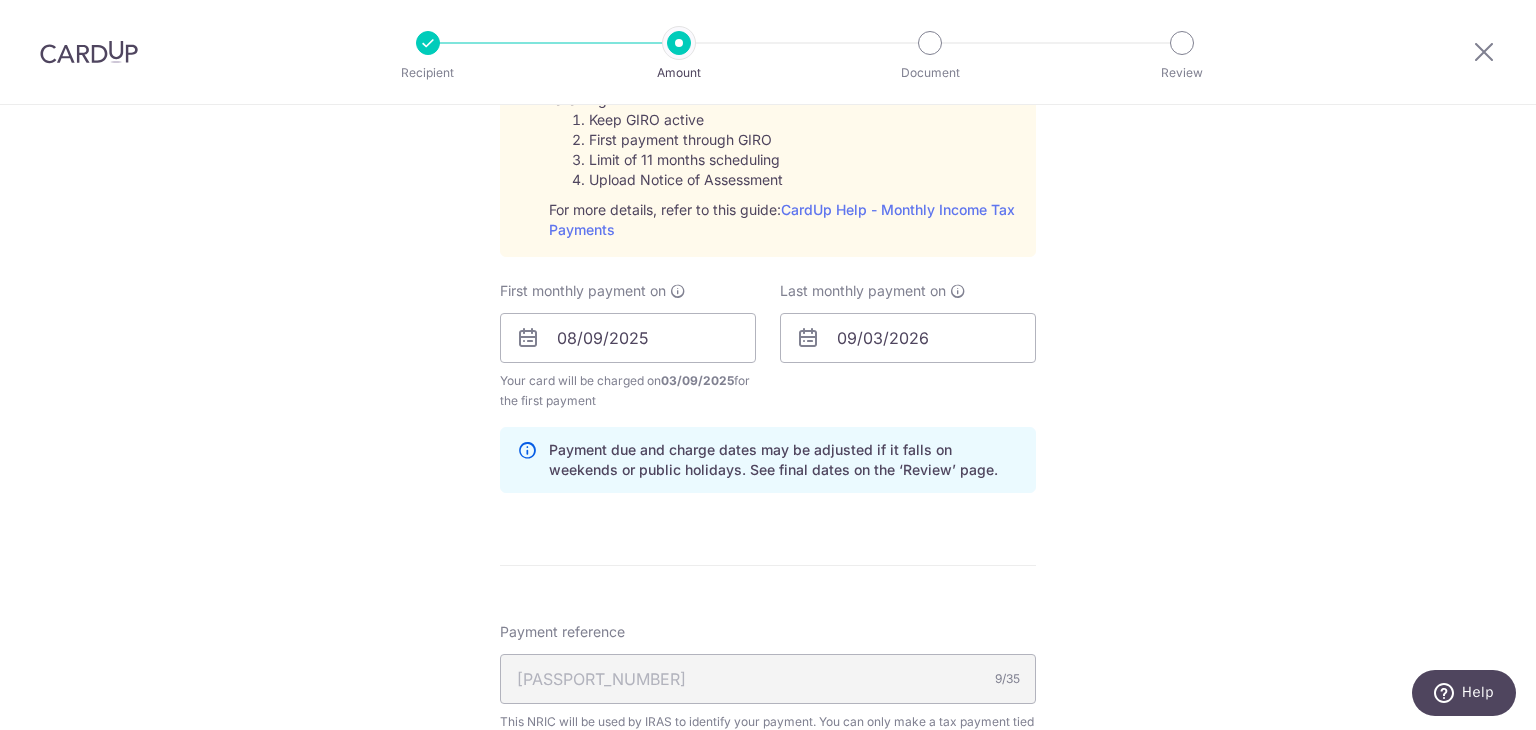 click on "Tell us more about your payment
Enter one-time or monthly payment amount
SGD
494.97
494.97
The  total tax payment amounts scheduled  should not exceed the outstanding balance in your latest Statement of Account.
Select Card
**** 6346
Add credit card
Your Cards
**** 6589
**** 0878
**** 6346
Secure 256-bit SSL" at bounding box center (768, 188) 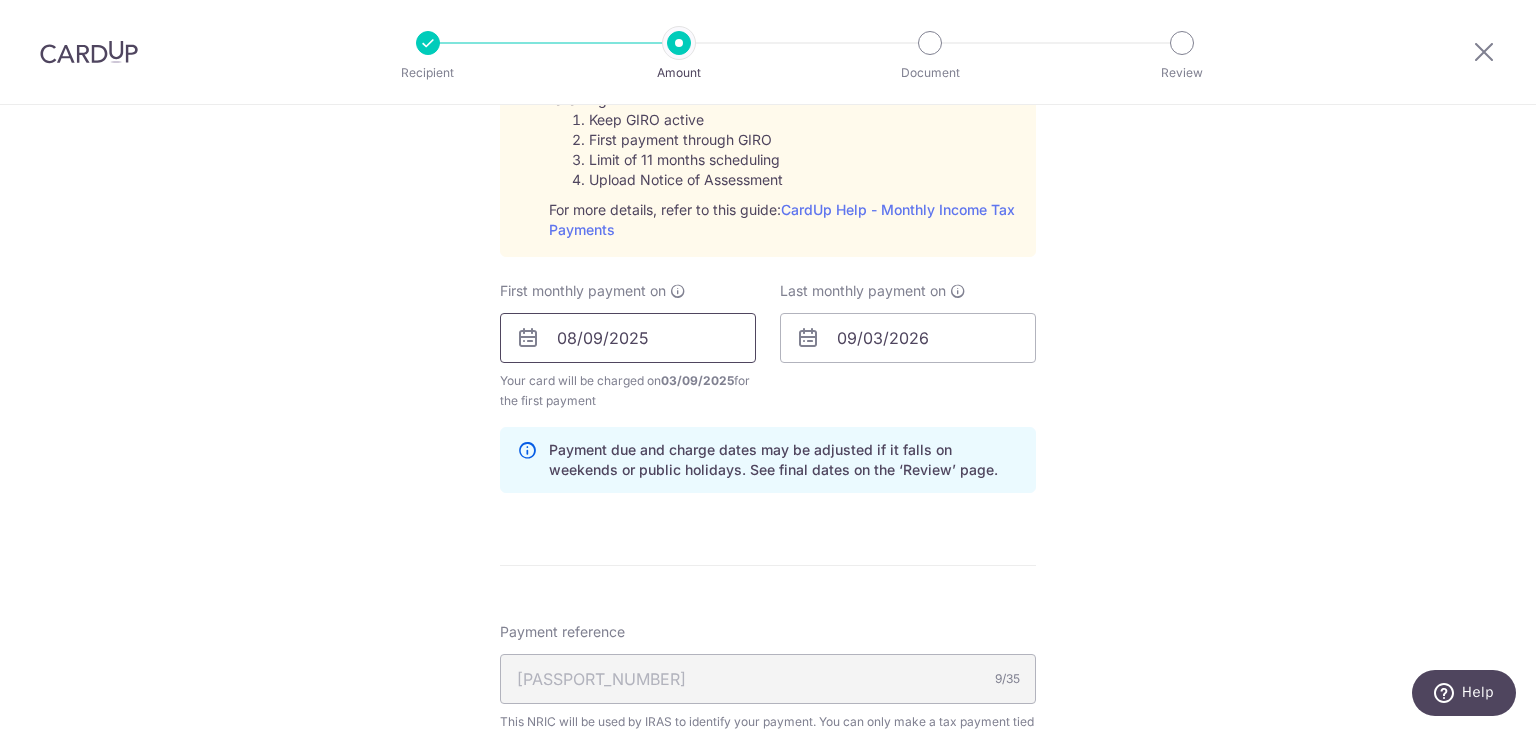 click on "08/09/2025" at bounding box center (628, 338) 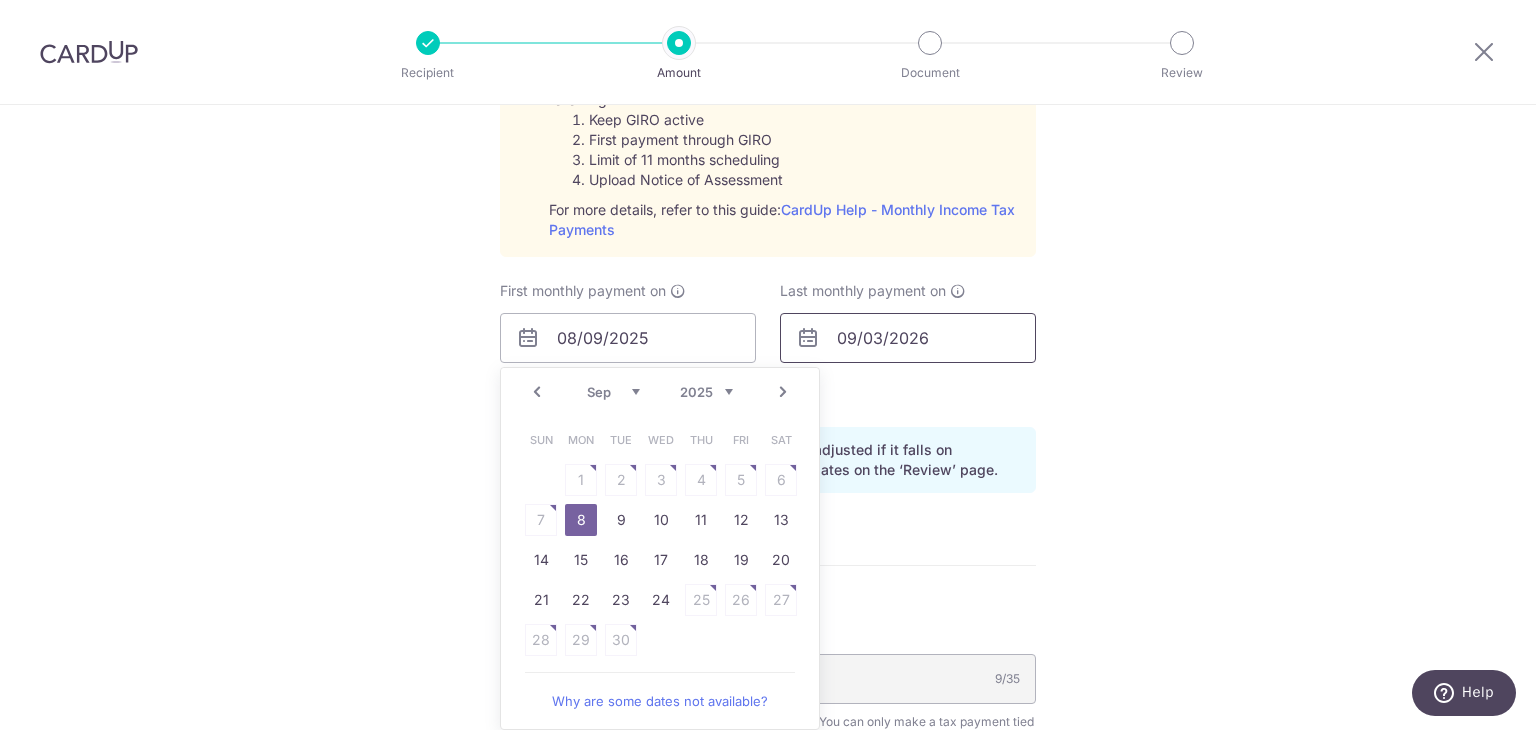 click on "09/03/2026" at bounding box center (908, 338) 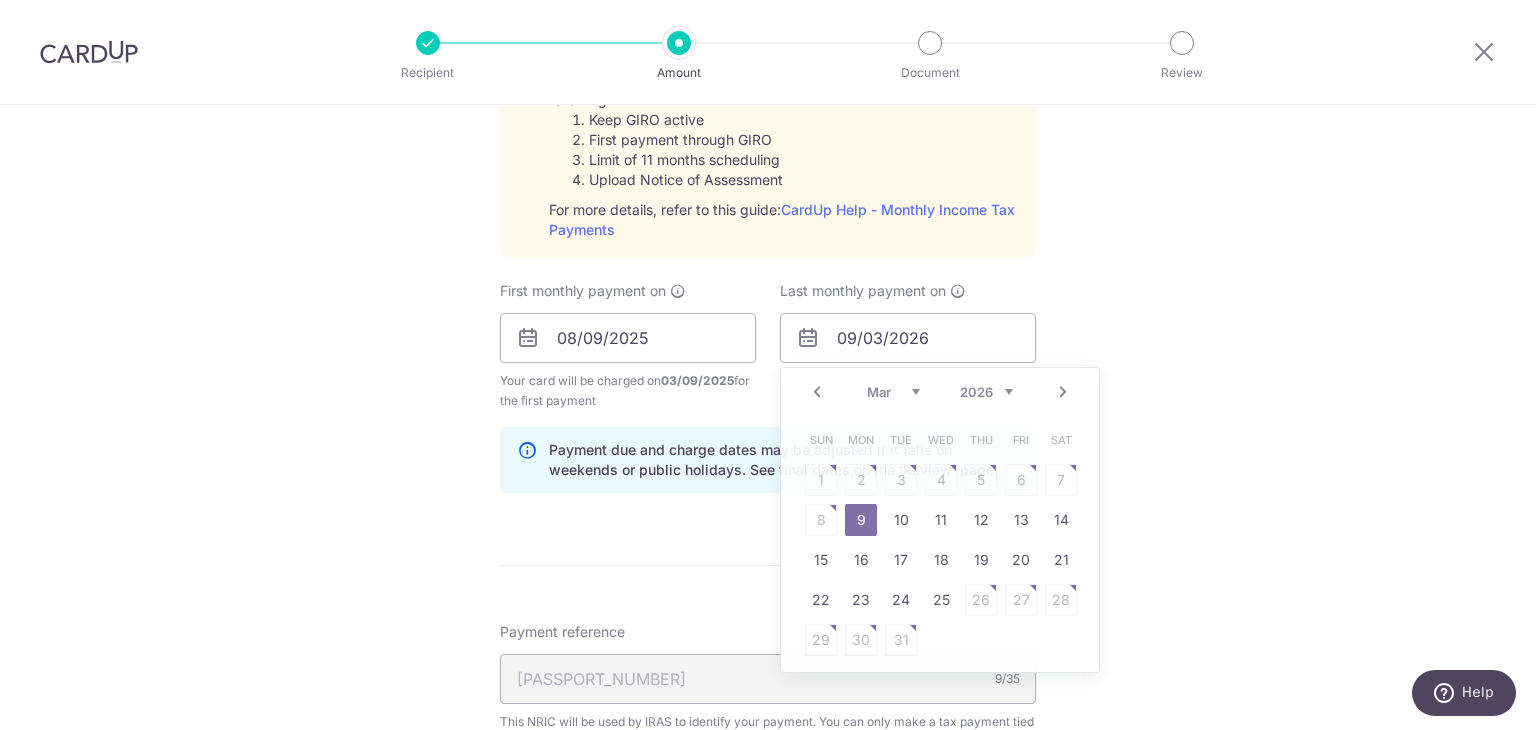 click on "Tell us more about your payment
Enter one-time or monthly payment amount
SGD
494.97
494.97
The  total tax payment amounts scheduled  should not exceed the outstanding balance in your latest Statement of Account.
Select Card
**** 6346
Add credit card
Your Cards
**** 6589
**** 0878
**** 6346
Secure 256-bit SSL" at bounding box center [768, 188] 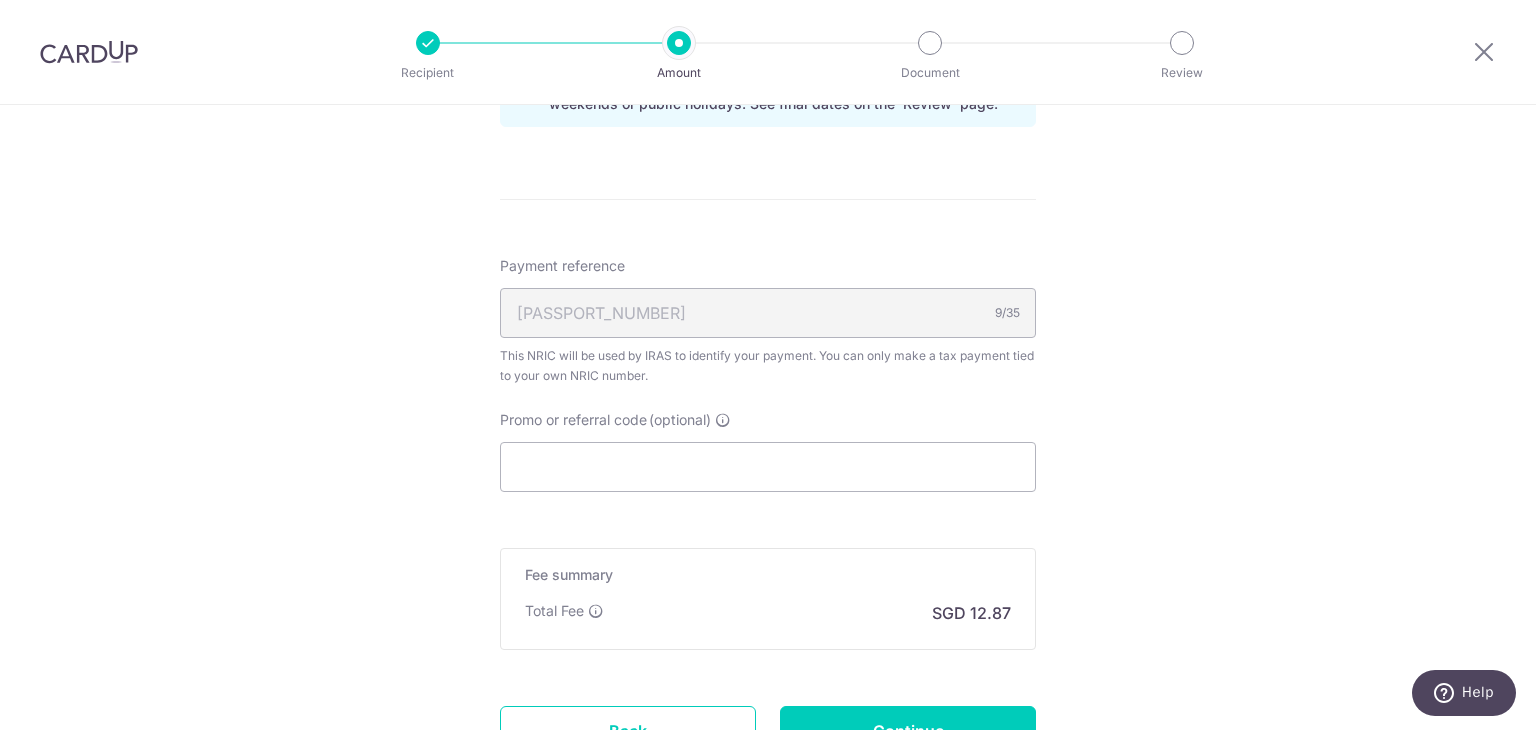 scroll, scrollTop: 1400, scrollLeft: 0, axis: vertical 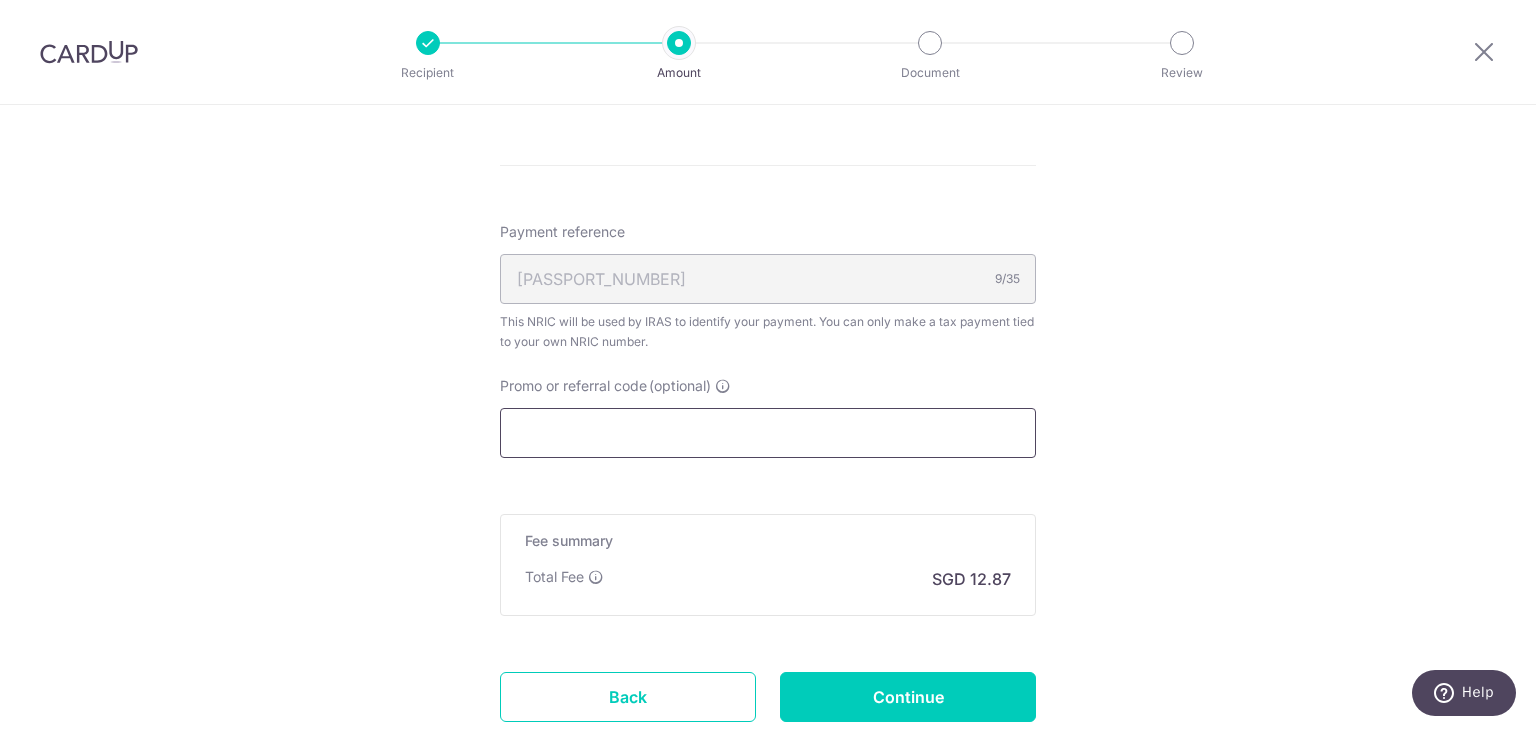 click on "Promo or referral code
(optional)" at bounding box center (768, 433) 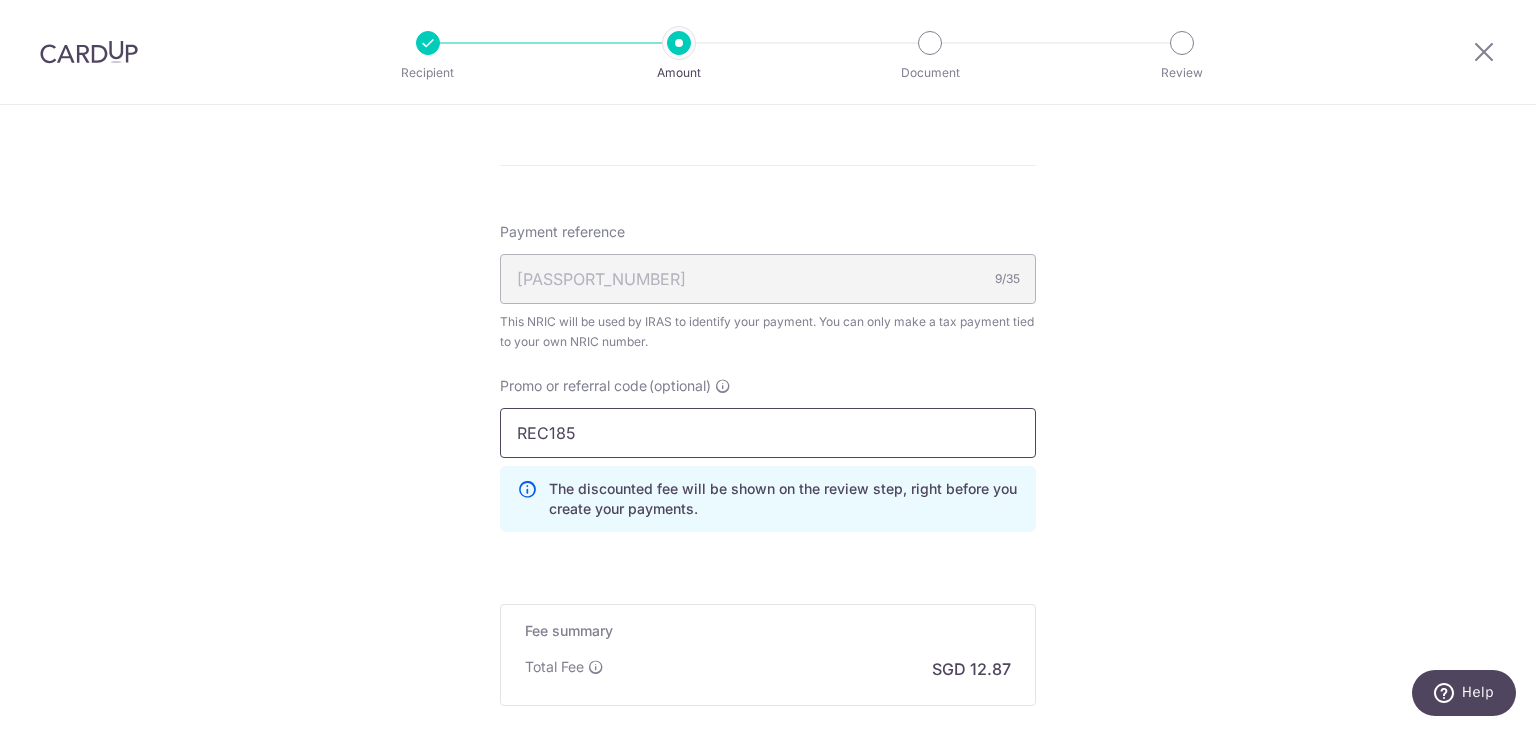 type on "REC185" 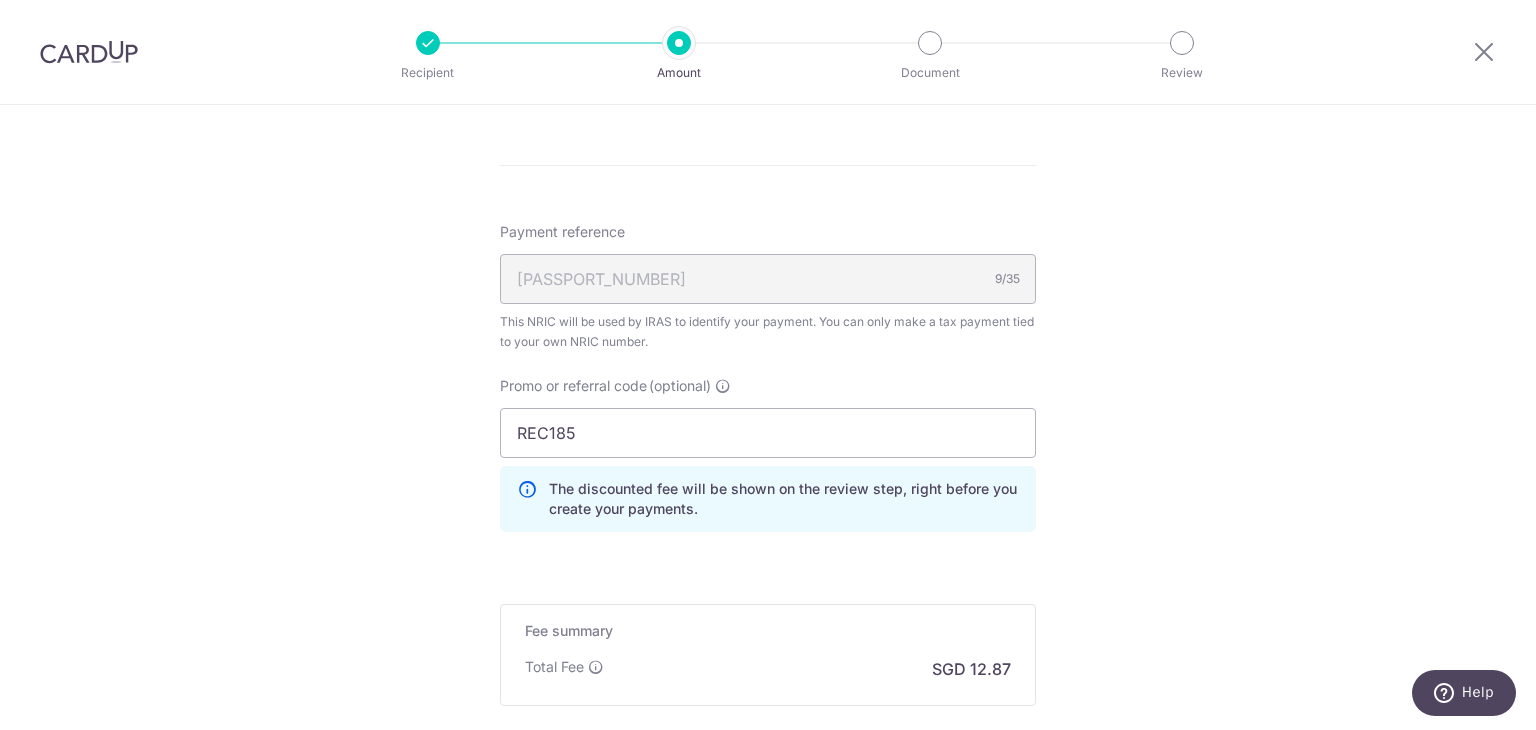 click on "Tell us more about your payment
Enter one-time or monthly payment amount
SGD
494.97
494.97
The  total tax payment amounts scheduled  should not exceed the outstanding balance in your latest Statement of Account.
Select Card
**** 6346
Add credit card
Your Cards
**** 6589
**** 0878
**** 6346
Secure 256-bit SSL" at bounding box center [768, -167] 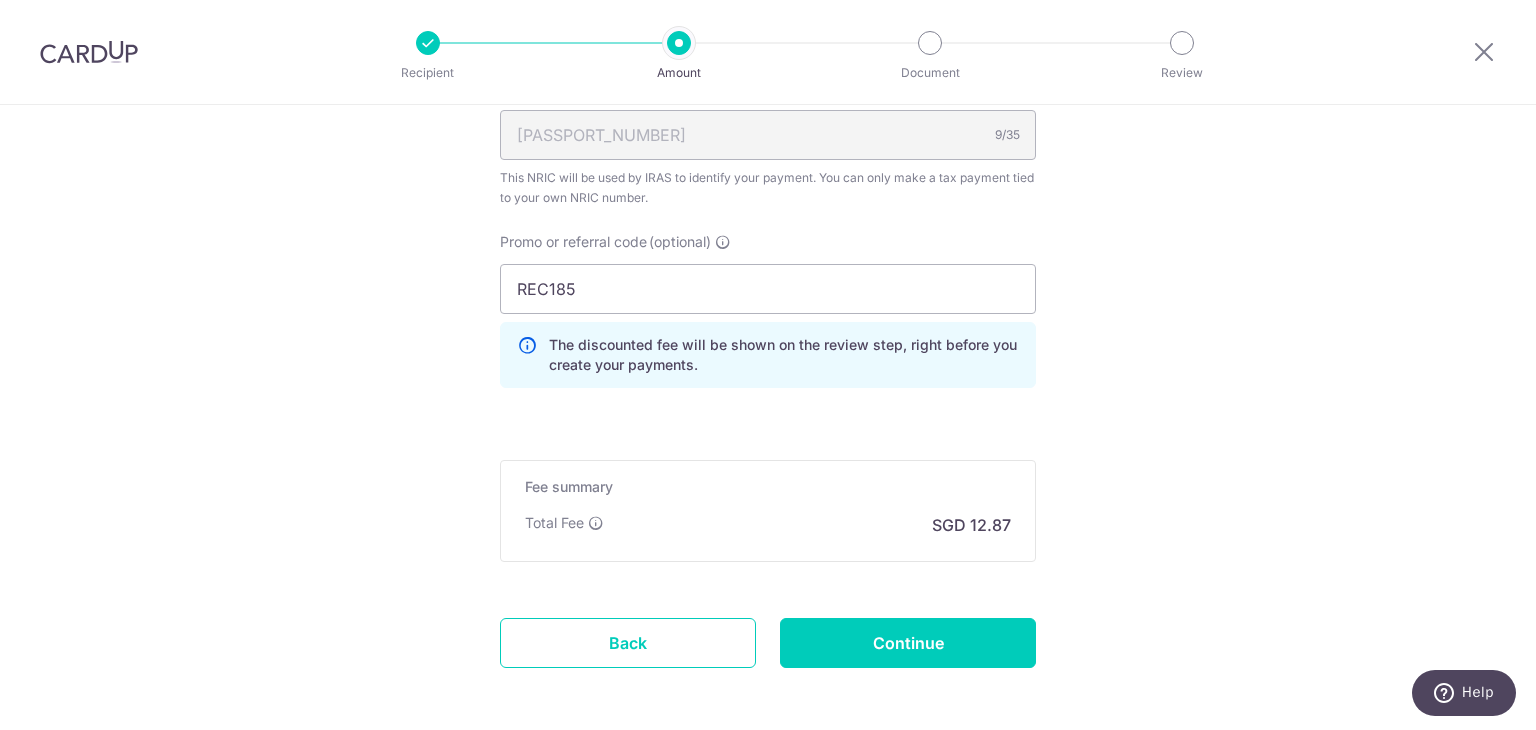 scroll, scrollTop: 1600, scrollLeft: 0, axis: vertical 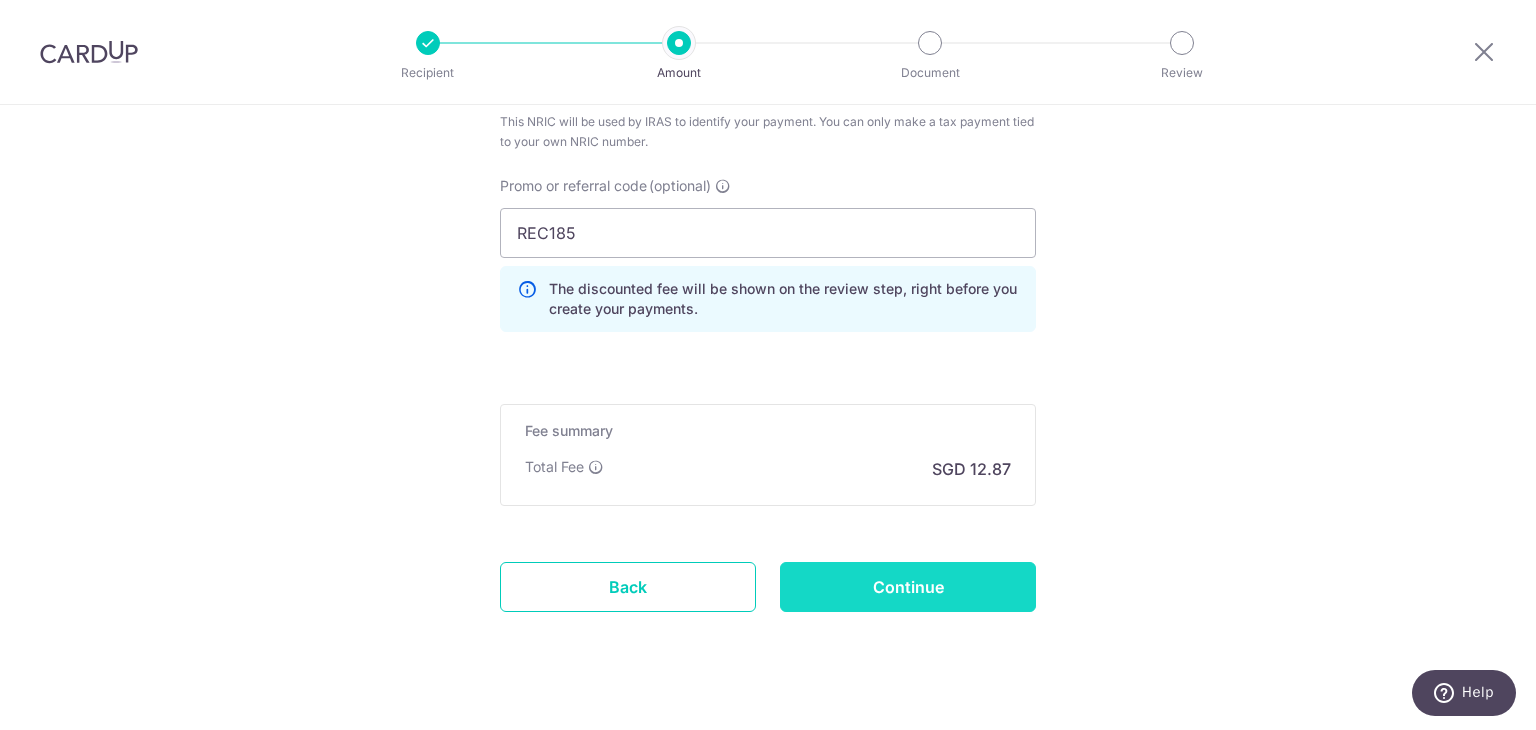 click on "Continue" at bounding box center [908, 587] 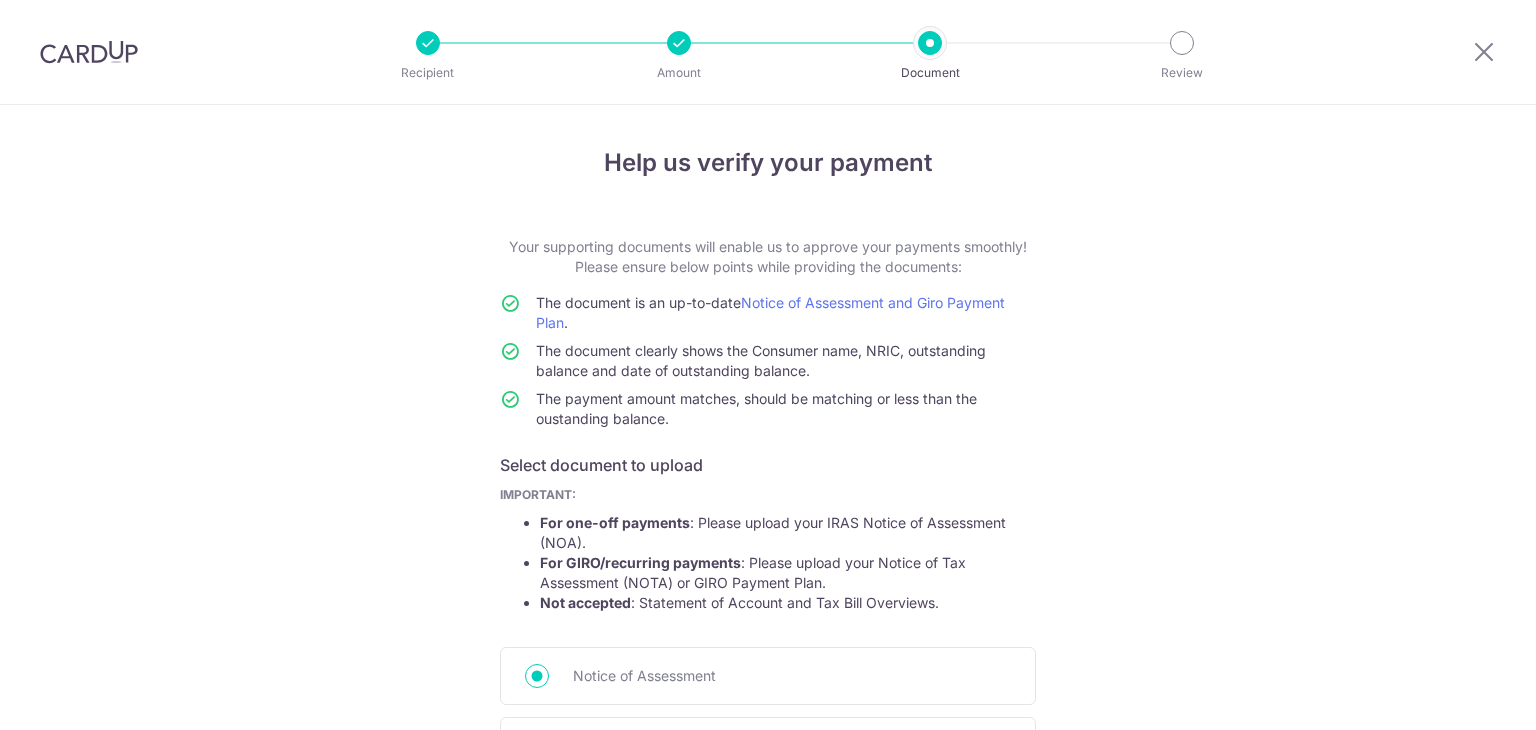 scroll, scrollTop: 0, scrollLeft: 0, axis: both 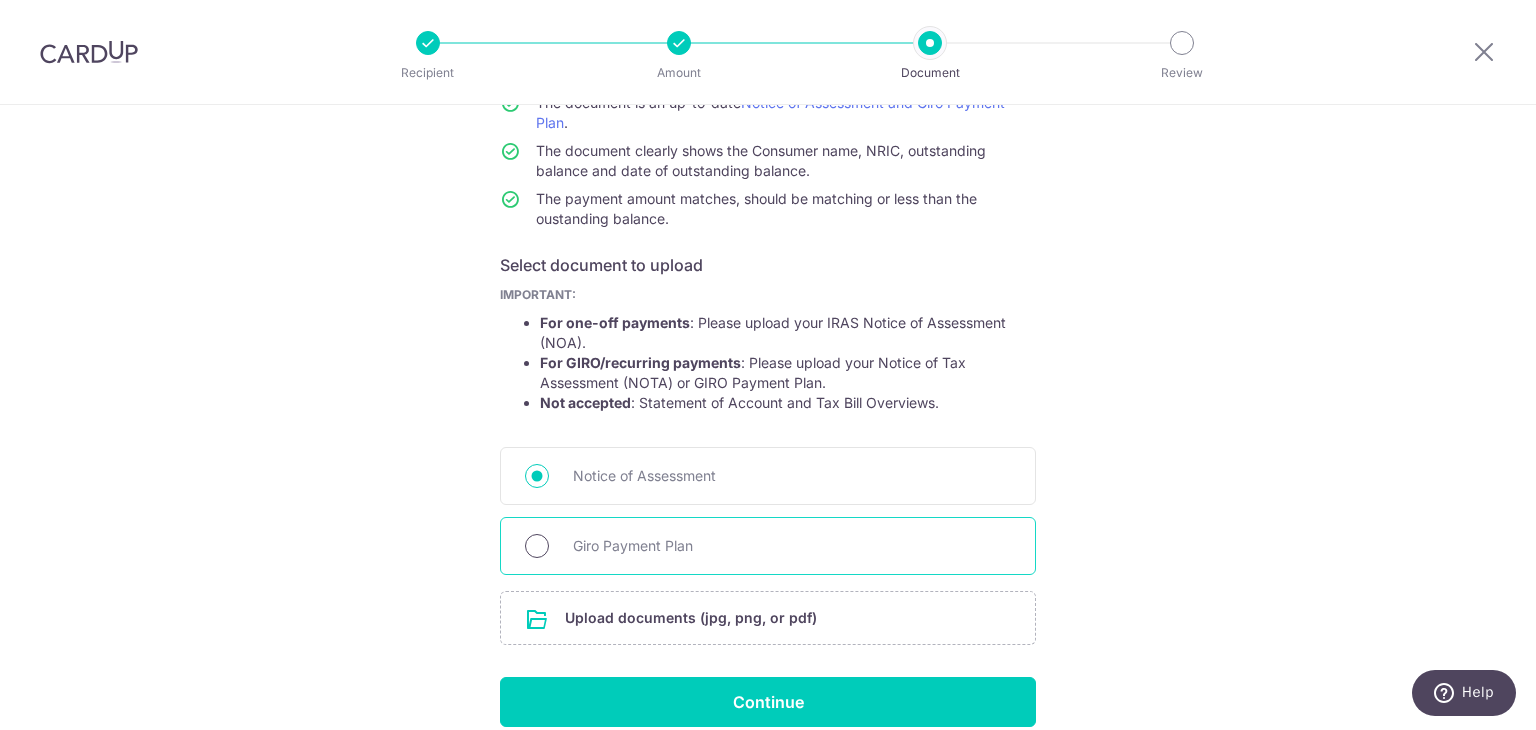 click on "Giro Payment Plan" at bounding box center [537, 546] 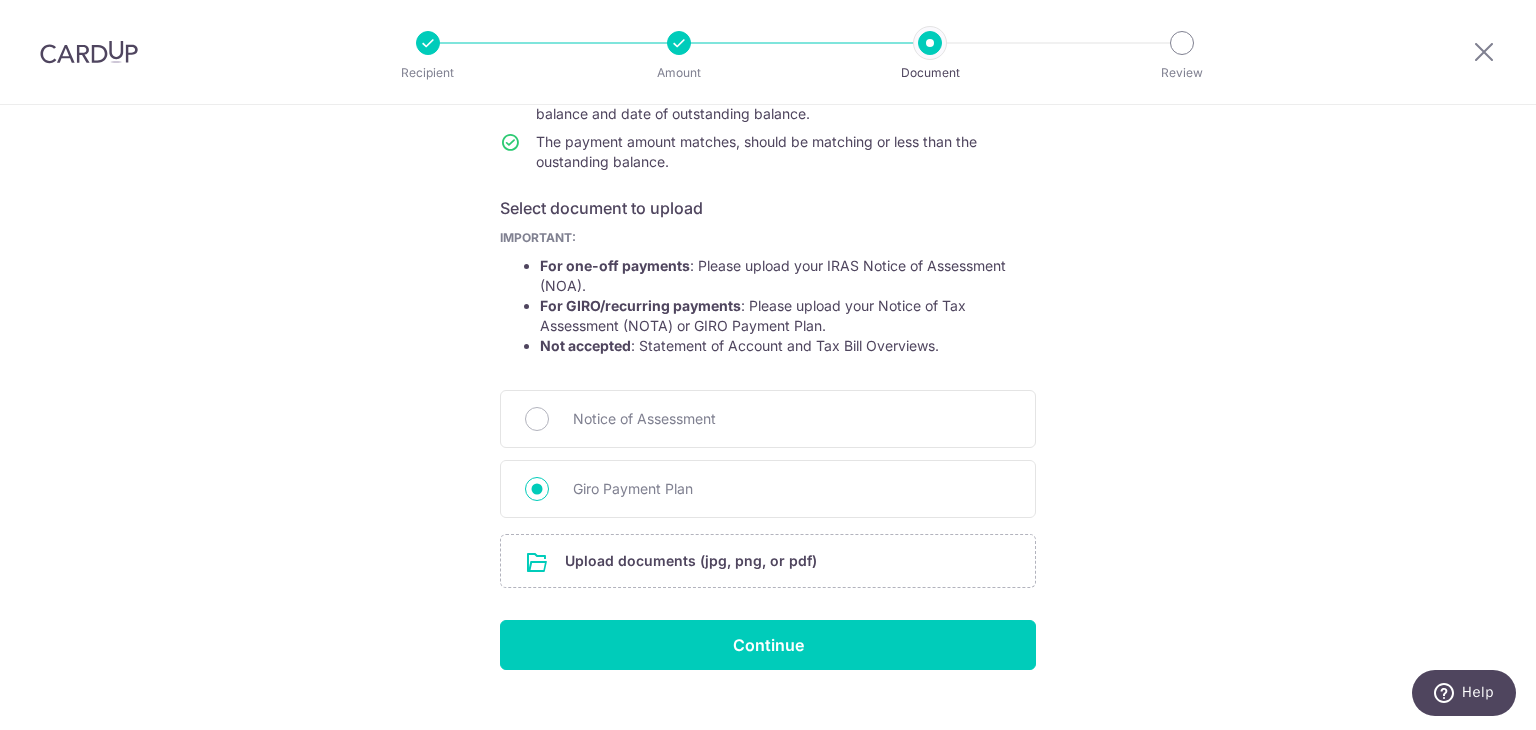 scroll, scrollTop: 289, scrollLeft: 0, axis: vertical 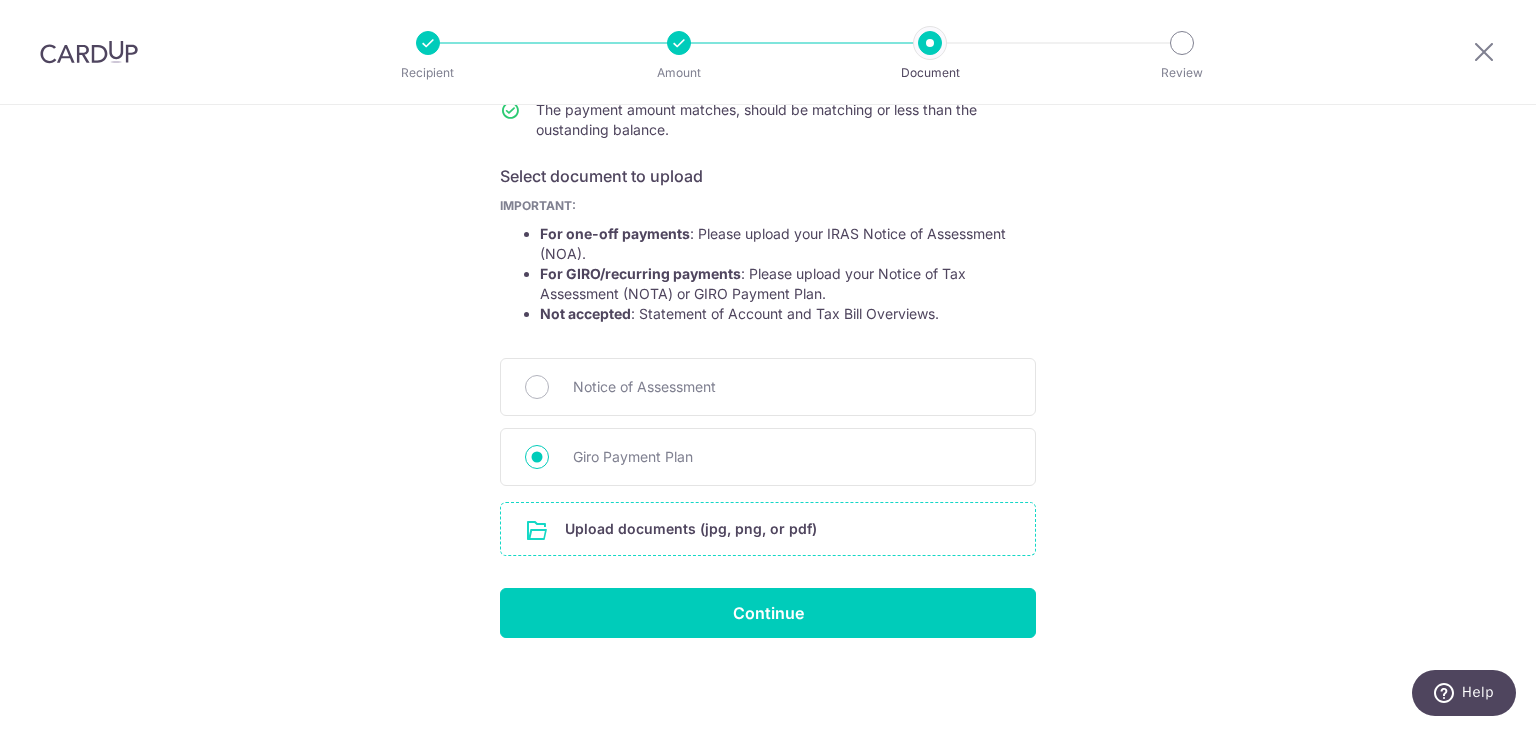 click at bounding box center (768, 529) 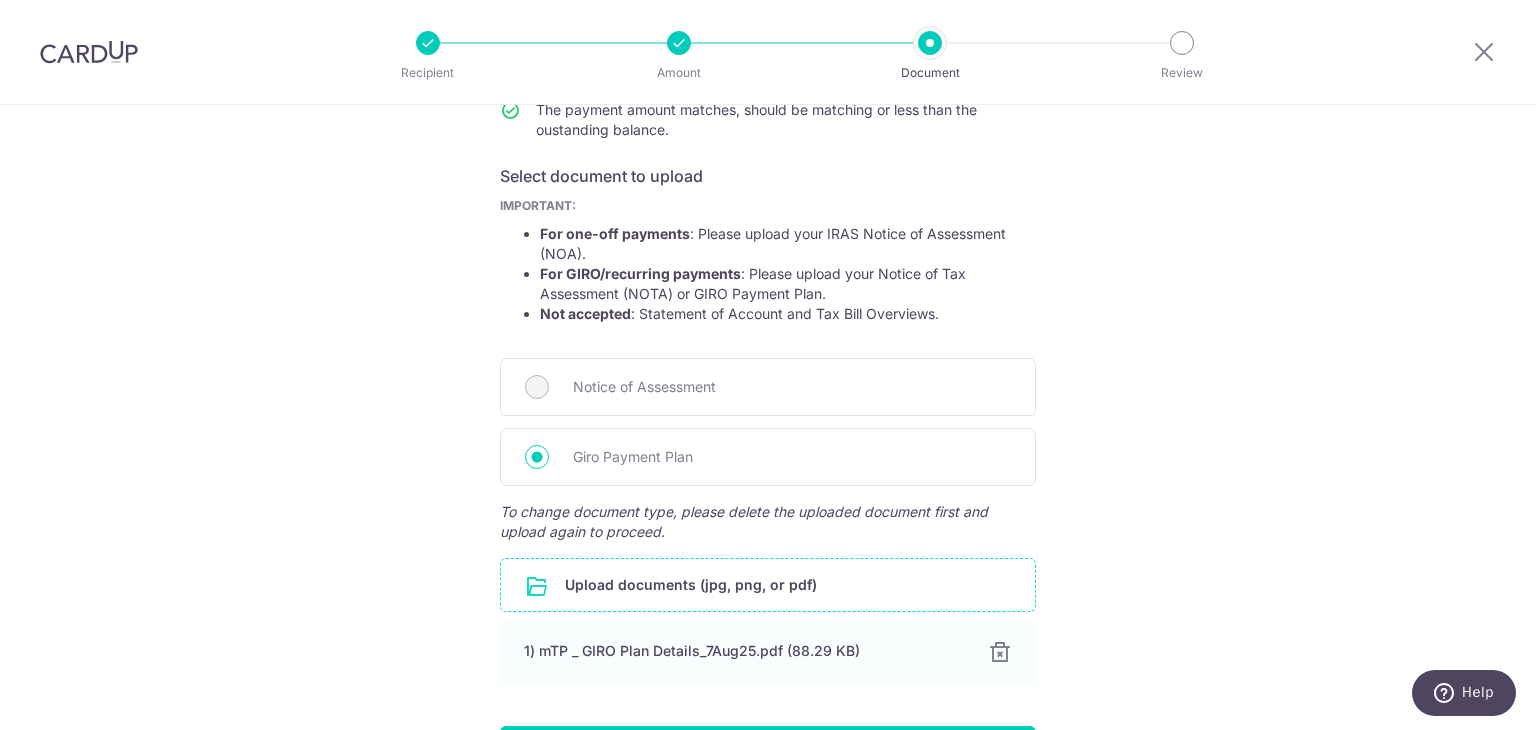 scroll, scrollTop: 428, scrollLeft: 0, axis: vertical 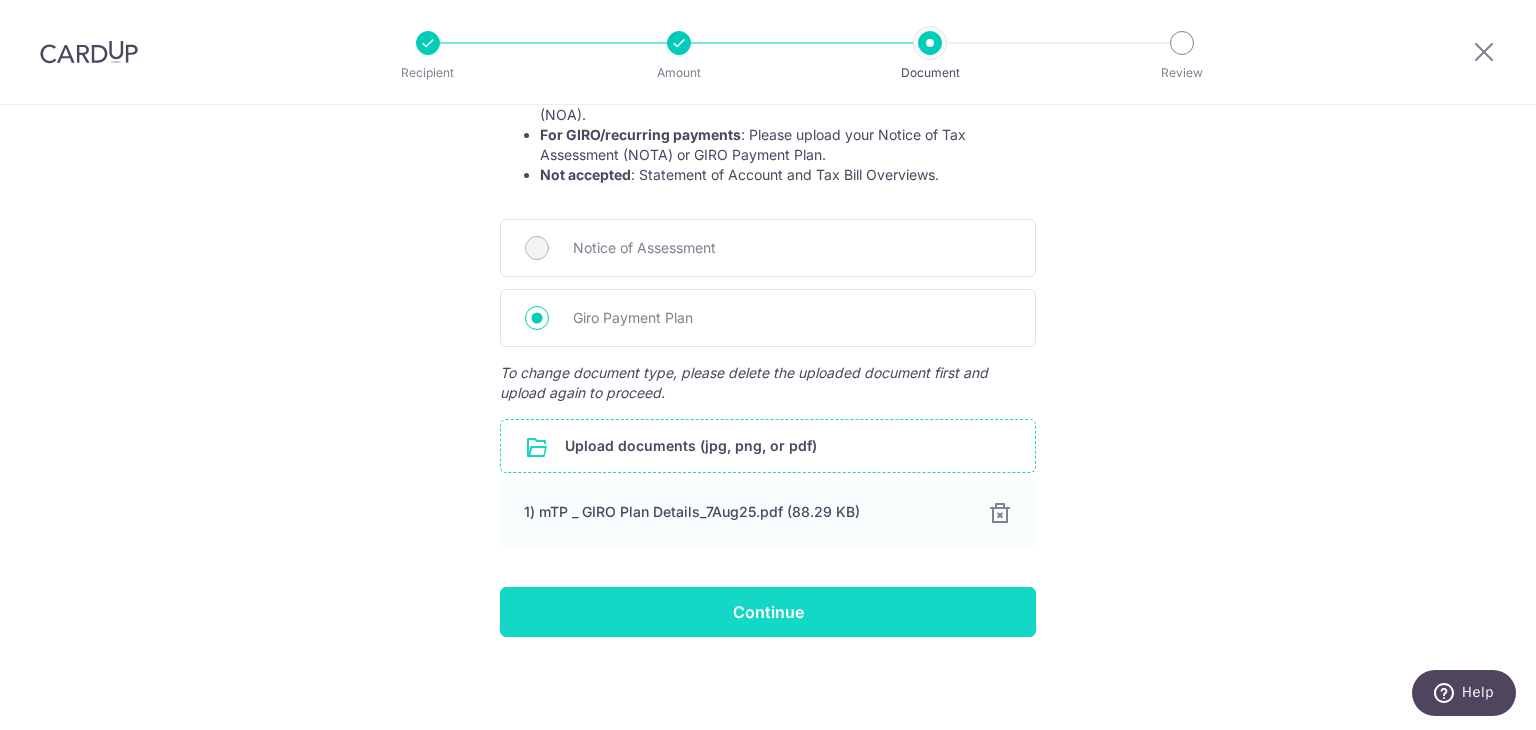 click on "Continue" at bounding box center [768, 612] 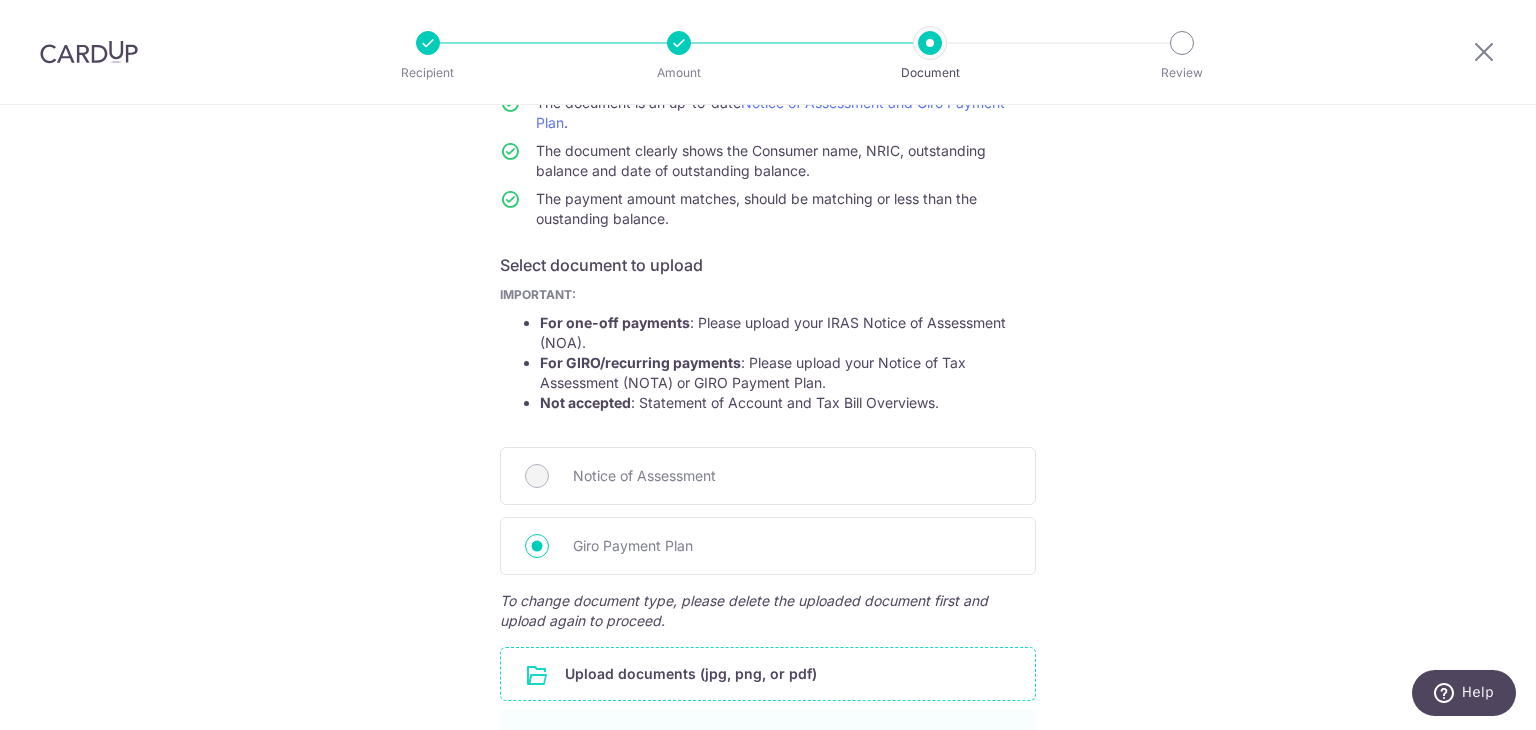 scroll, scrollTop: 0, scrollLeft: 0, axis: both 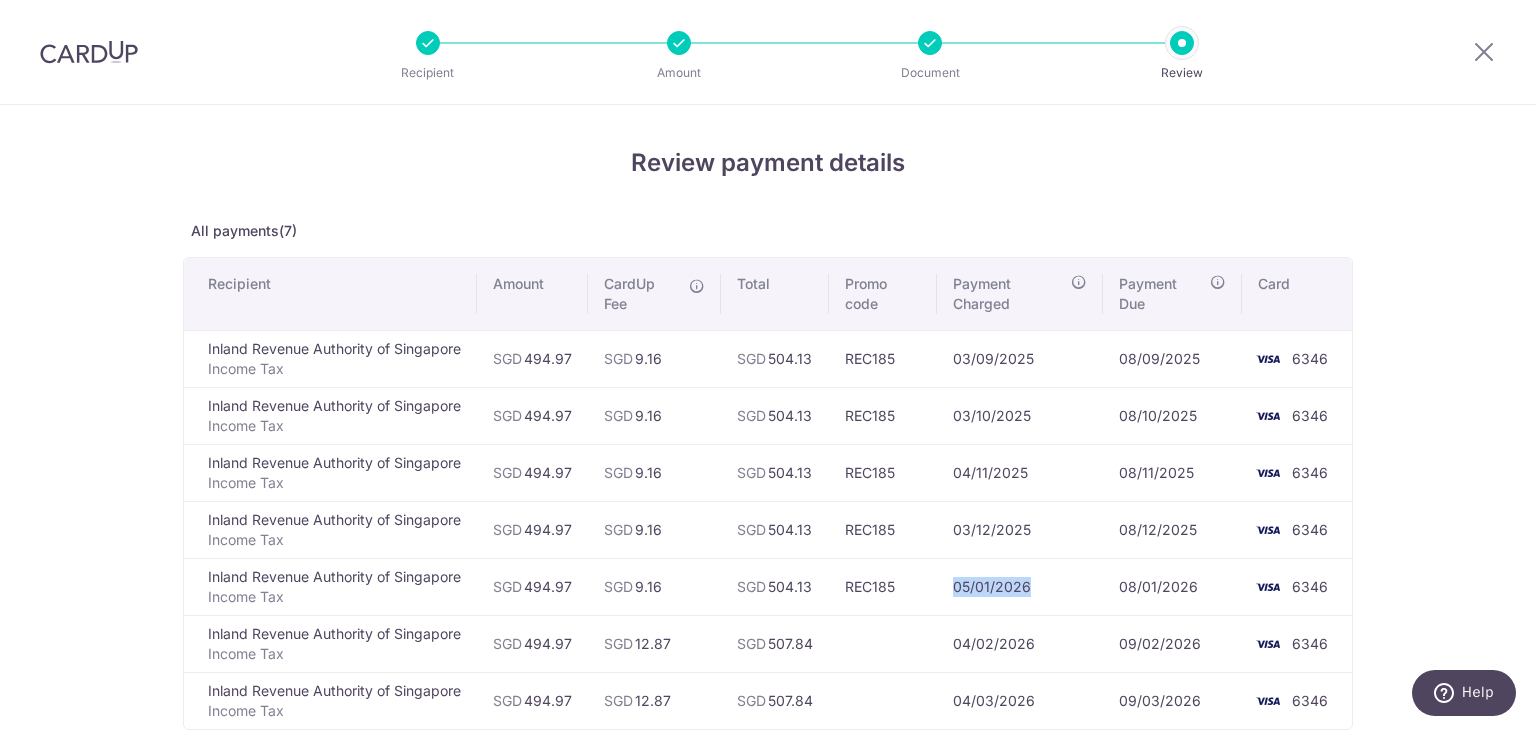 drag, startPoint x: 949, startPoint y: 589, endPoint x: 1064, endPoint y: 599, distance: 115.43397 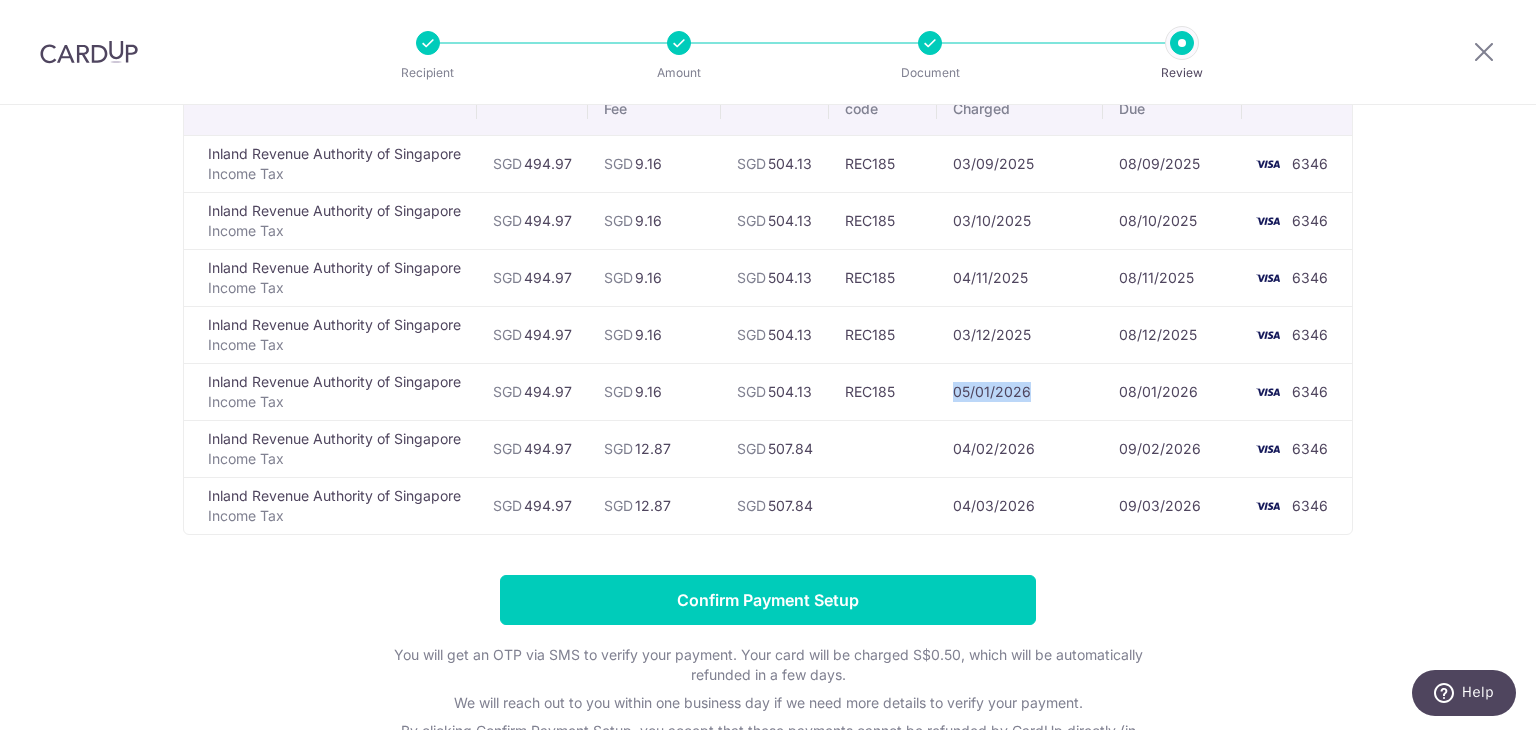 scroll, scrollTop: 162, scrollLeft: 0, axis: vertical 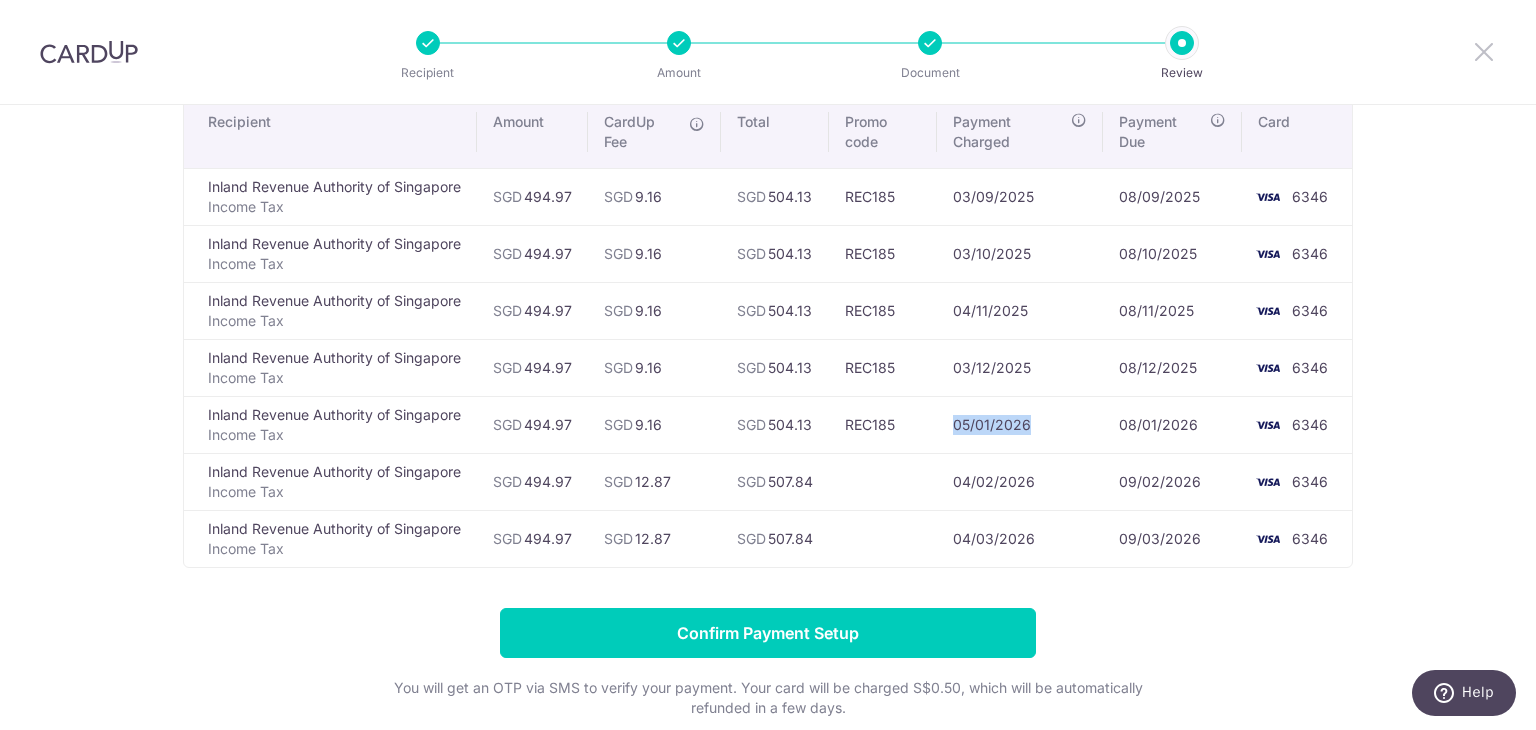click at bounding box center (1484, 51) 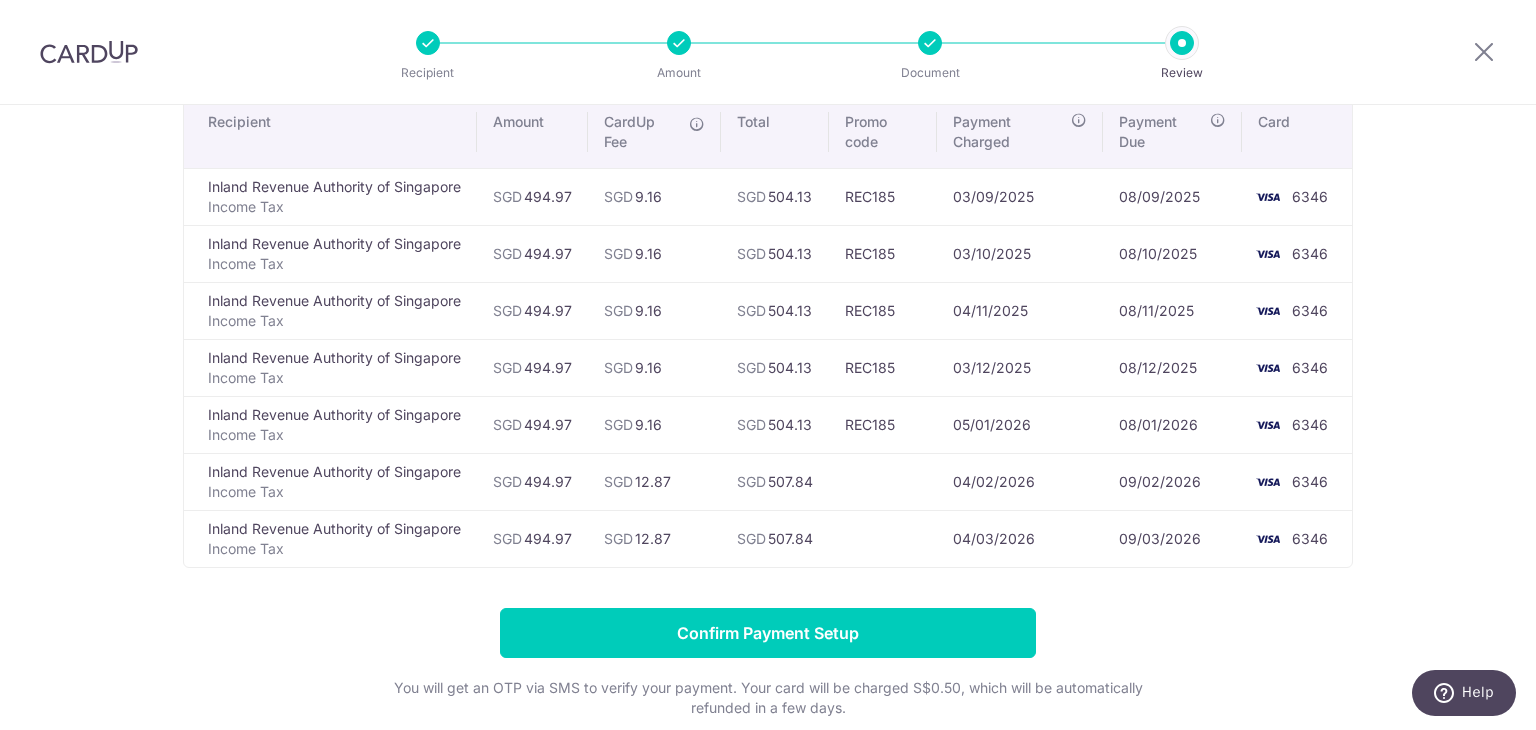 click on "REC185" at bounding box center [883, 367] 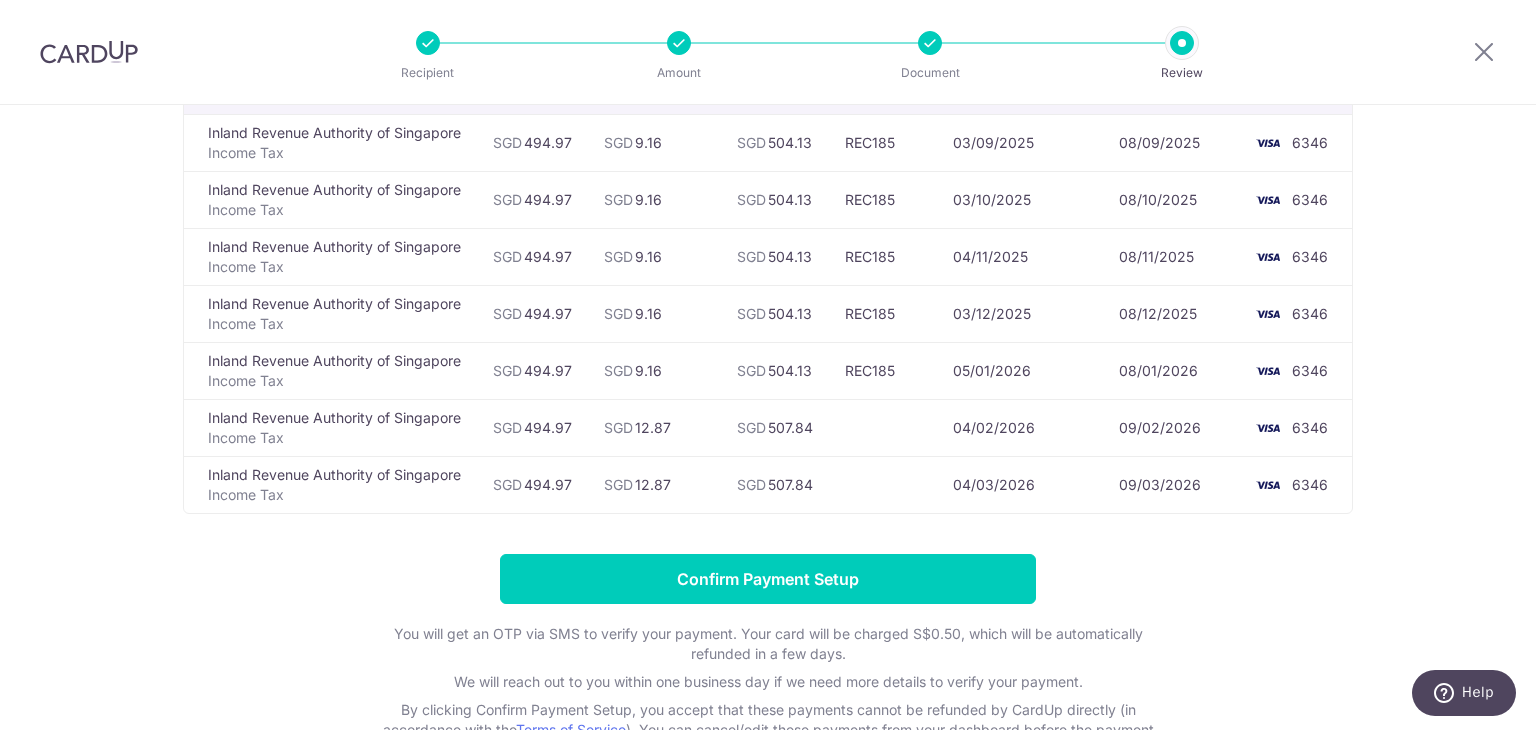 scroll, scrollTop: 162, scrollLeft: 0, axis: vertical 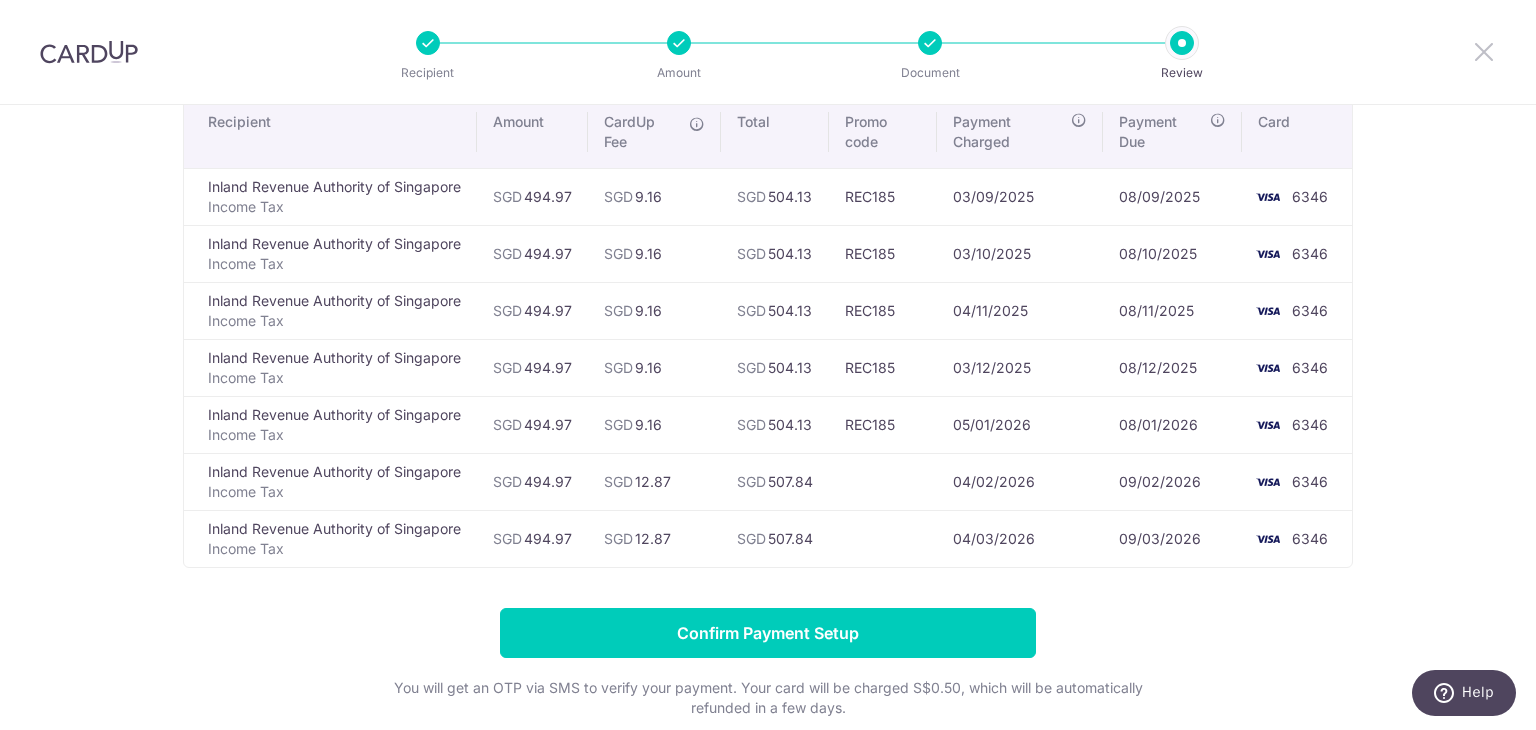 click at bounding box center [1484, 51] 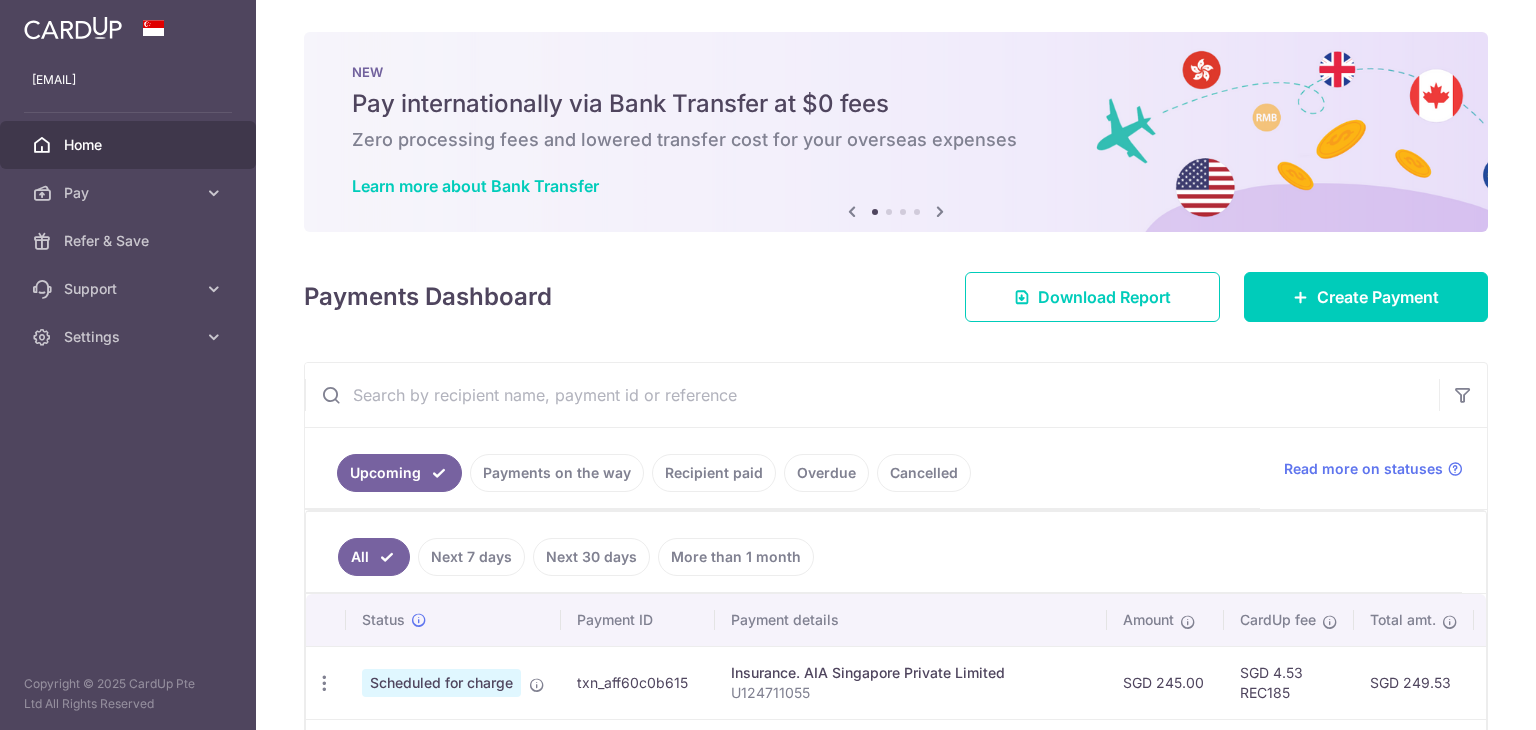 click on "×
Pause Schedule
Pause all future payments in this series
Pause just this one payment
By clicking below, you confirm you are pausing this payment to   on  . Payments can be unpaused at anytime prior to payment taken date.
Confirm
Cancel Schedule
Cancel all future payments in this series
Cancel just this one payment
Confirm
Approve Payment
Recipient Bank Details" at bounding box center (896, 365) 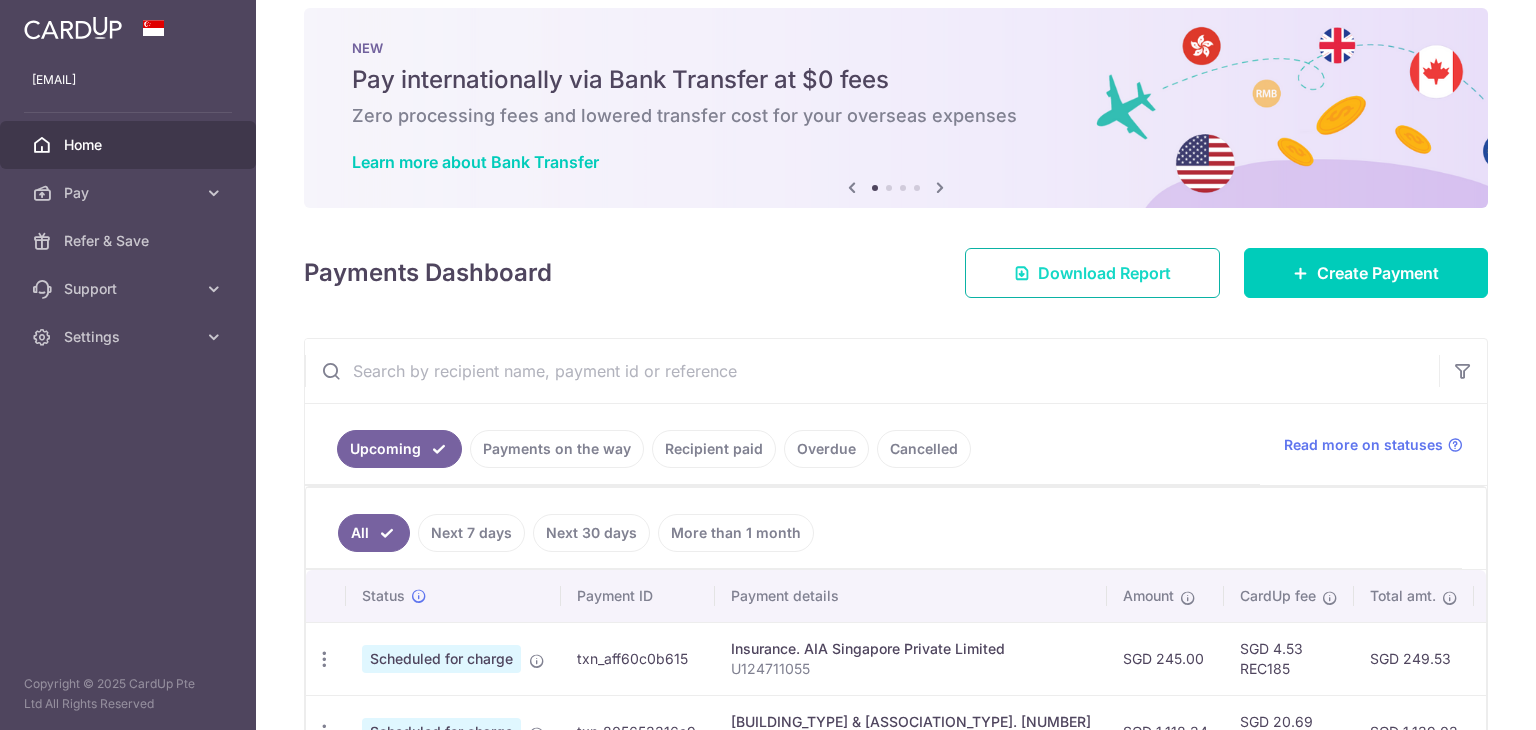 scroll, scrollTop: 0, scrollLeft: 0, axis: both 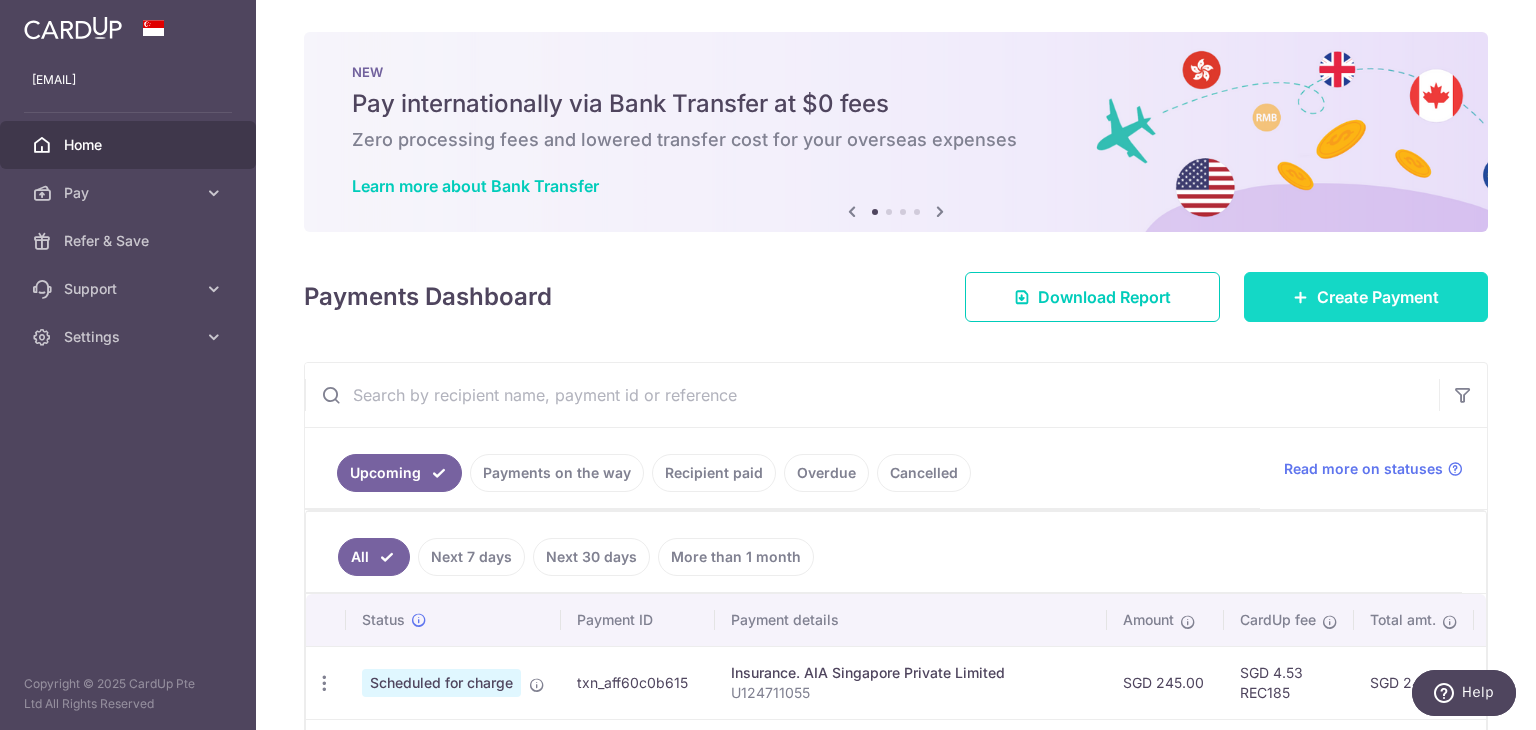 click on "Create Payment" at bounding box center [1366, 297] 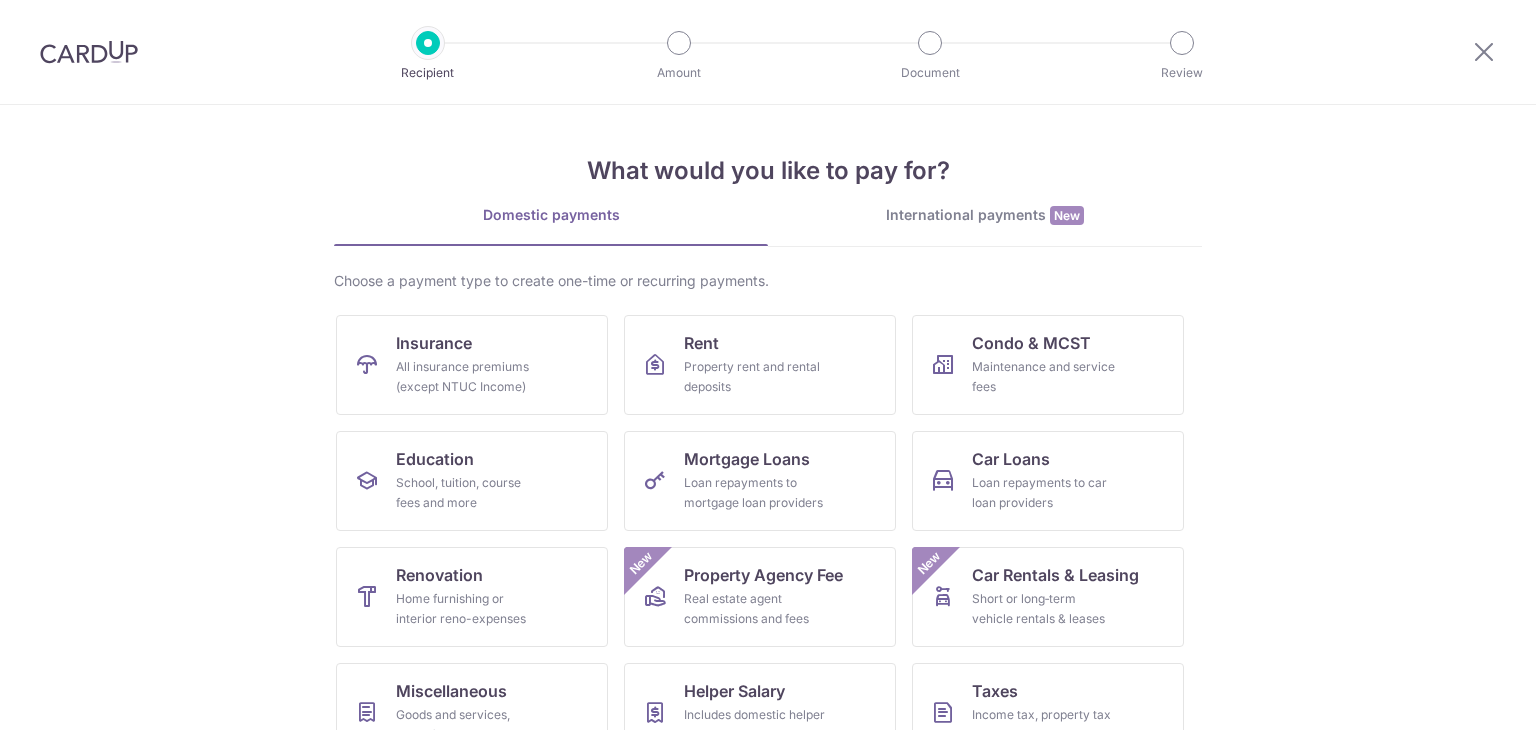 scroll, scrollTop: 0, scrollLeft: 0, axis: both 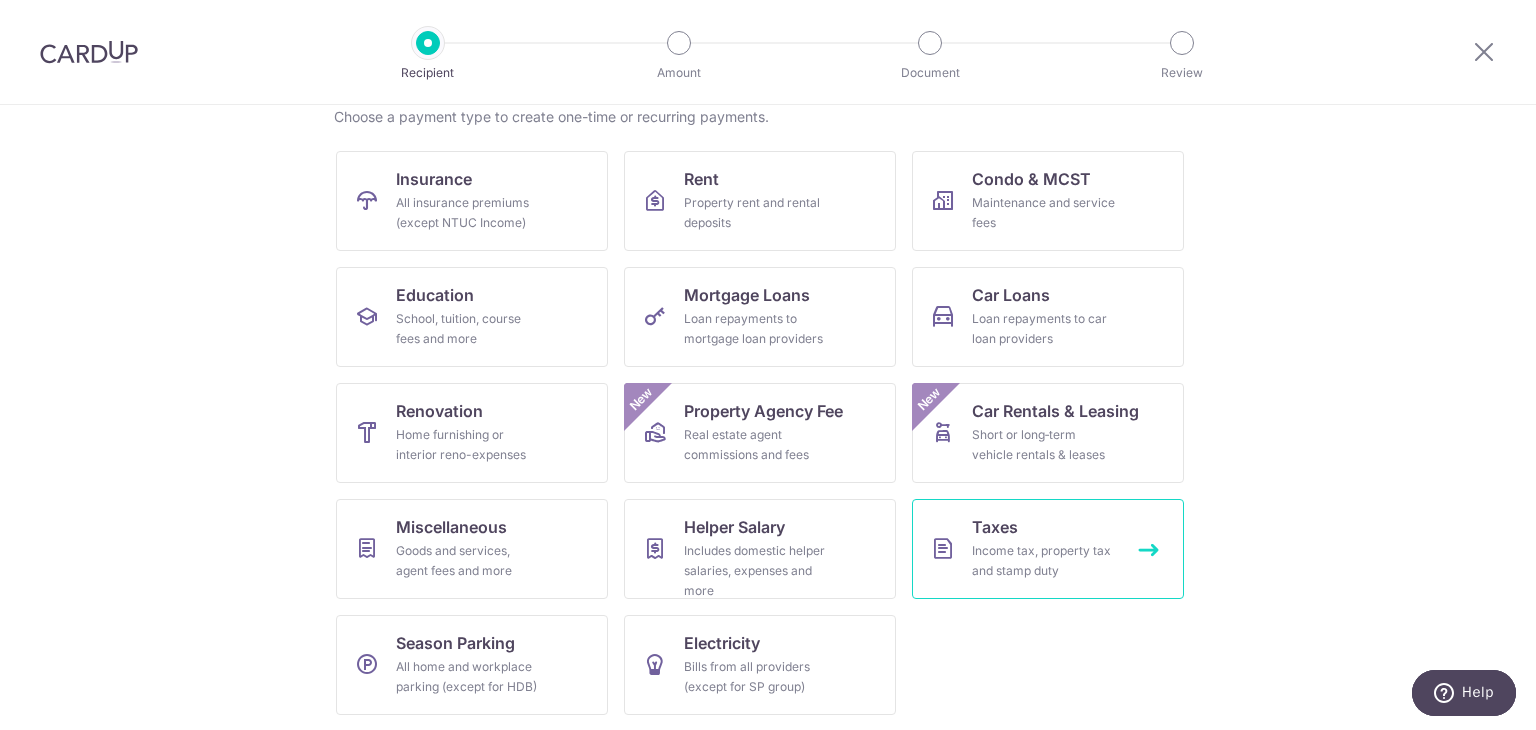 click on "Taxes" at bounding box center [995, 527] 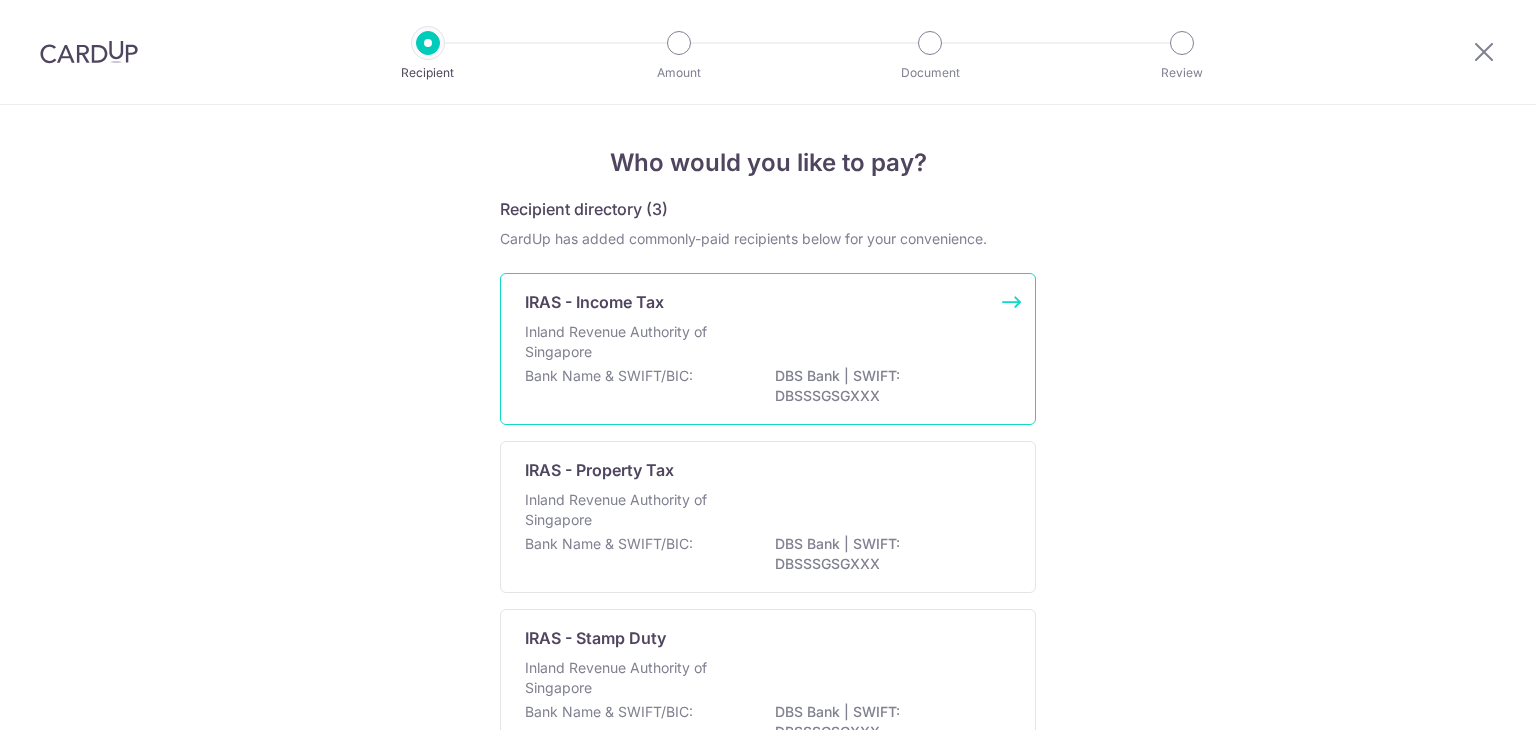 scroll, scrollTop: 0, scrollLeft: 0, axis: both 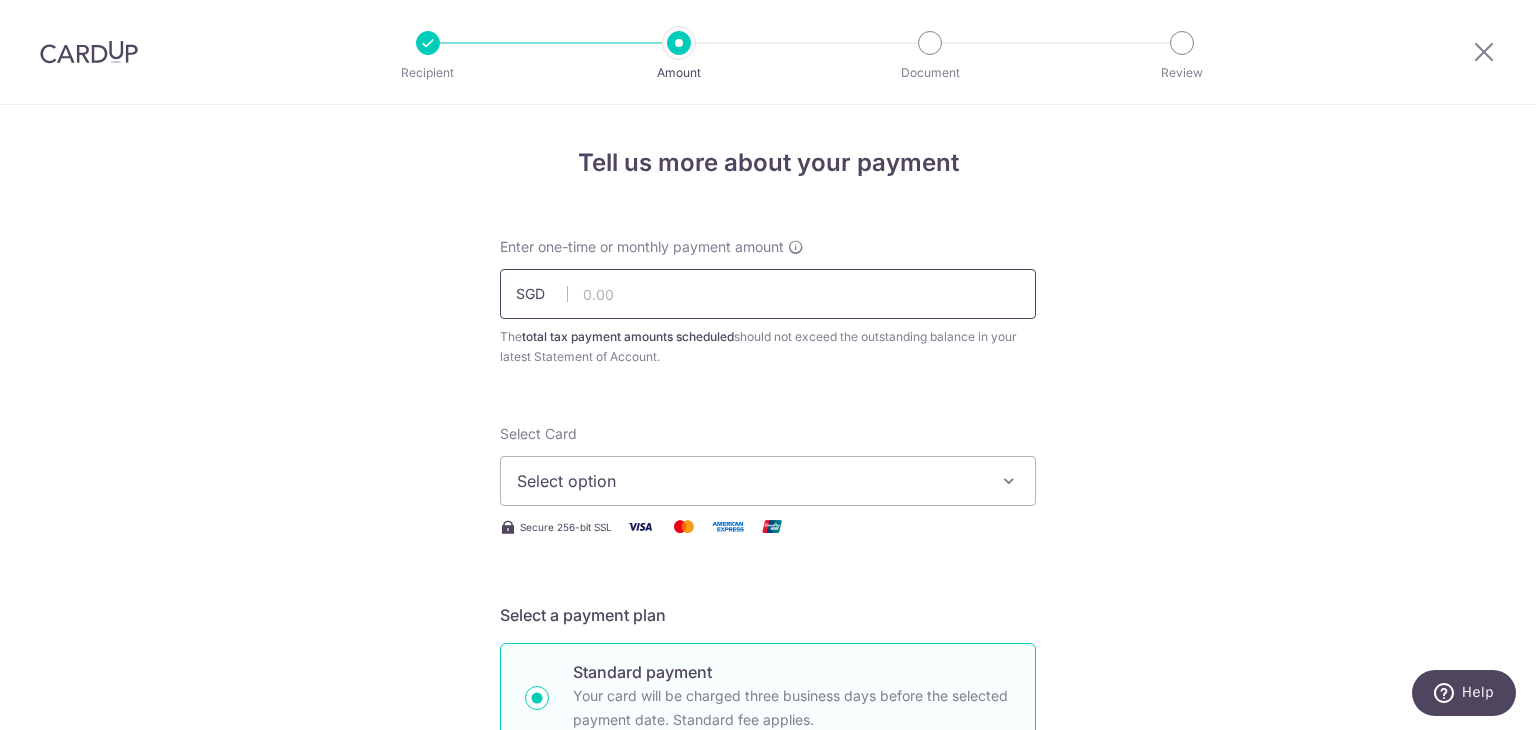 paste on "494.97" 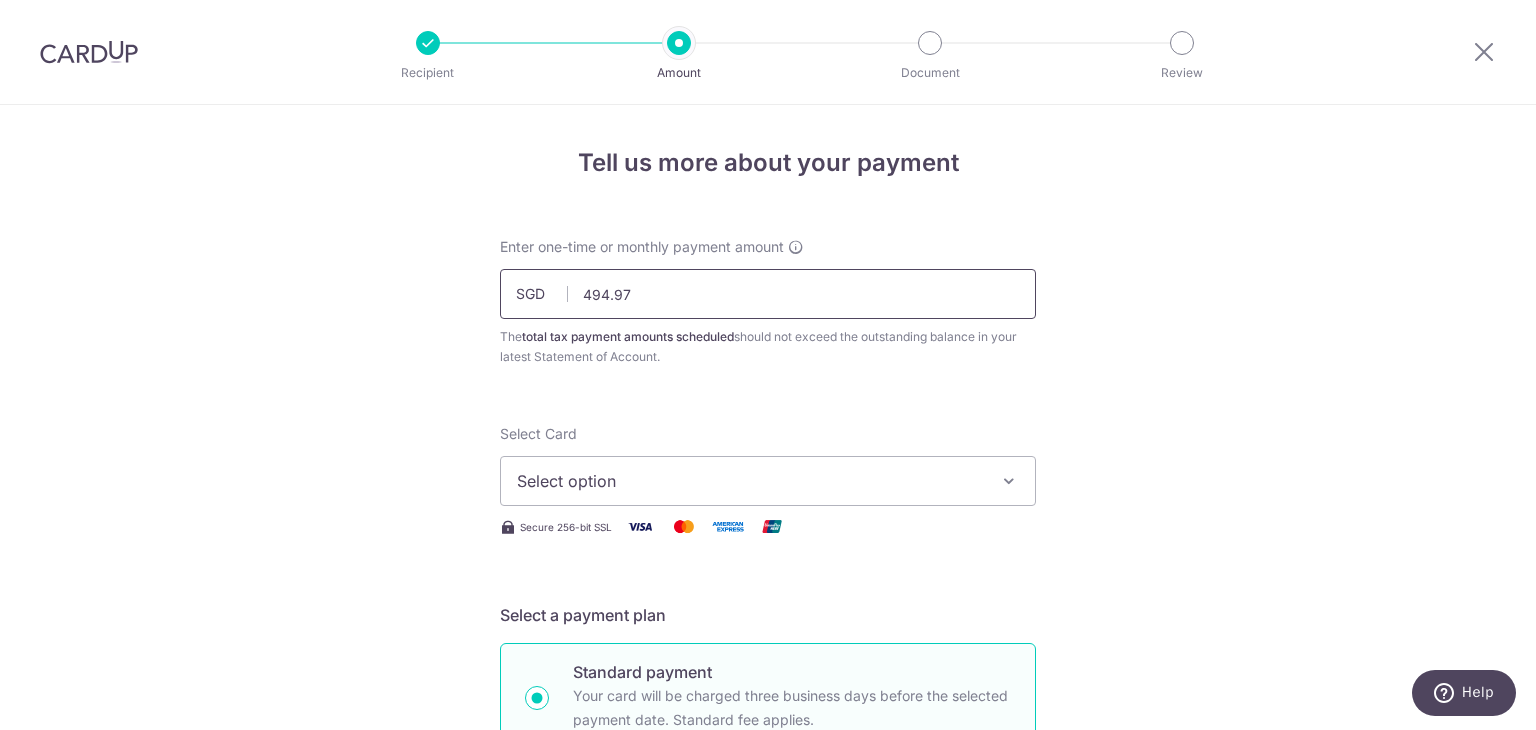 type on "494.97" 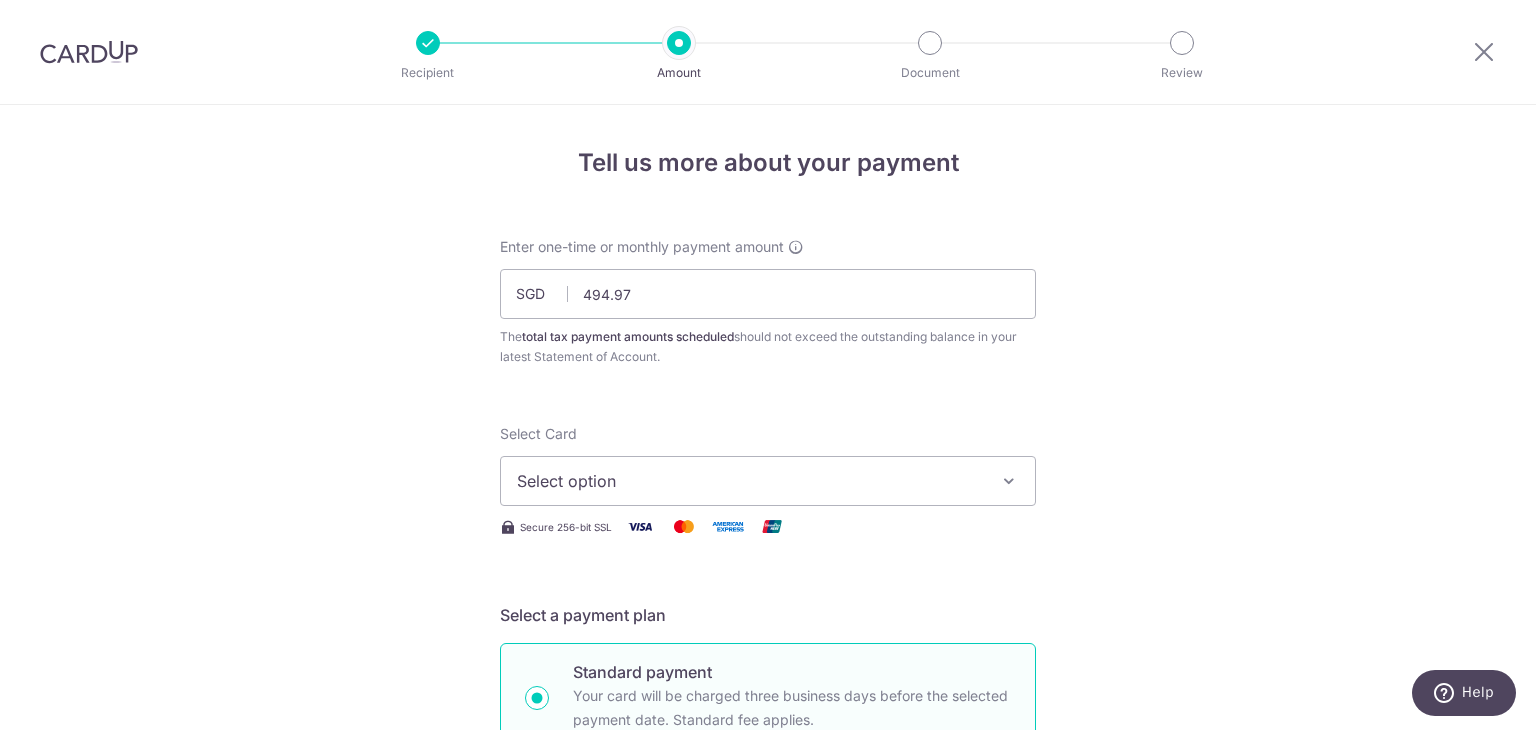 click on "Select option" at bounding box center [750, 481] 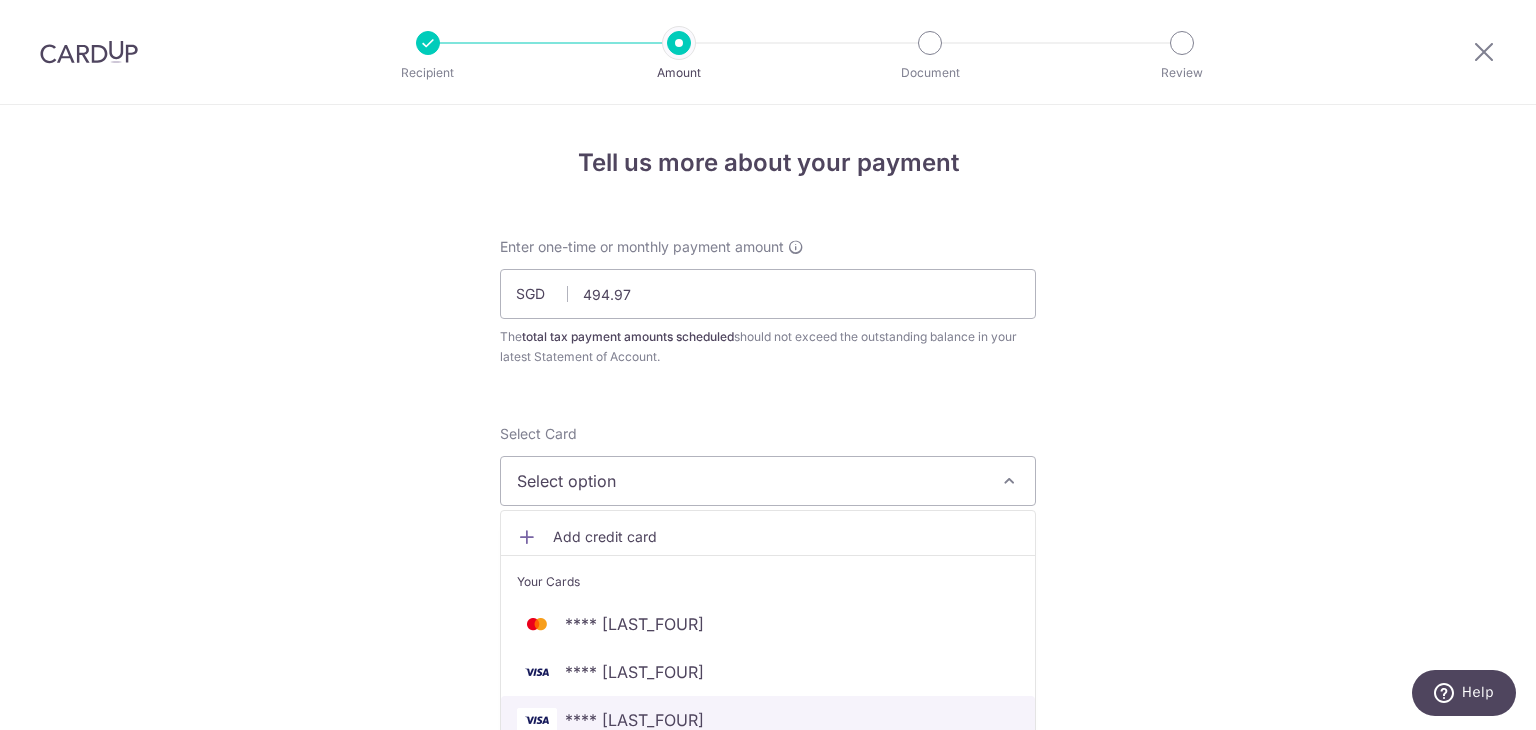 click on "**** 6346" at bounding box center (634, 720) 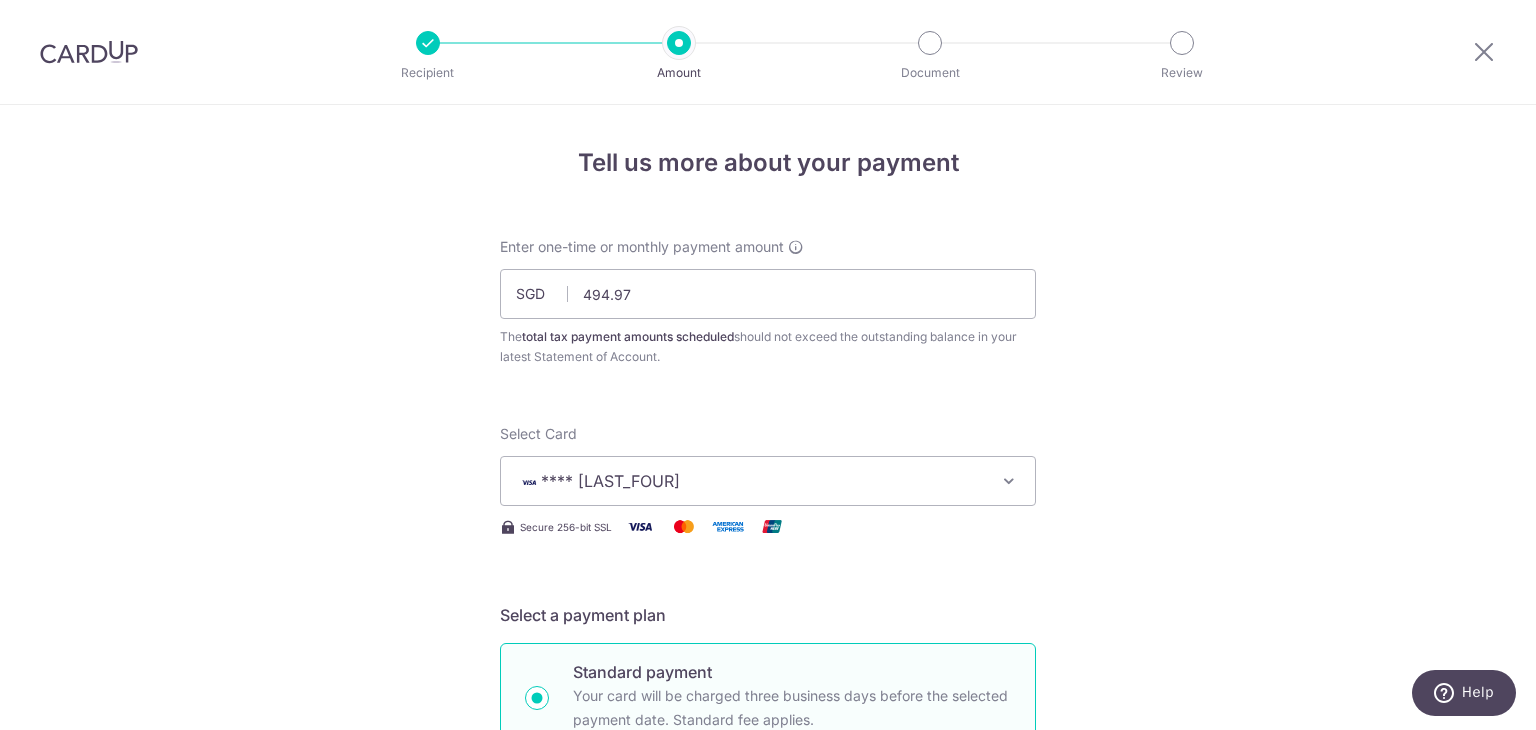 click on "Tell us more about your payment
Enter one-time or monthly payment amount
SGD
494.97
494.97
The  total tax payment amounts scheduled  should not exceed the outstanding balance in your latest Statement of Account.
Select Card
**** 6346
Add credit card
Your Cards
**** 6589
**** 0878
**** 6346
Secure 256-bit SSL" at bounding box center (768, 1033) 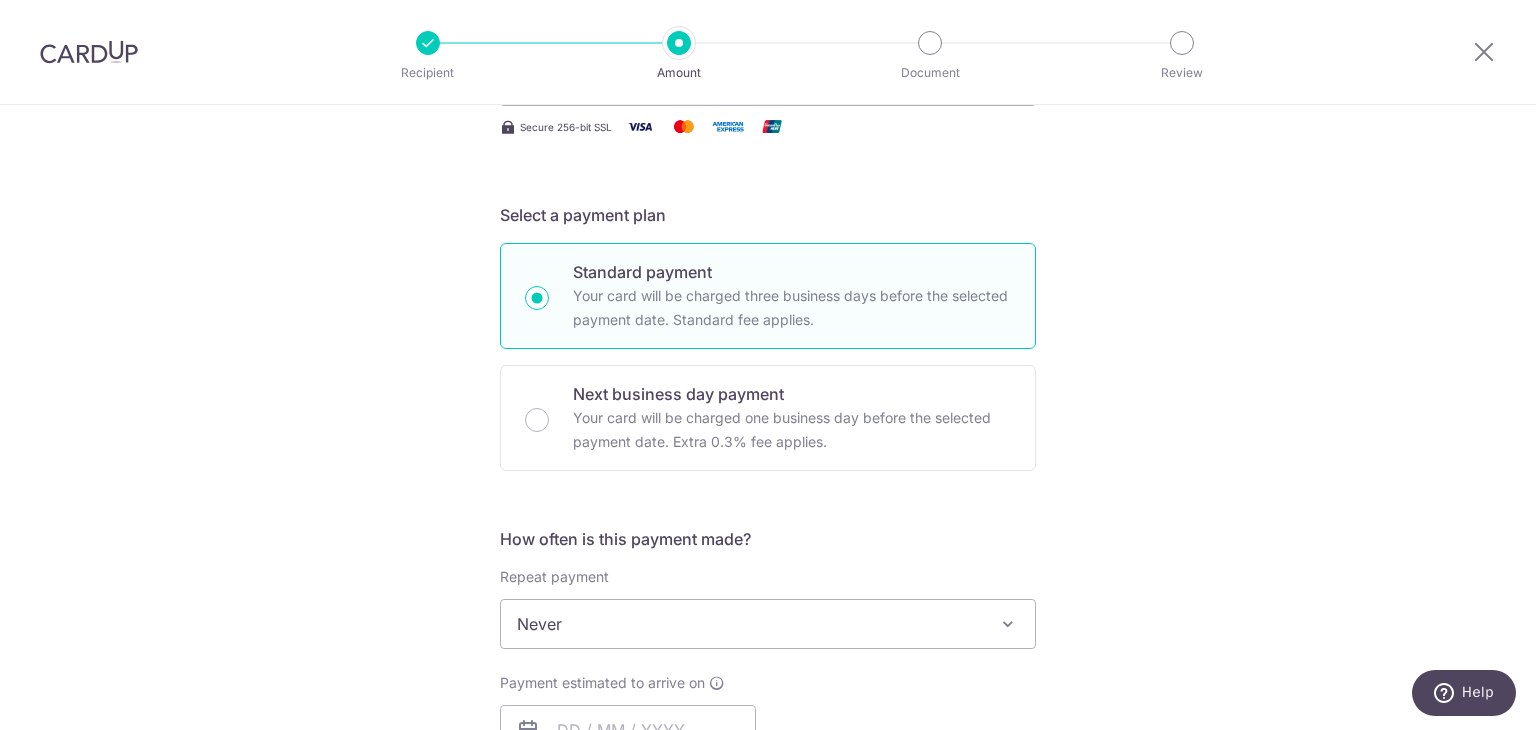 scroll, scrollTop: 600, scrollLeft: 0, axis: vertical 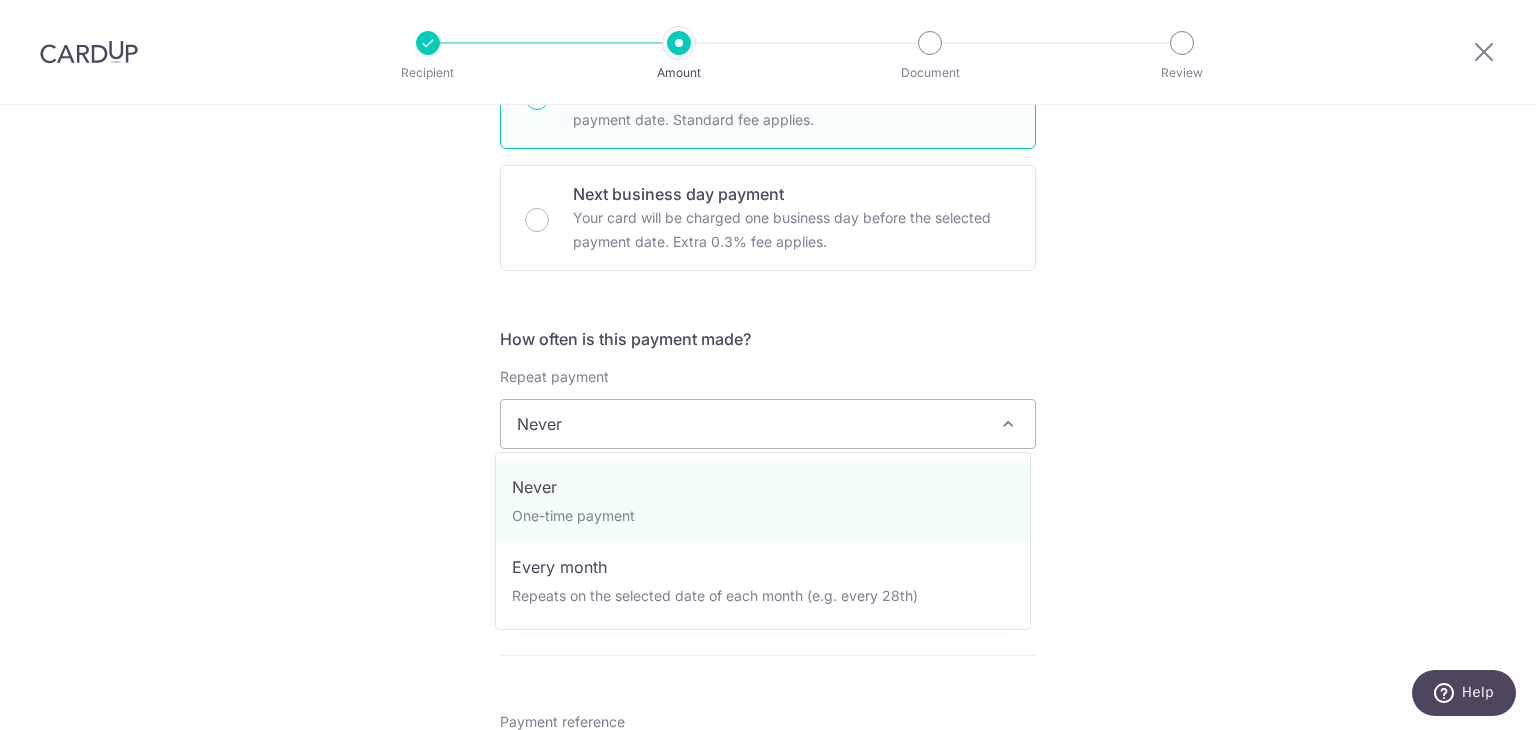 click on "Never" at bounding box center (768, 424) 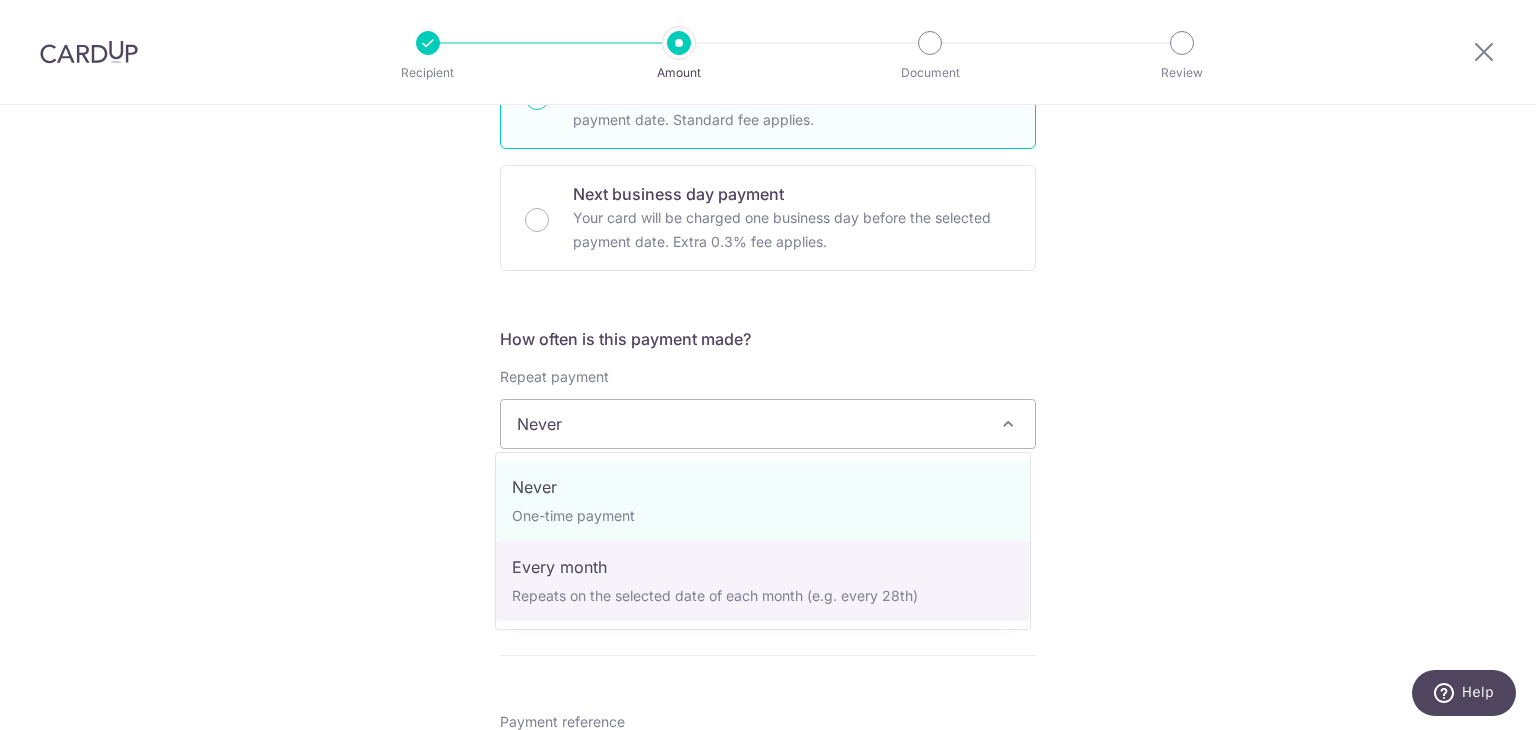select on "3" 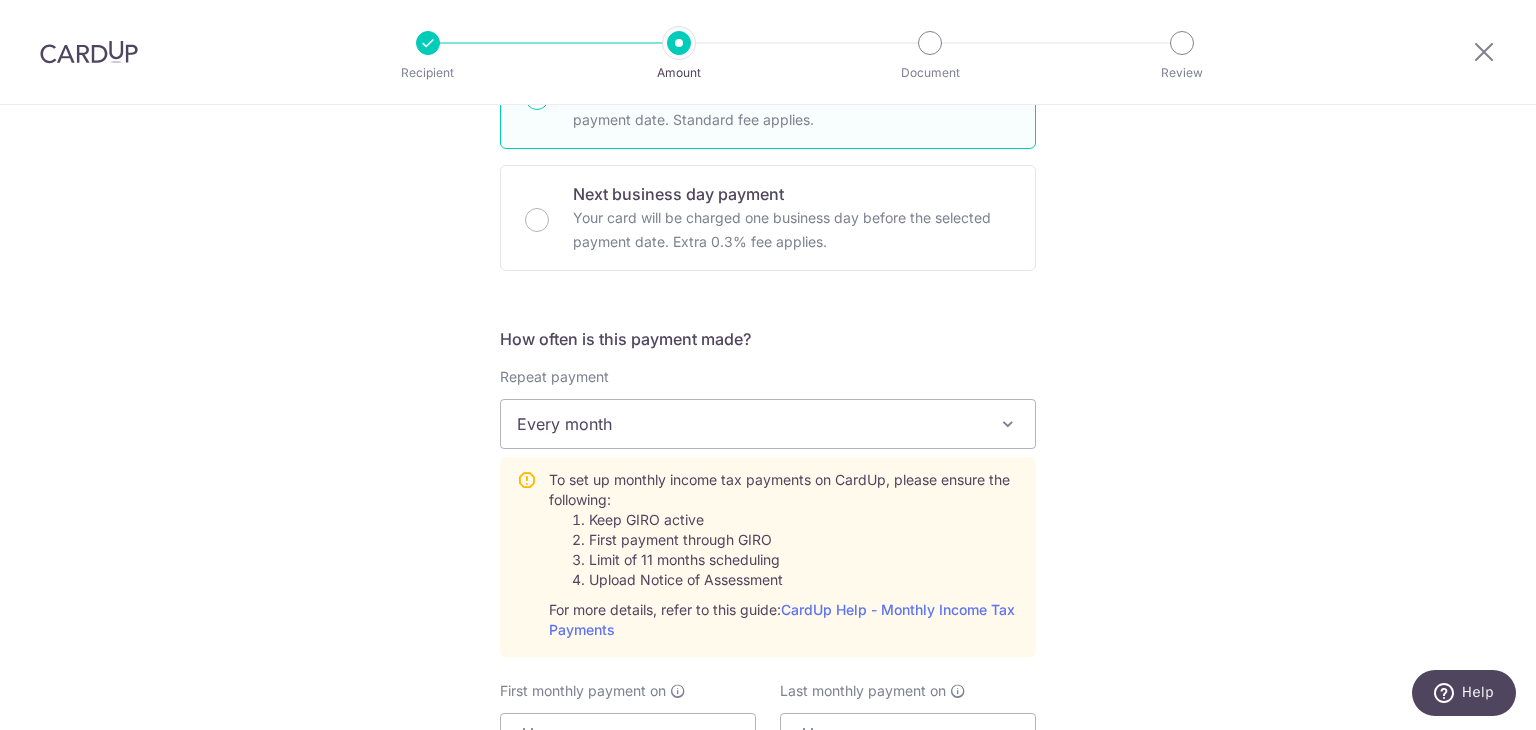 scroll, scrollTop: 1000, scrollLeft: 0, axis: vertical 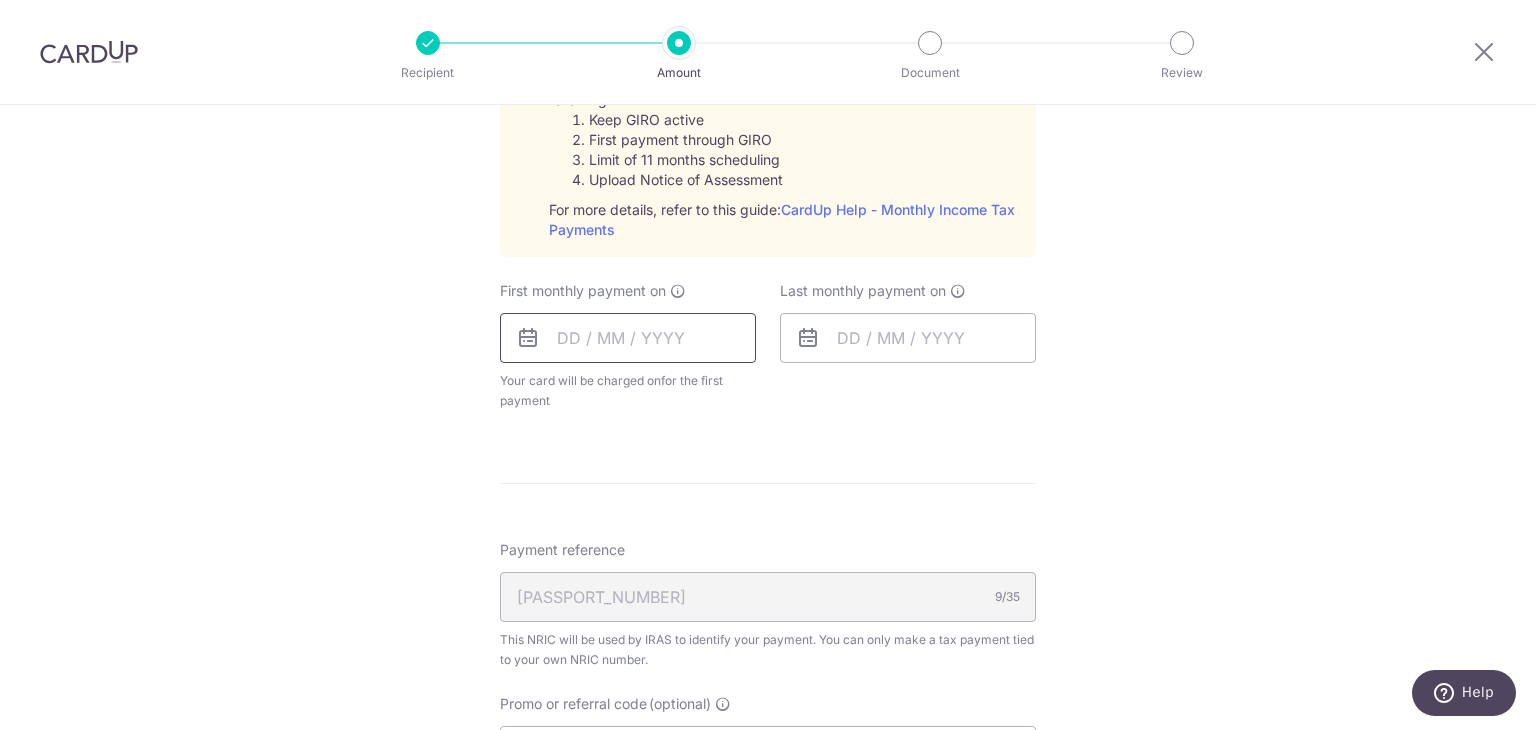 click at bounding box center [628, 338] 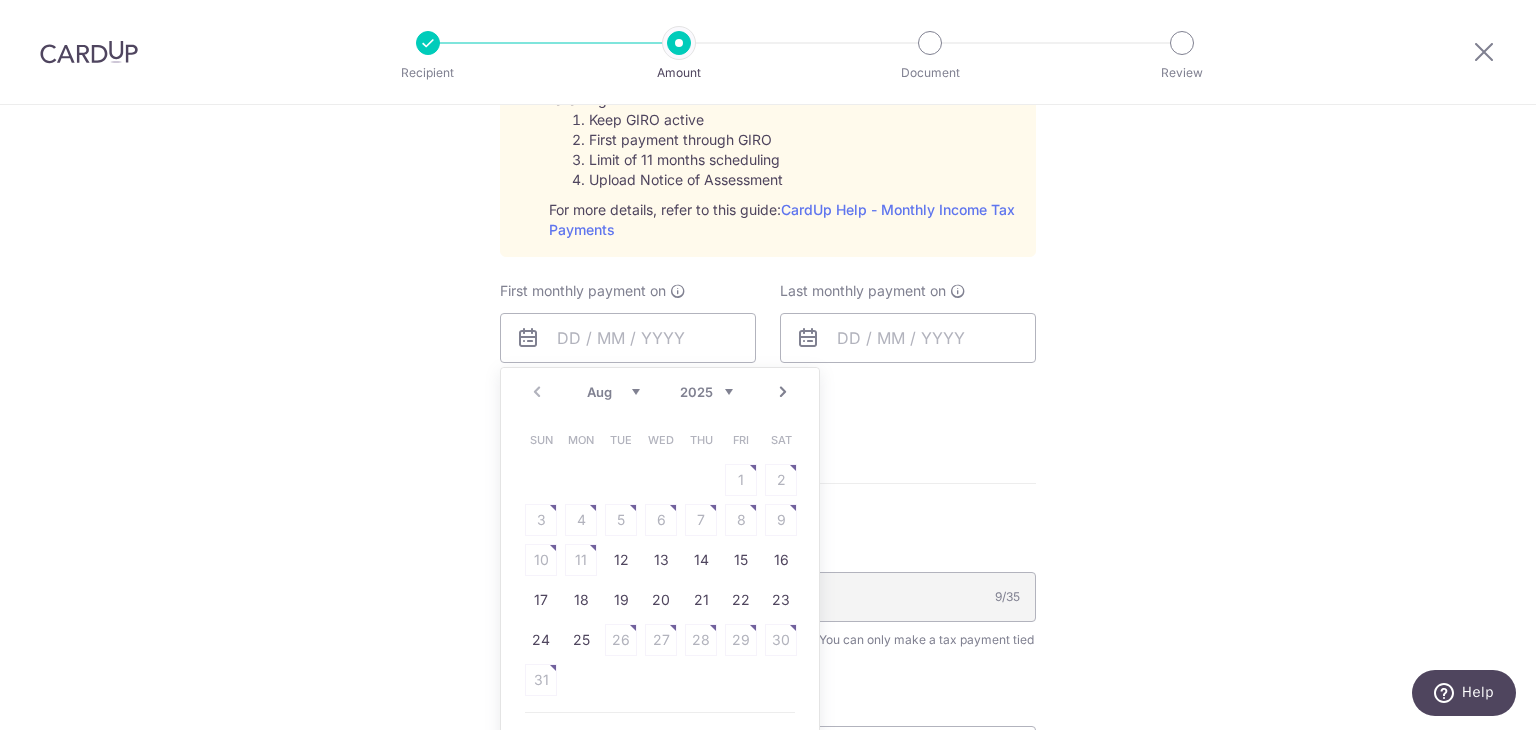 click on "Next" at bounding box center (783, 392) 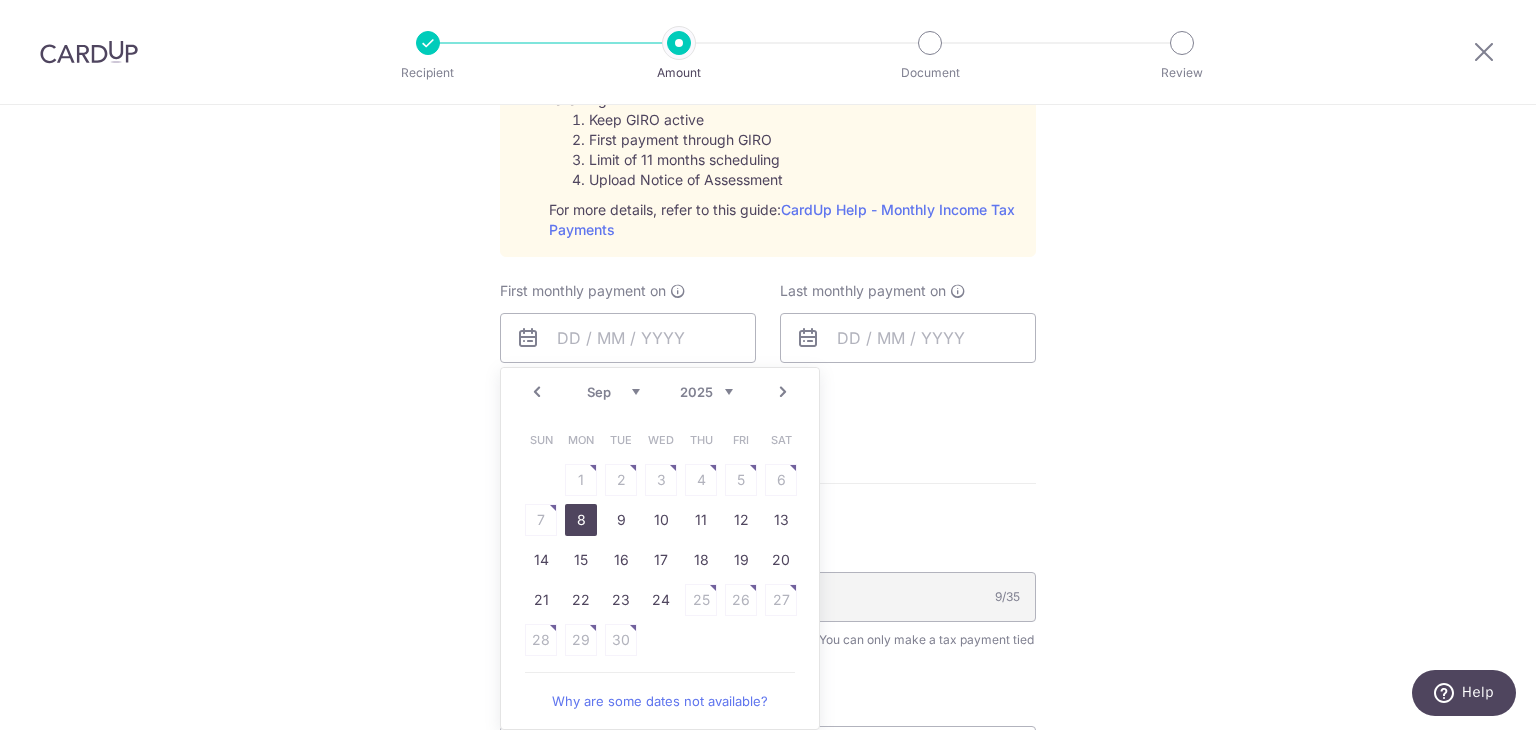 click on "8" at bounding box center (581, 520) 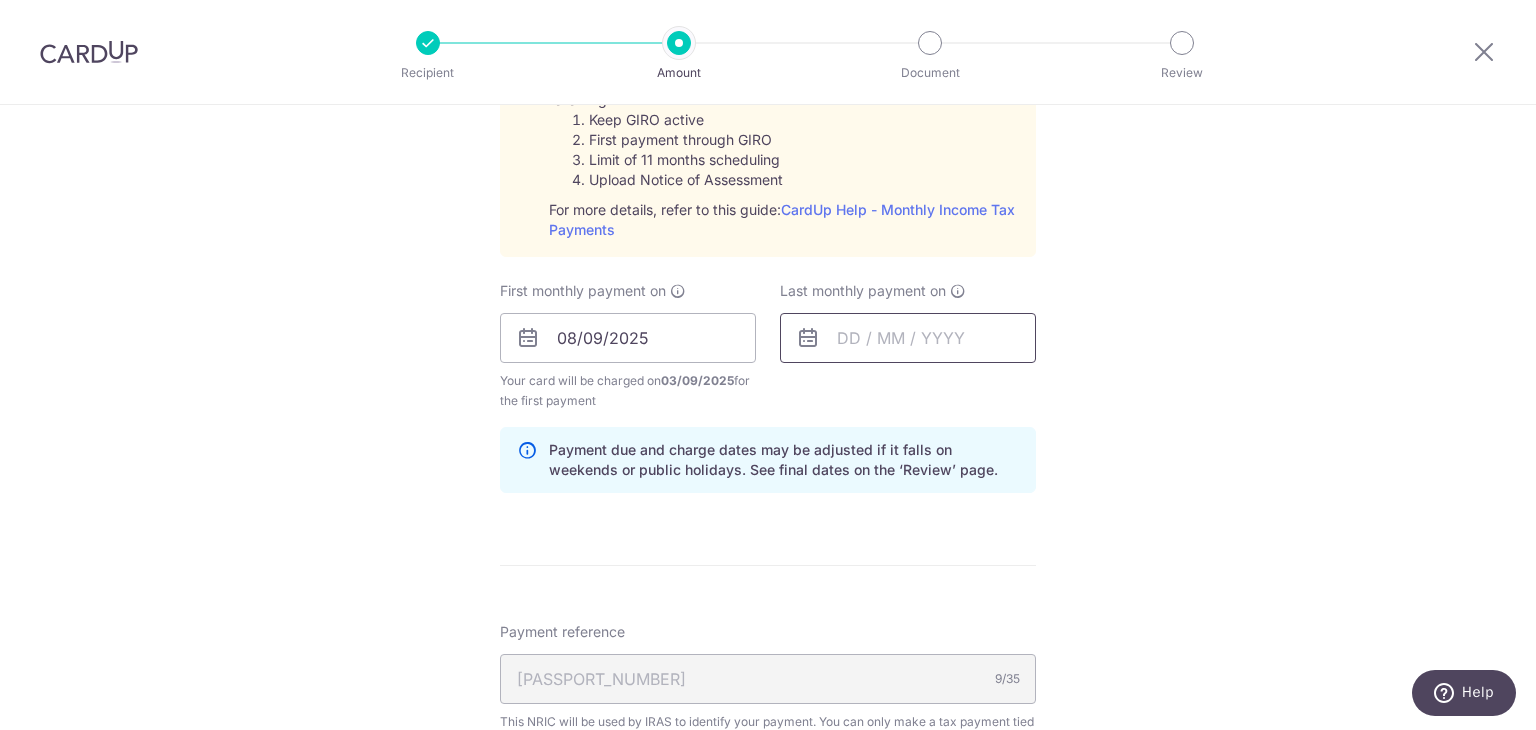 click at bounding box center (908, 338) 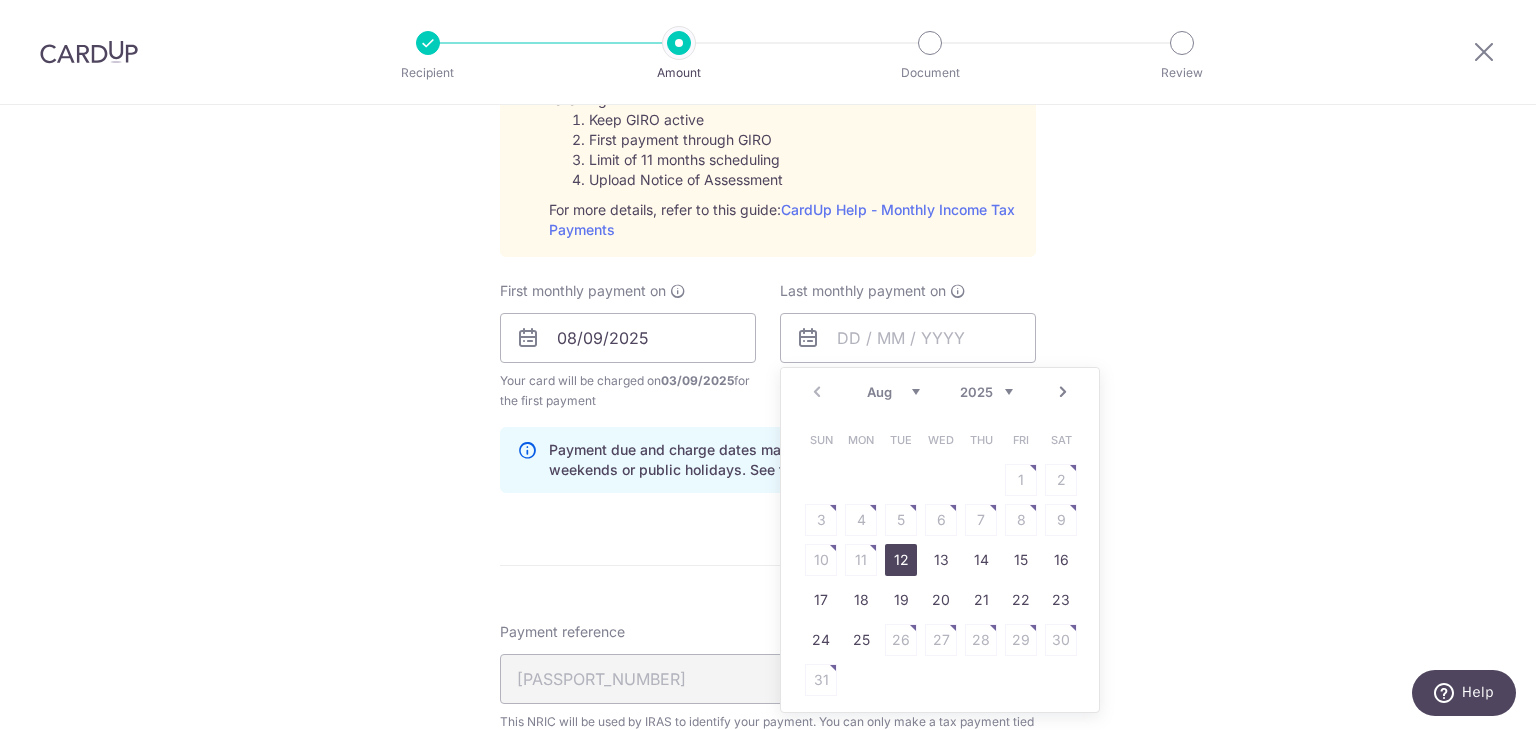 click on "Next" at bounding box center [1063, 392] 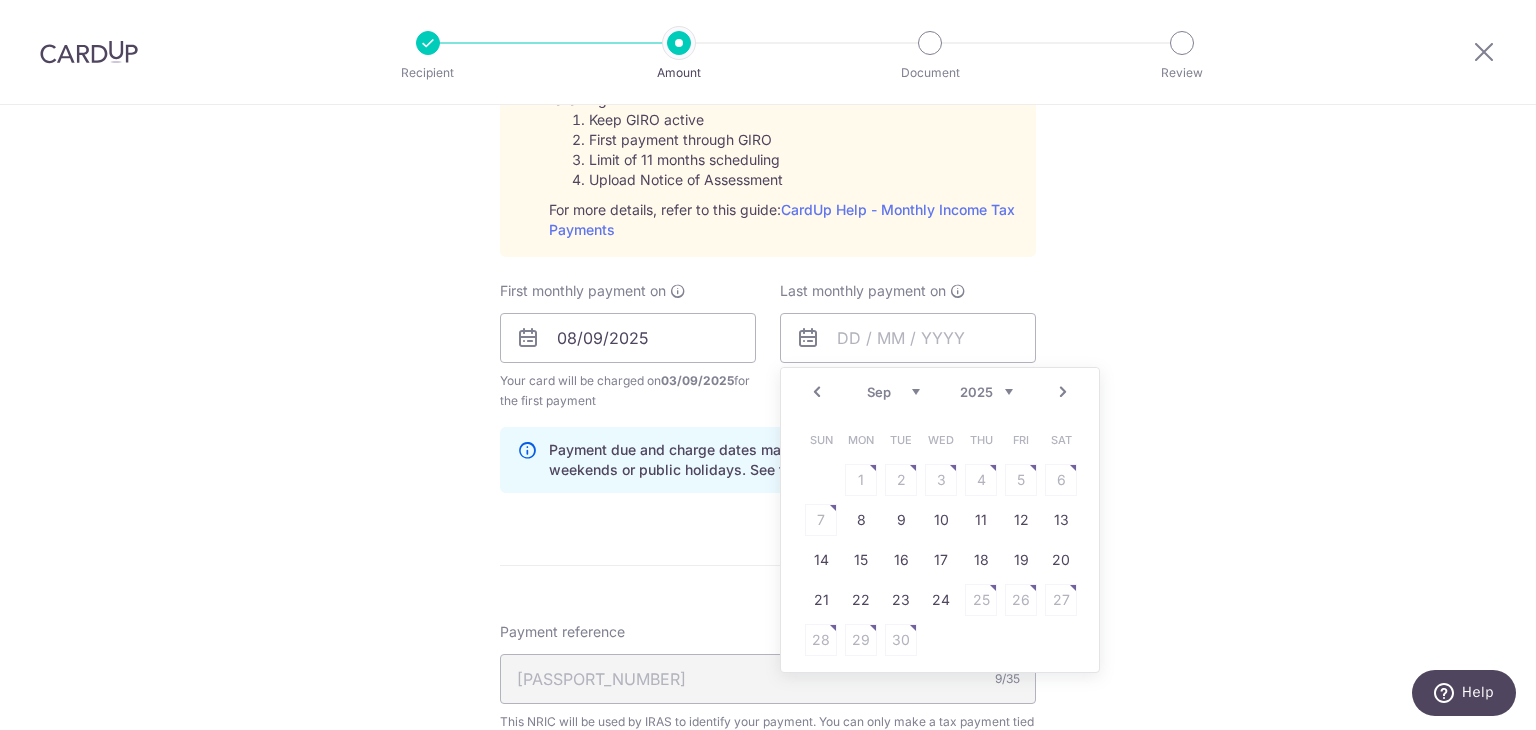 click on "Next" at bounding box center (1063, 392) 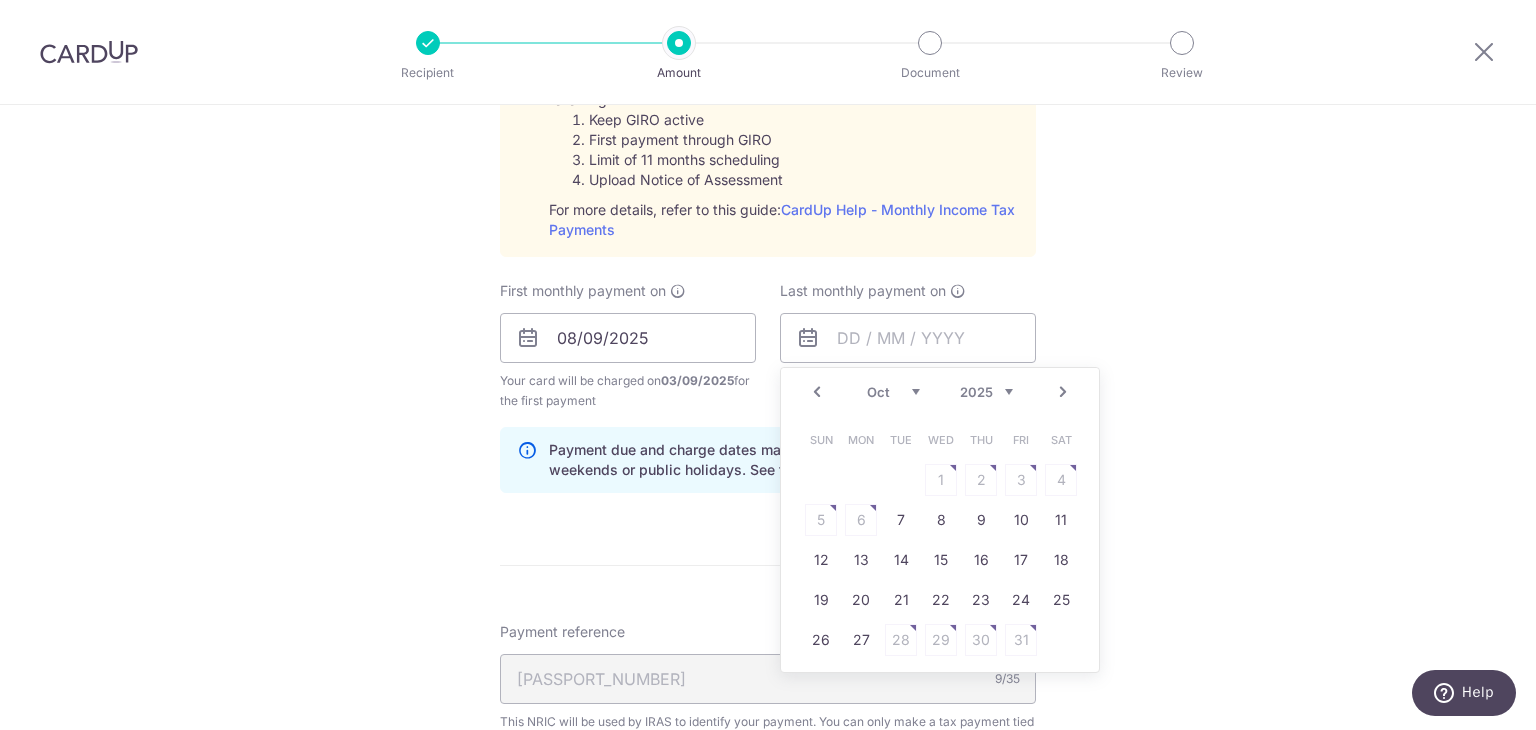 click on "Next" at bounding box center (1063, 392) 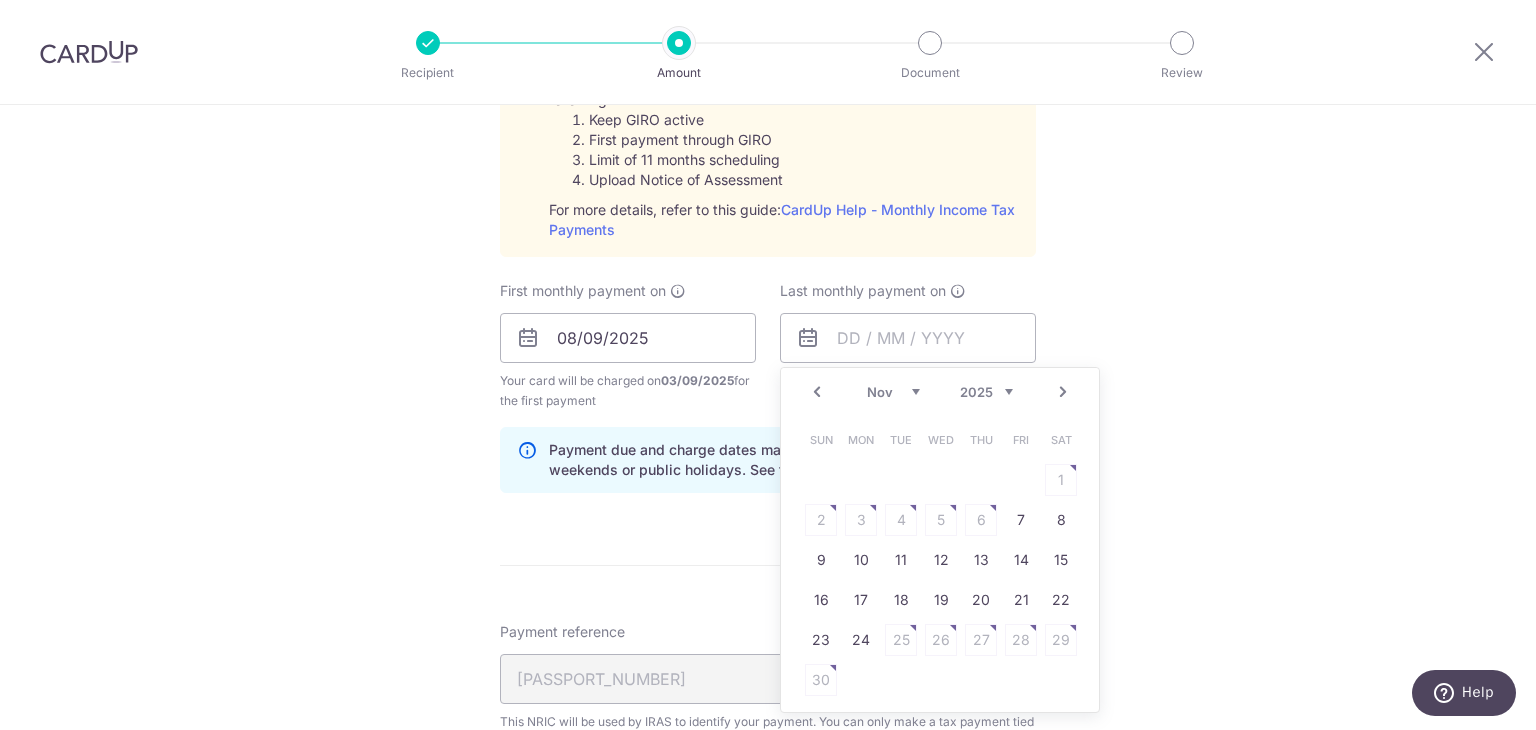 click on "Next" at bounding box center (1063, 392) 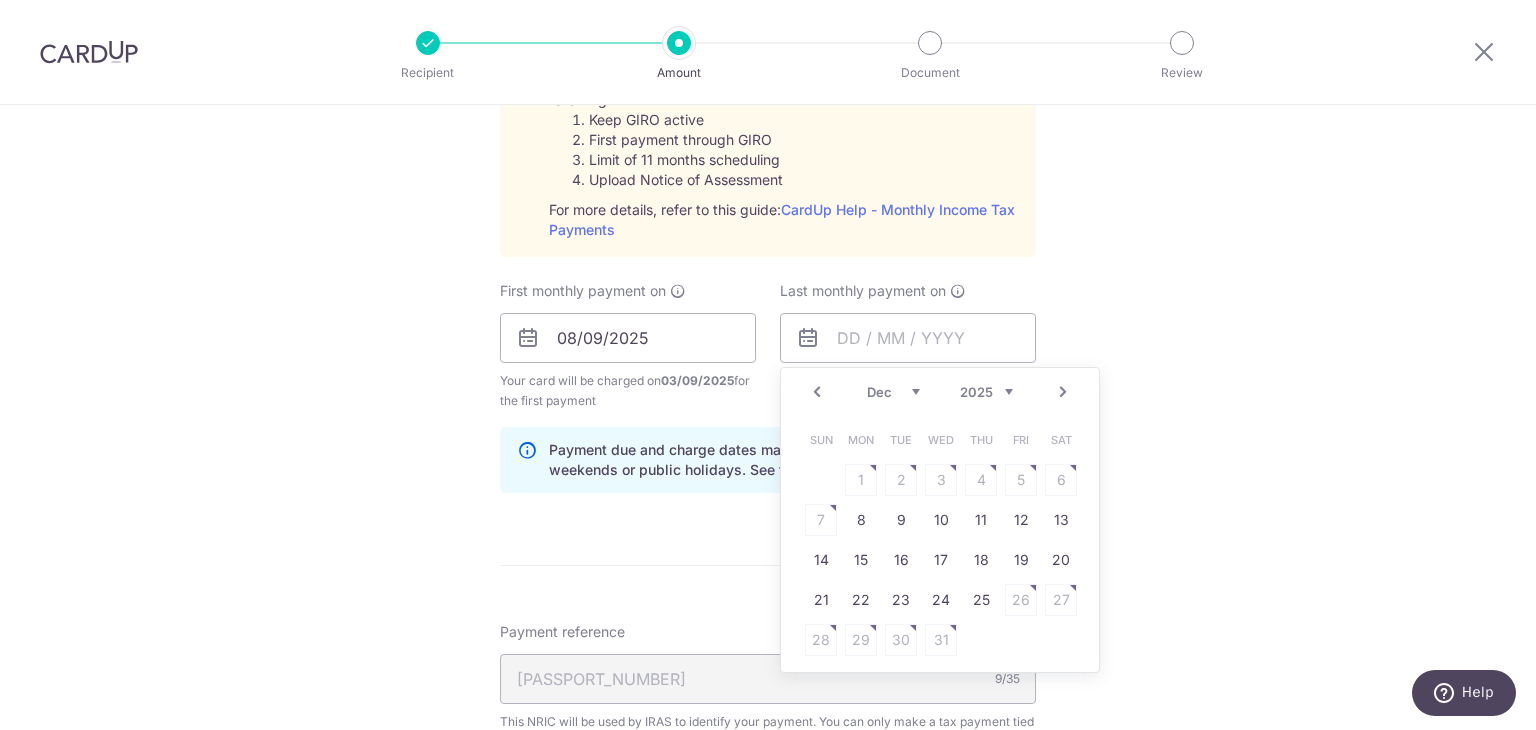 click on "Next" at bounding box center (1063, 392) 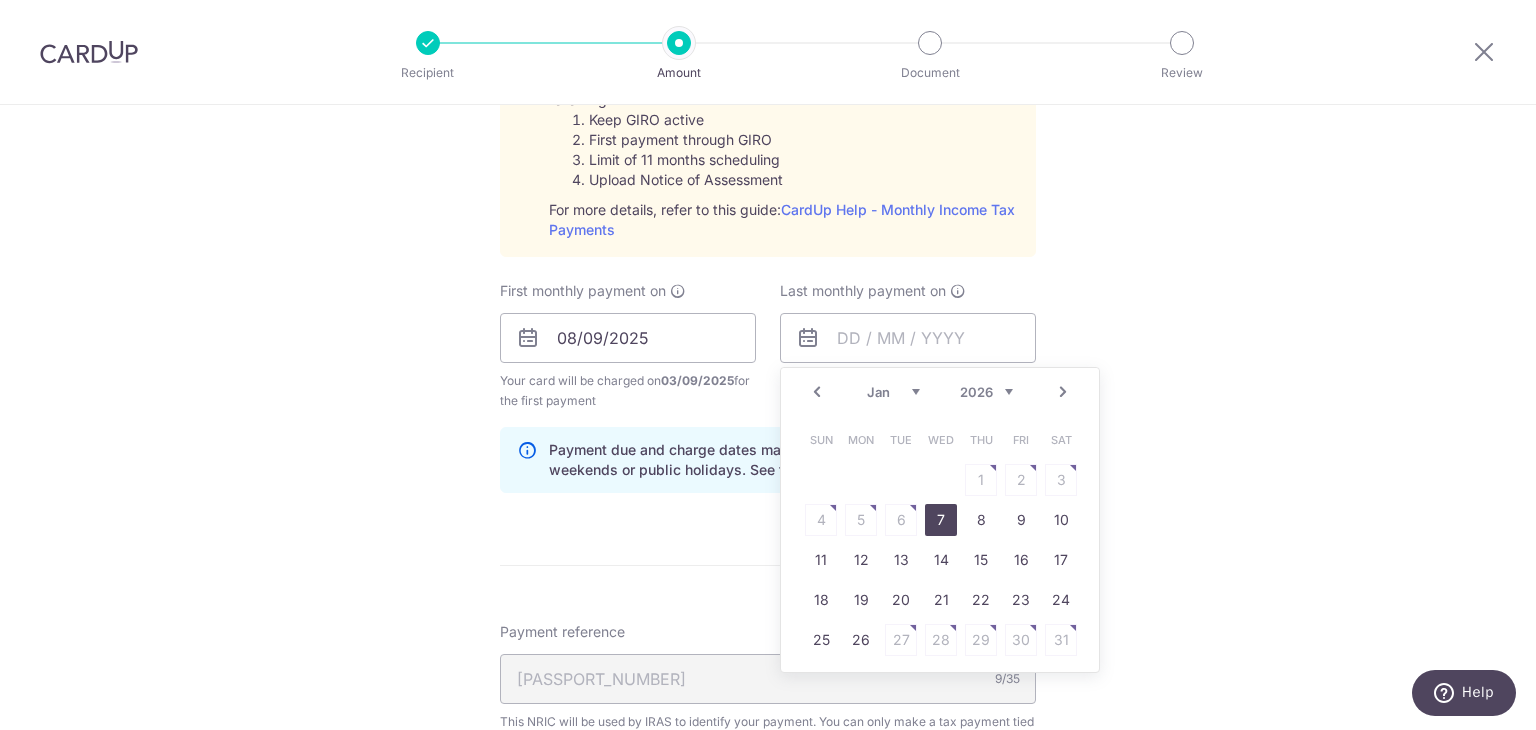 click on "7" at bounding box center (941, 520) 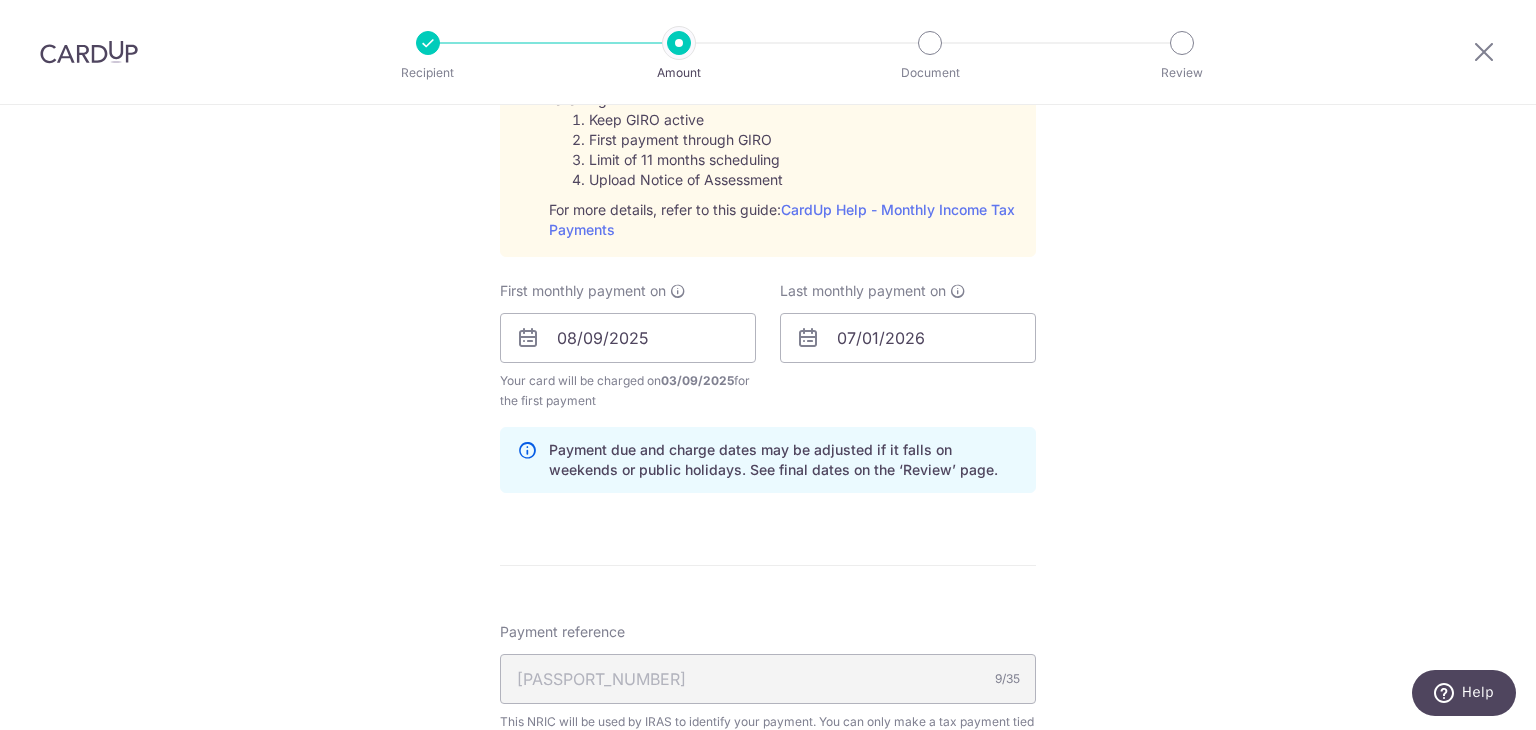 click on "Tell us more about your payment
Enter one-time or monthly payment amount
SGD
494.97
494.97
The  total tax payment amounts scheduled  should not exceed the outstanding balance in your latest Statement of Account.
Select Card
**** 6346
Add credit card
Your Cards
**** 6589
**** 0878
**** 6346
Secure 256-bit SSL" at bounding box center [768, 188] 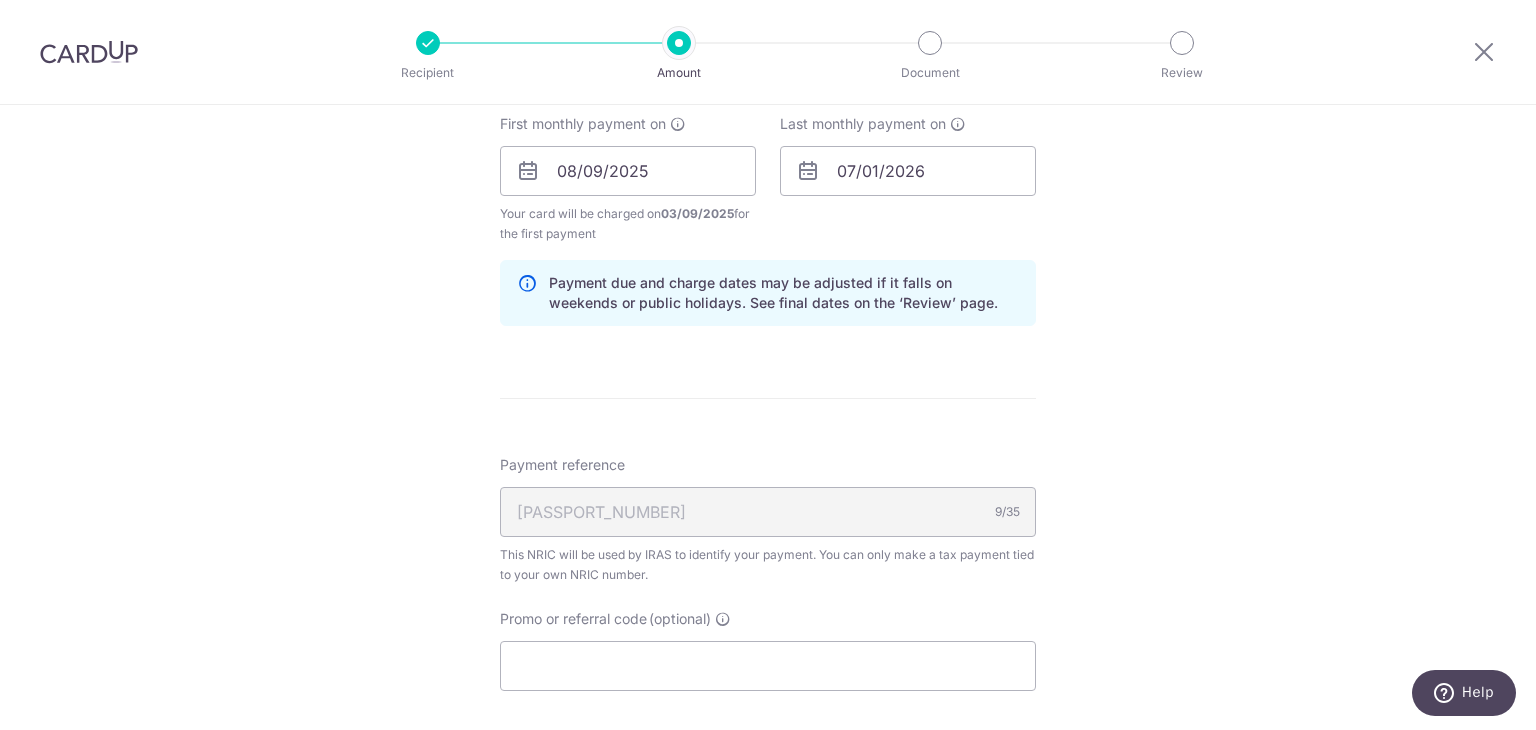 scroll, scrollTop: 1200, scrollLeft: 0, axis: vertical 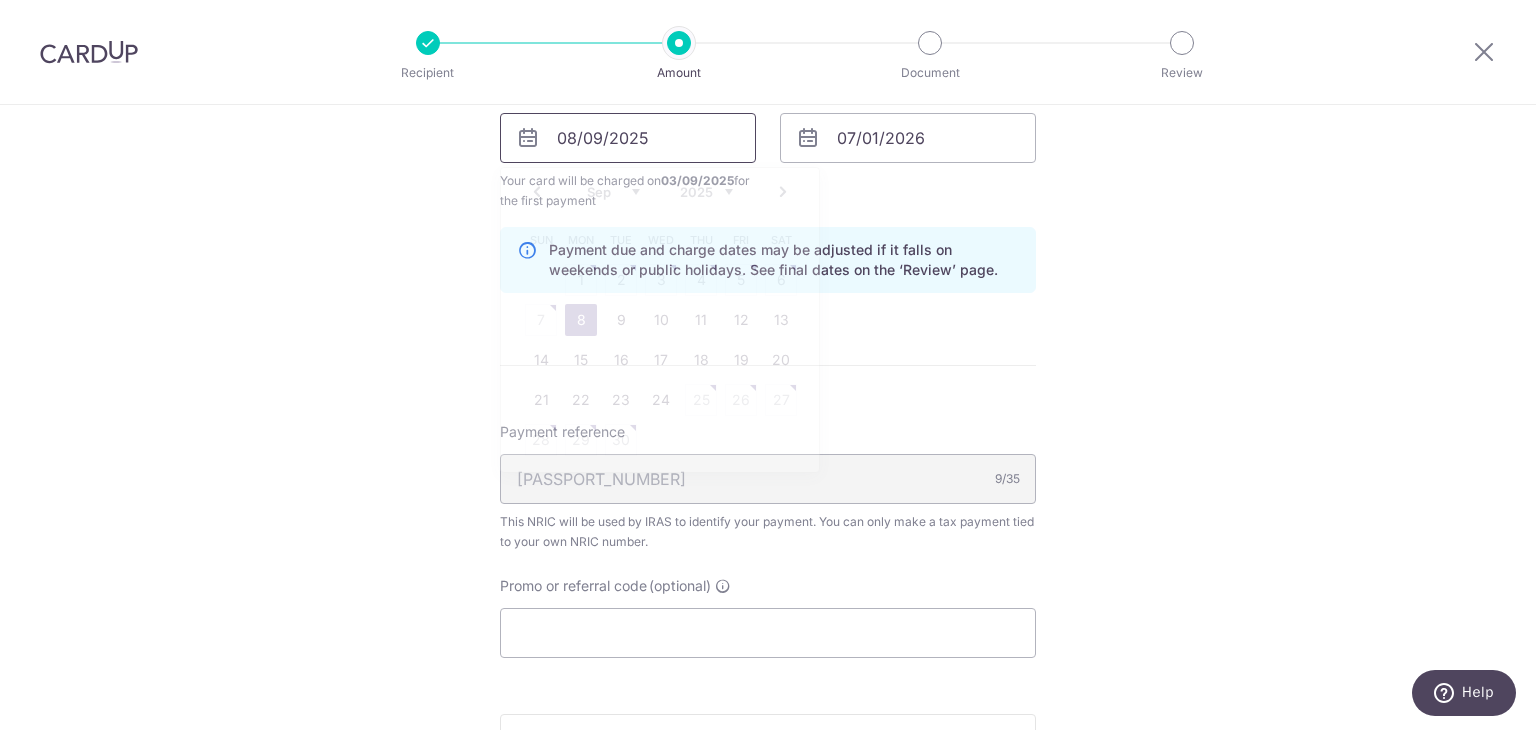 click on "08/09/2025" at bounding box center (628, 138) 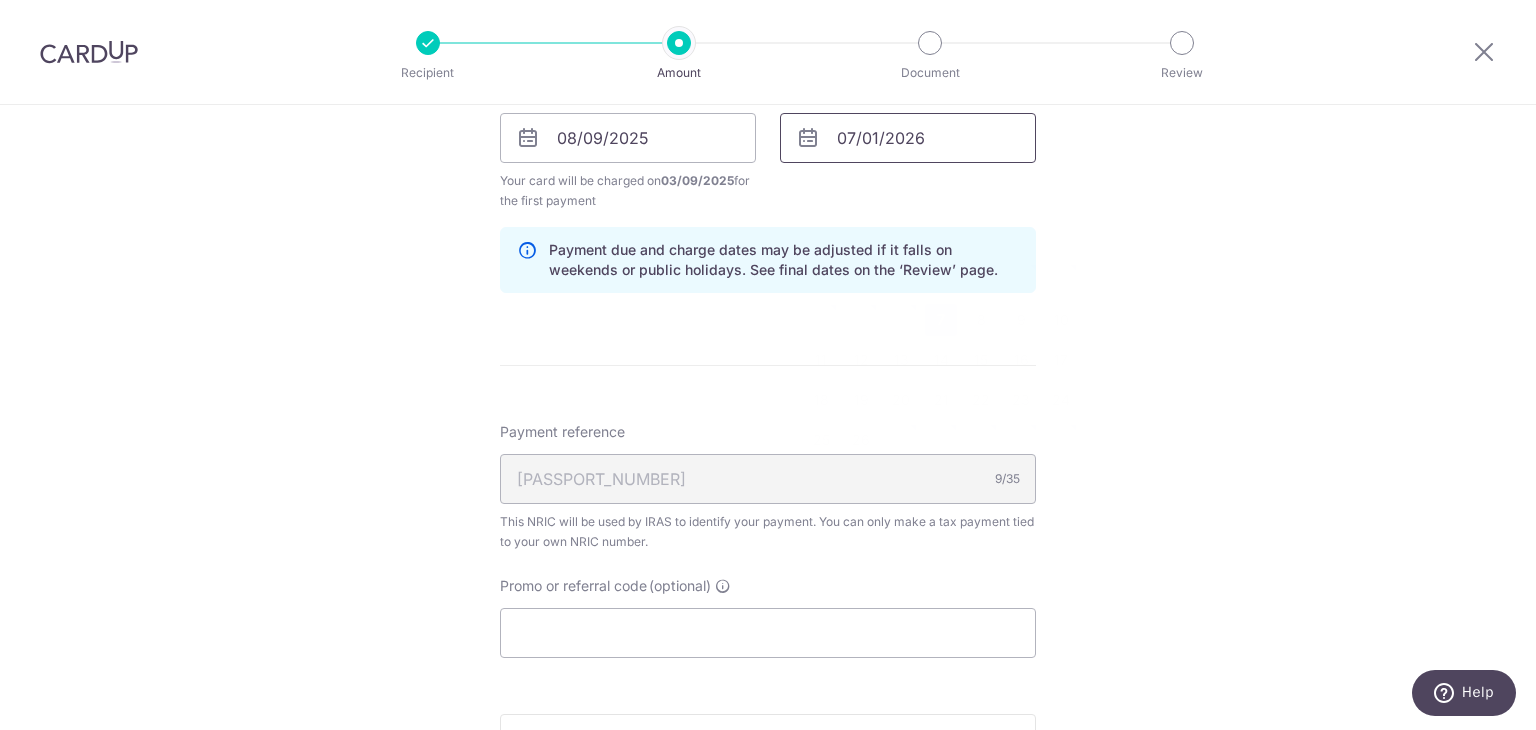 click on "07/01/2026" at bounding box center [908, 138] 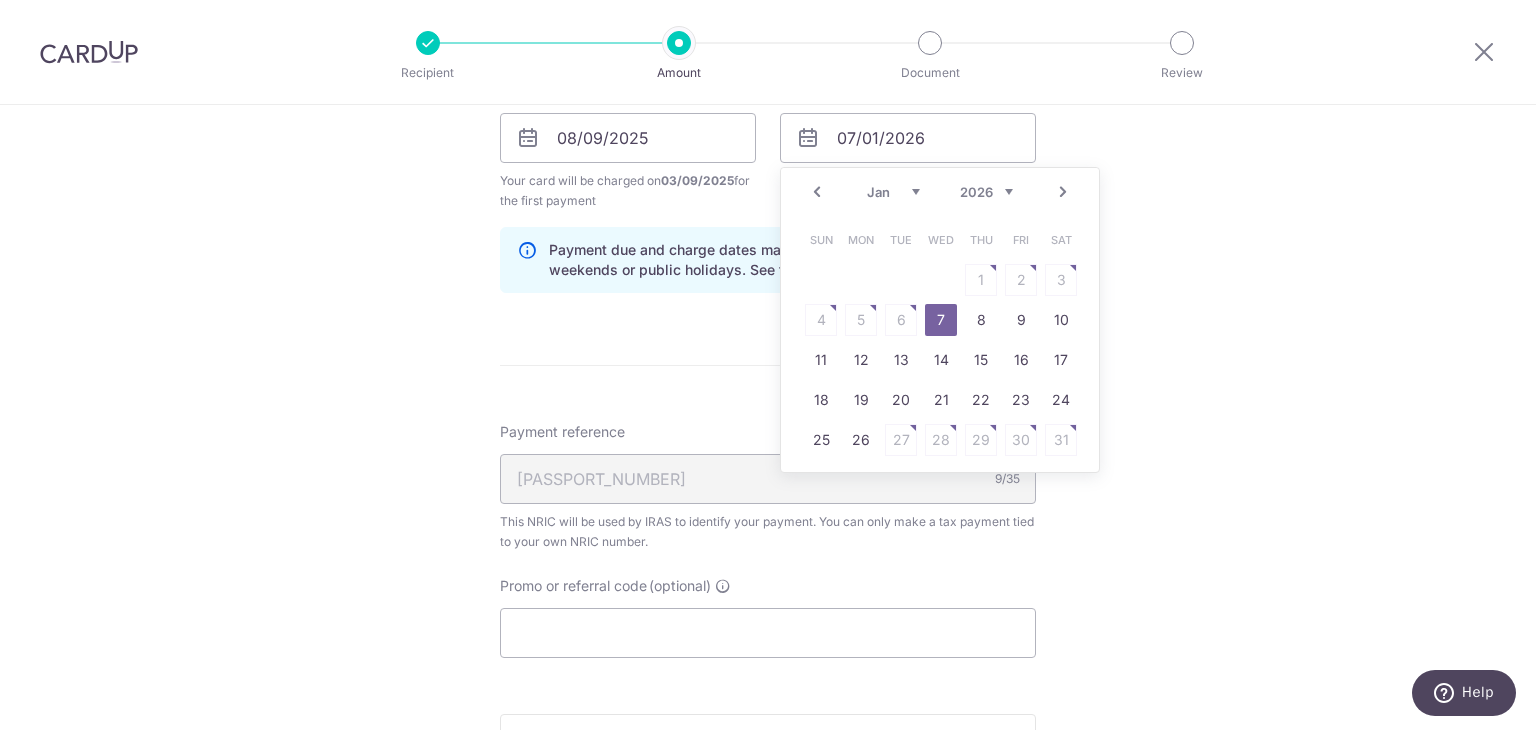 click on "Tell us more about your payment
Enter one-time or monthly payment amount
SGD
494.97
494.97
The  total tax payment amounts scheduled  should not exceed the outstanding balance in your latest Statement of Account.
Select Card
**** 6346
Add credit card
Your Cards
**** 6589
**** 0878
**** 6346
Secure 256-bit SSL" at bounding box center [768, -12] 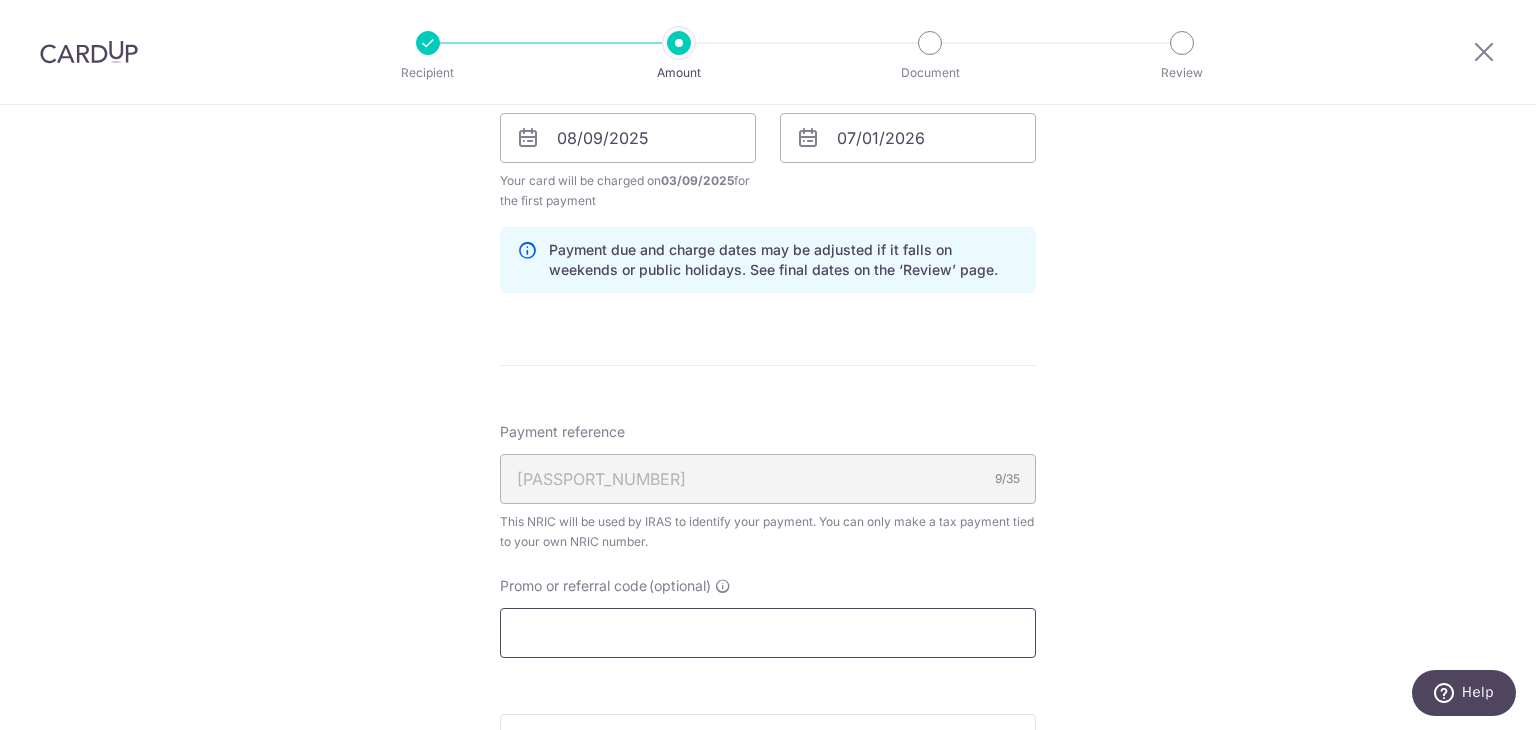 click on "Promo or referral code
(optional)" at bounding box center (768, 633) 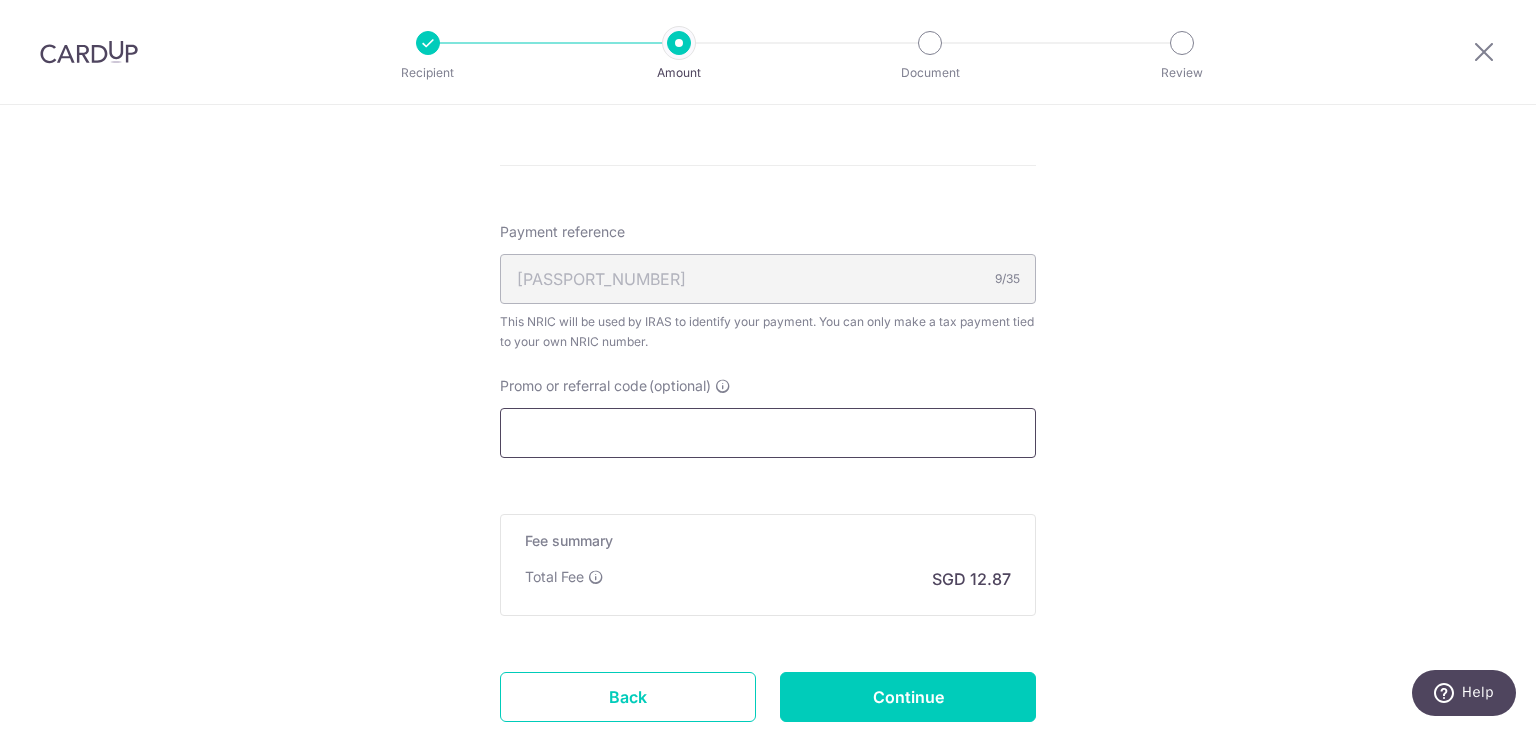 paste on "REC185" 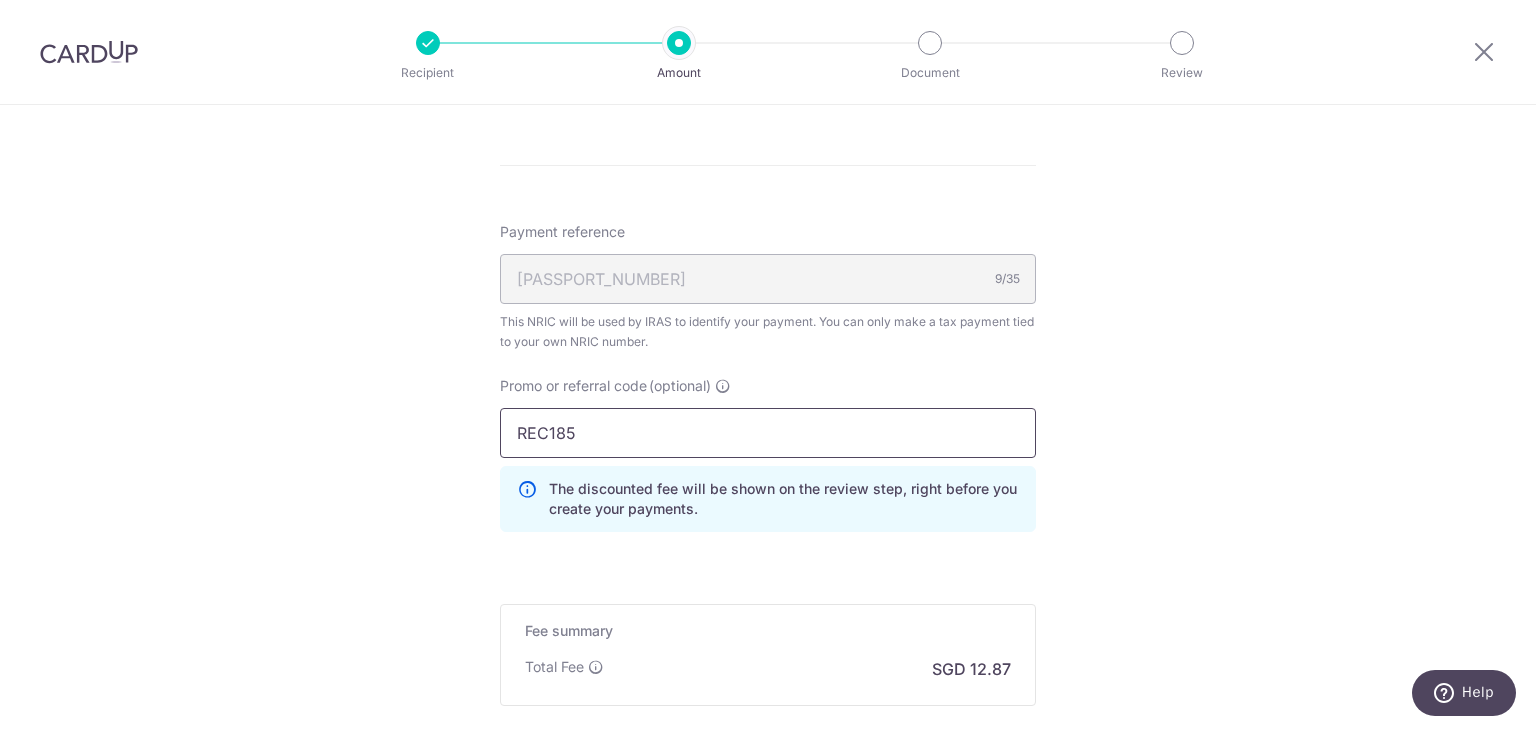 scroll, scrollTop: 1600, scrollLeft: 0, axis: vertical 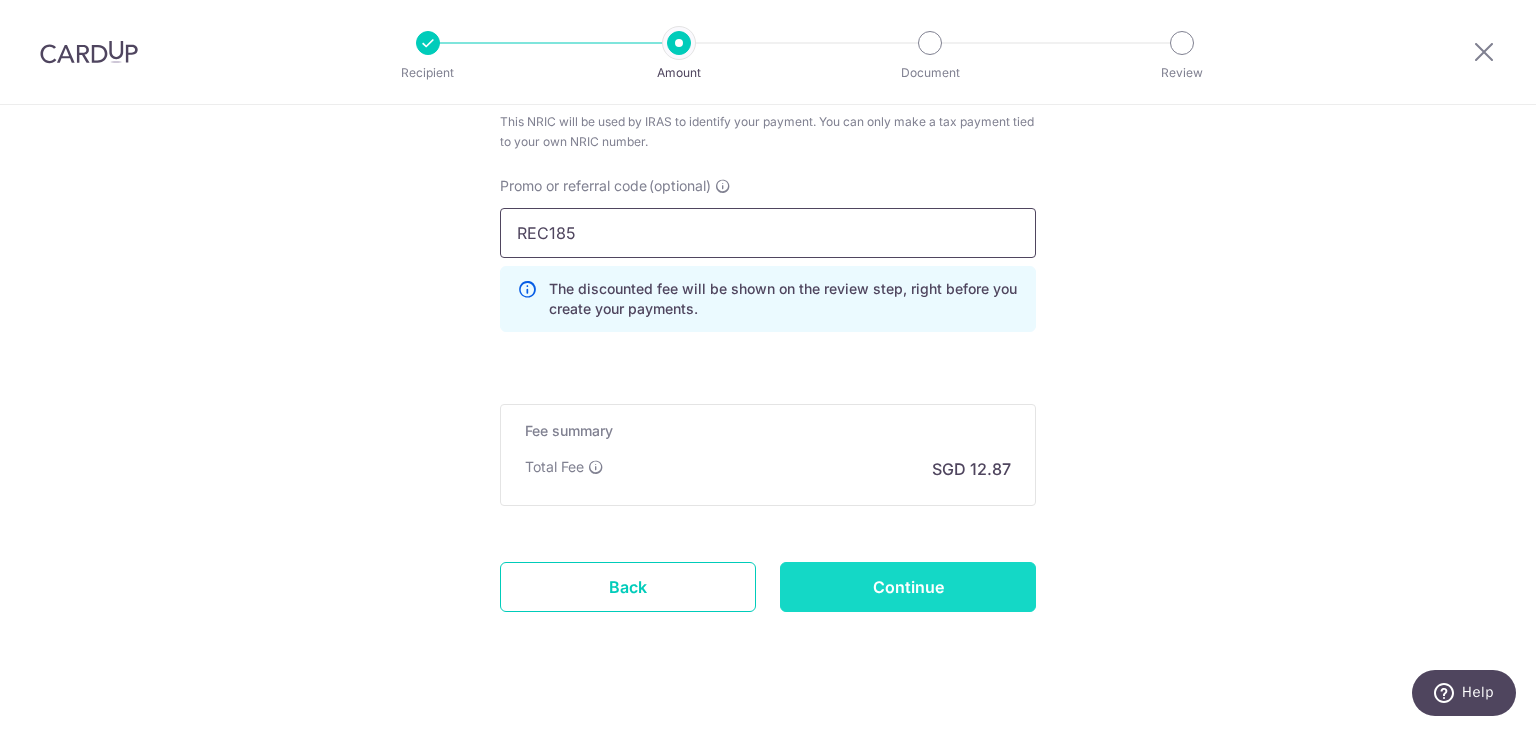 type on "REC185" 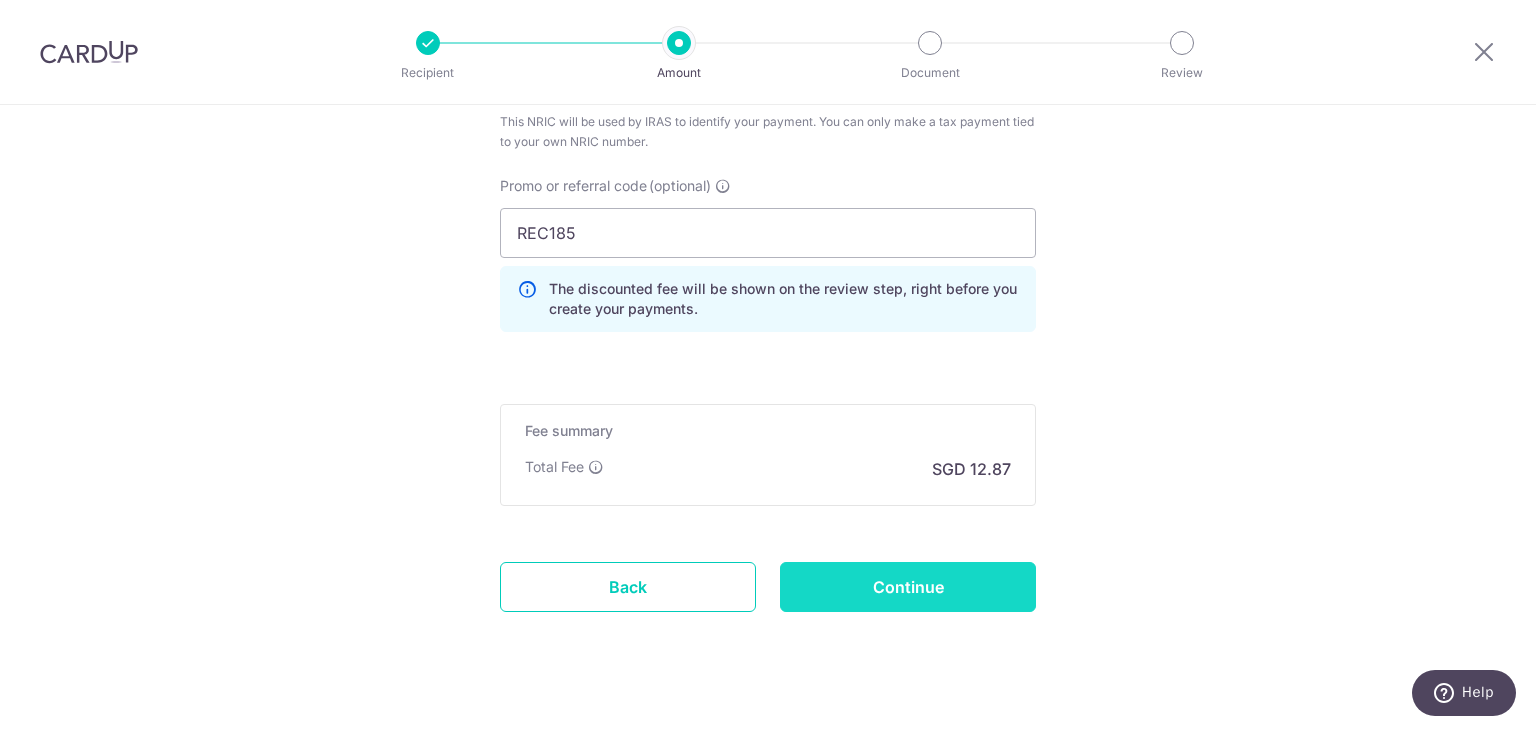click on "Continue" at bounding box center (908, 587) 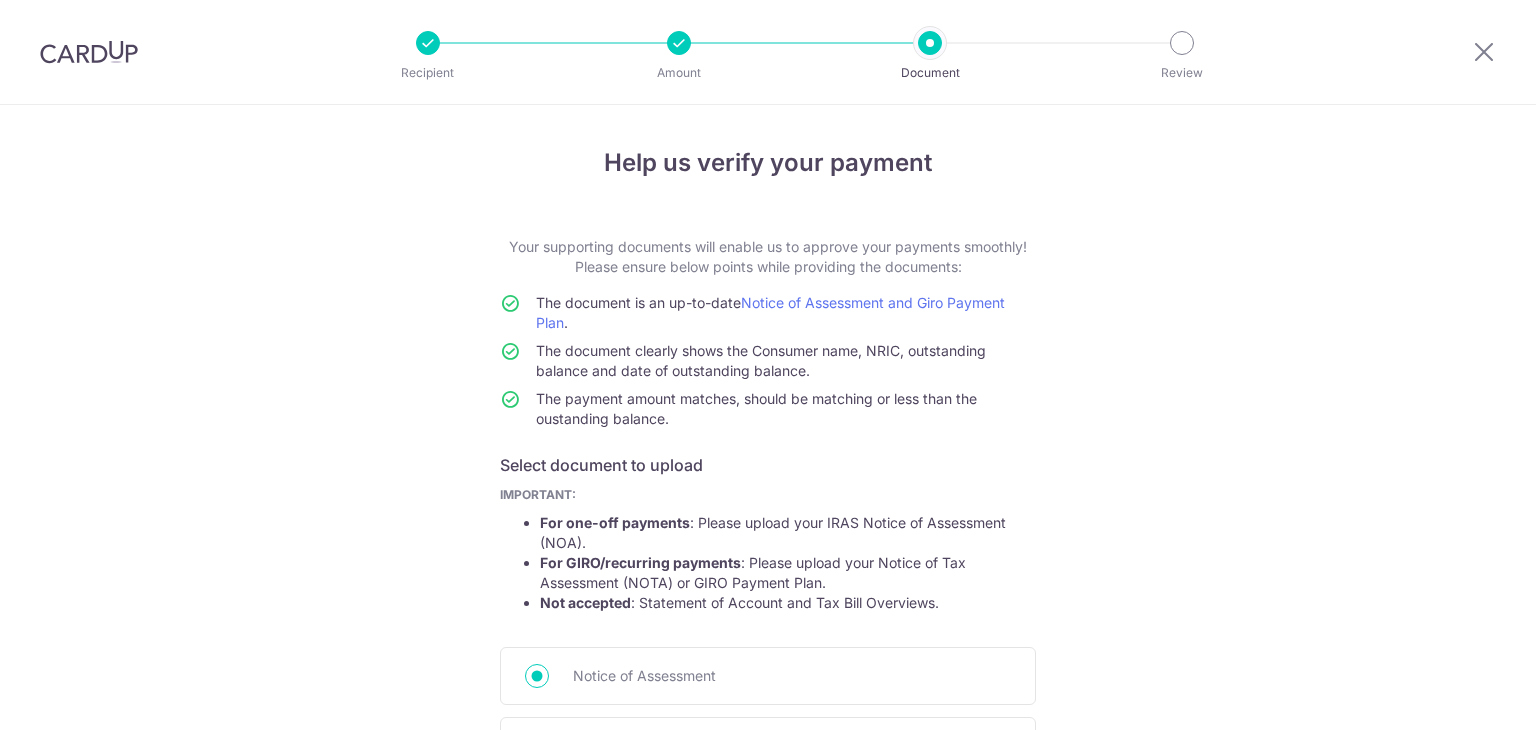 scroll, scrollTop: 0, scrollLeft: 0, axis: both 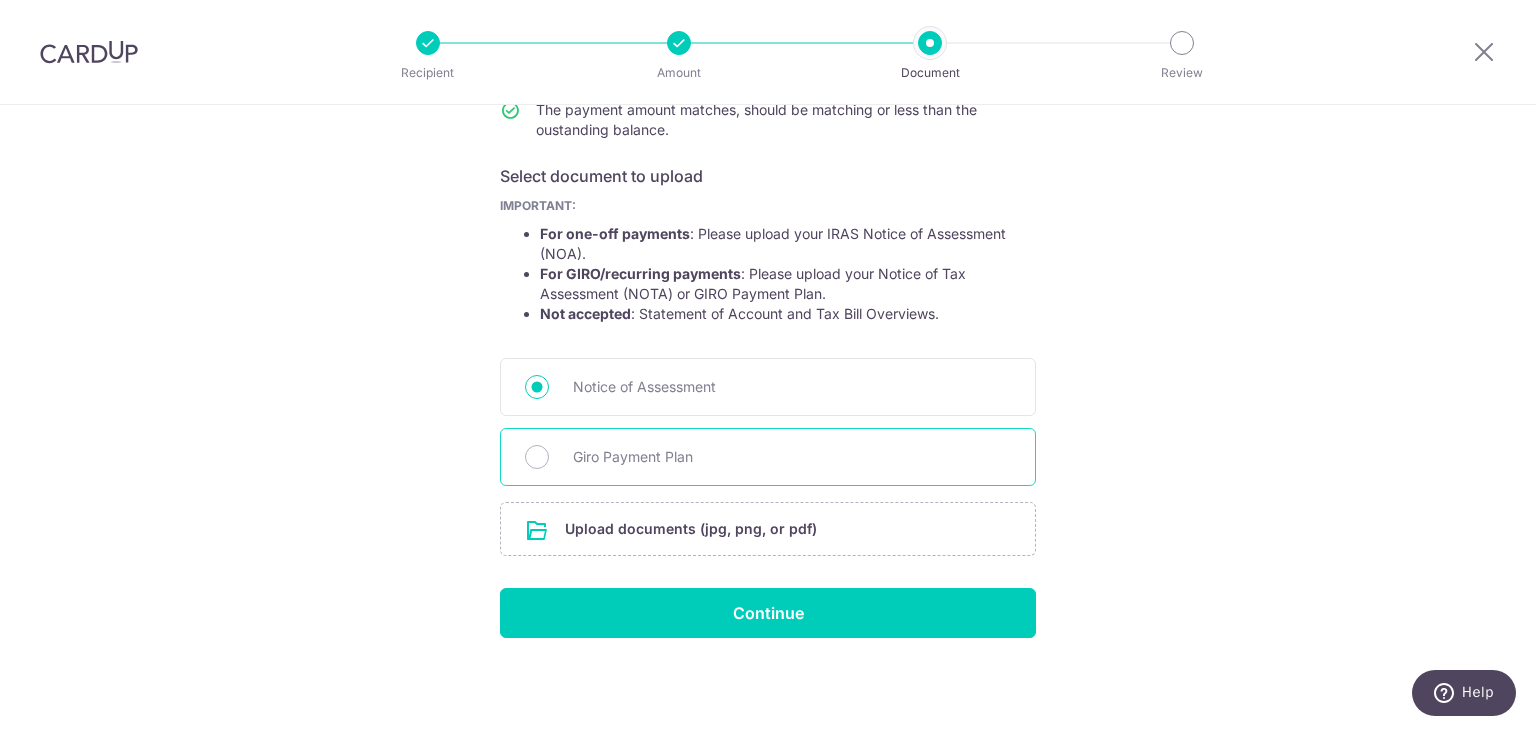 click on "Giro Payment Plan" at bounding box center (792, 457) 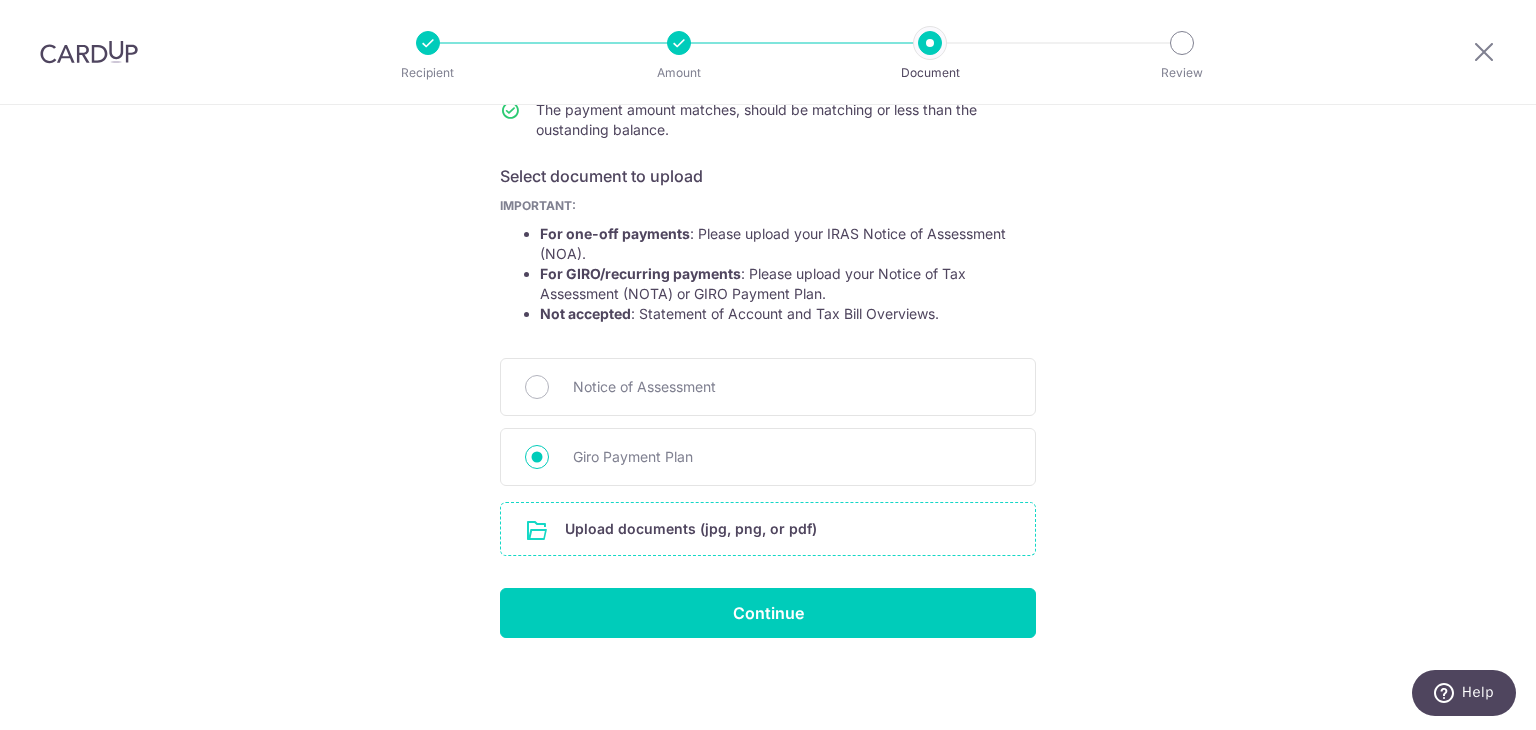 click at bounding box center [768, 529] 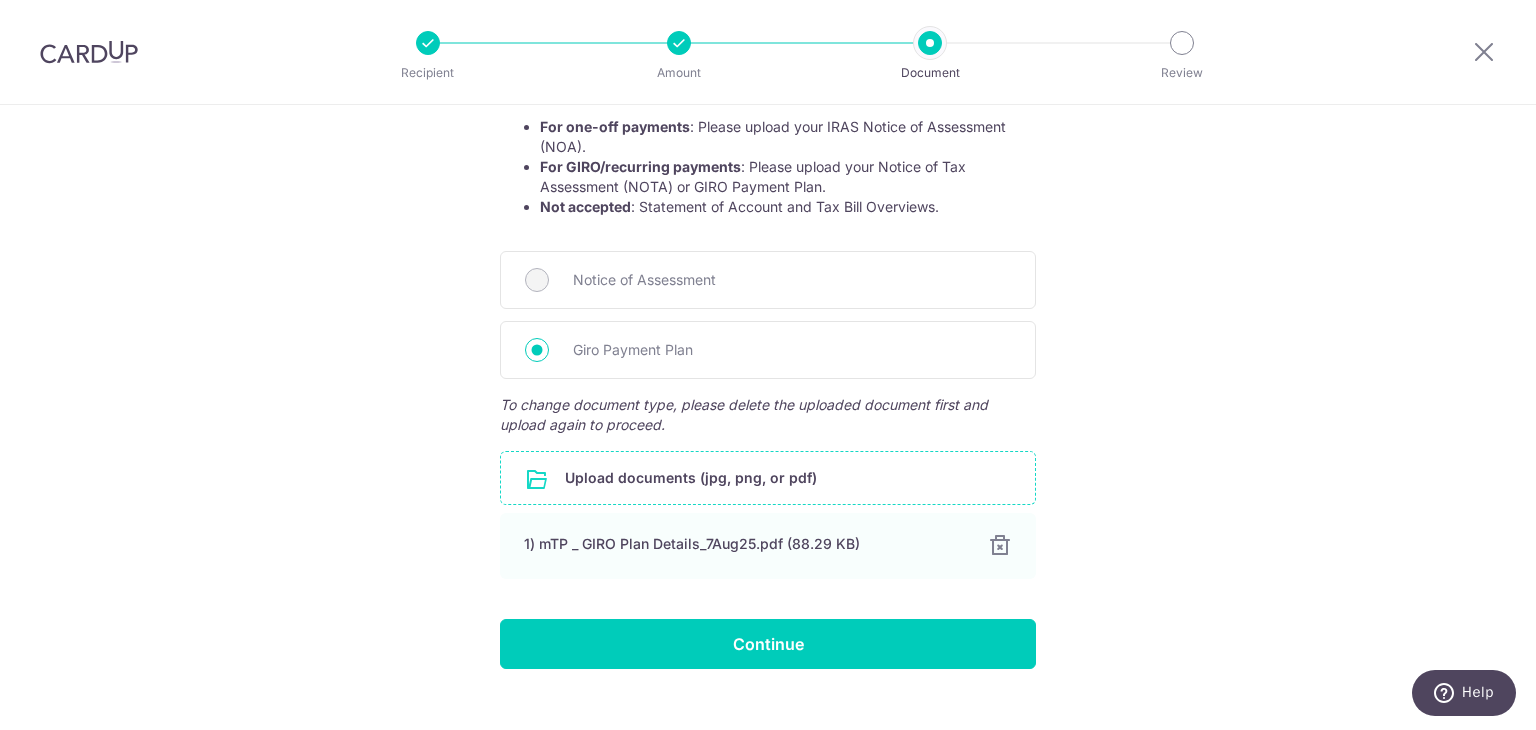 scroll, scrollTop: 428, scrollLeft: 0, axis: vertical 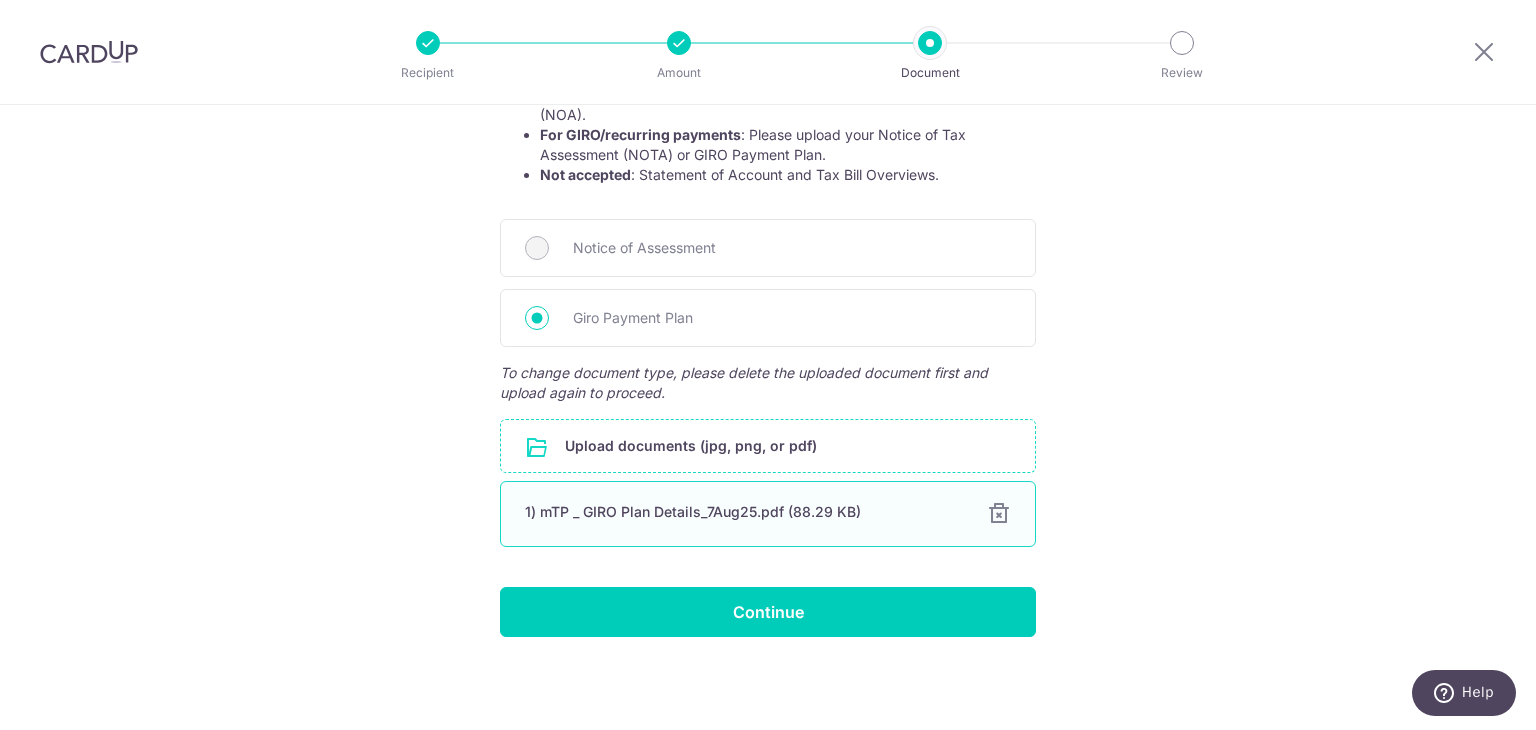 click on "1) mTP _ GIRO Plan Details_7Aug25.pdf (88.29 KB)" at bounding box center (744, 512) 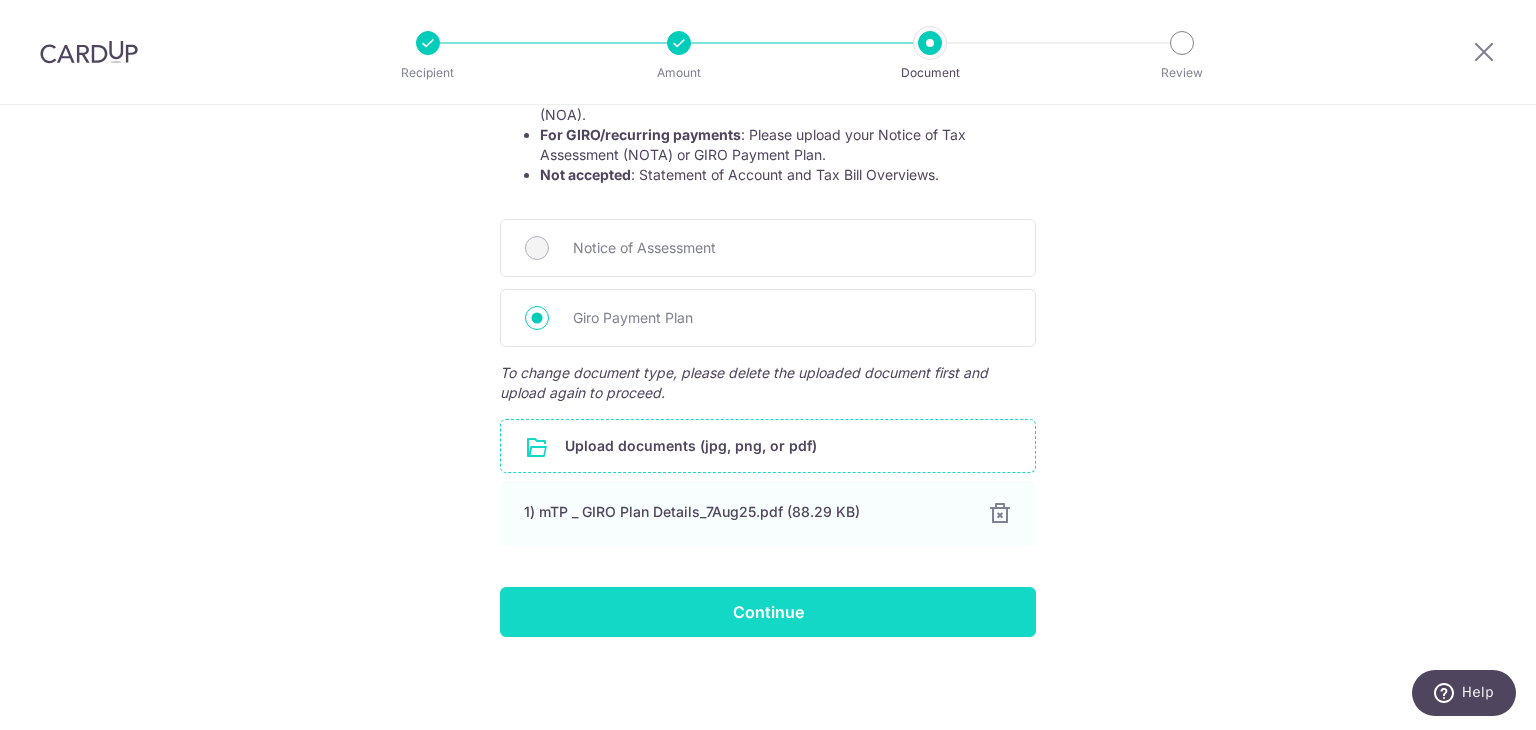 click on "Continue" at bounding box center [768, 612] 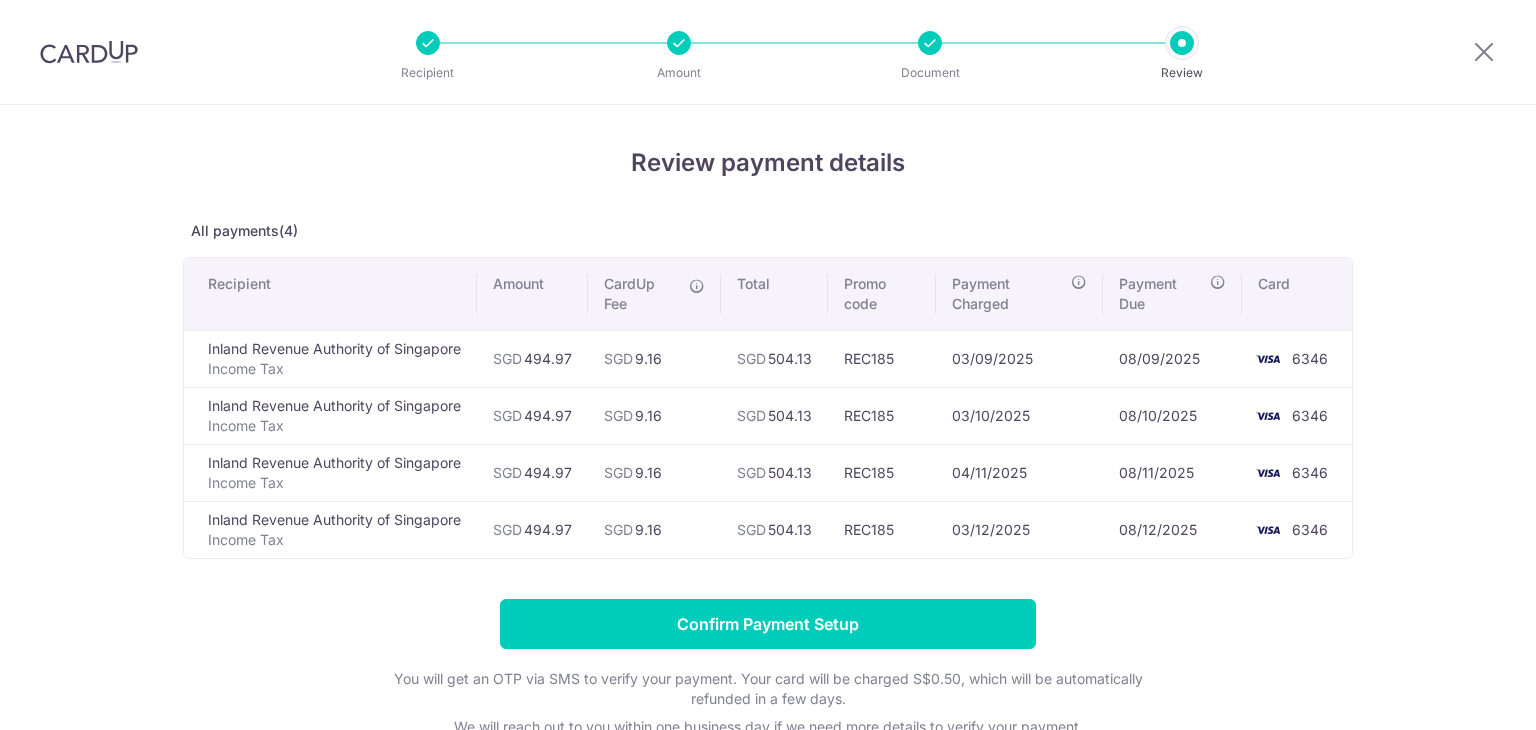 scroll, scrollTop: 0, scrollLeft: 0, axis: both 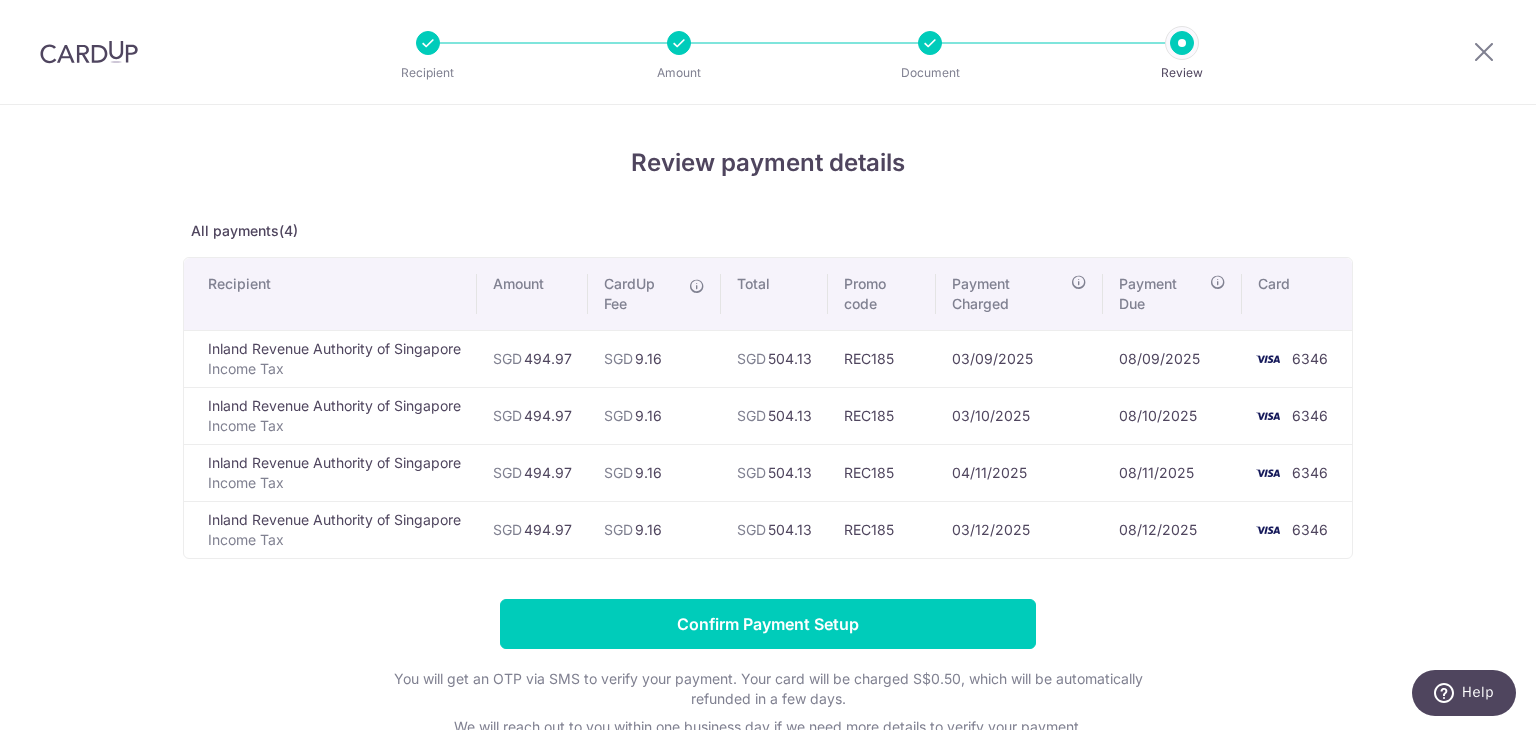 click on "Inland Revenue Authority of Singapore
Income Tax" at bounding box center (330, 358) 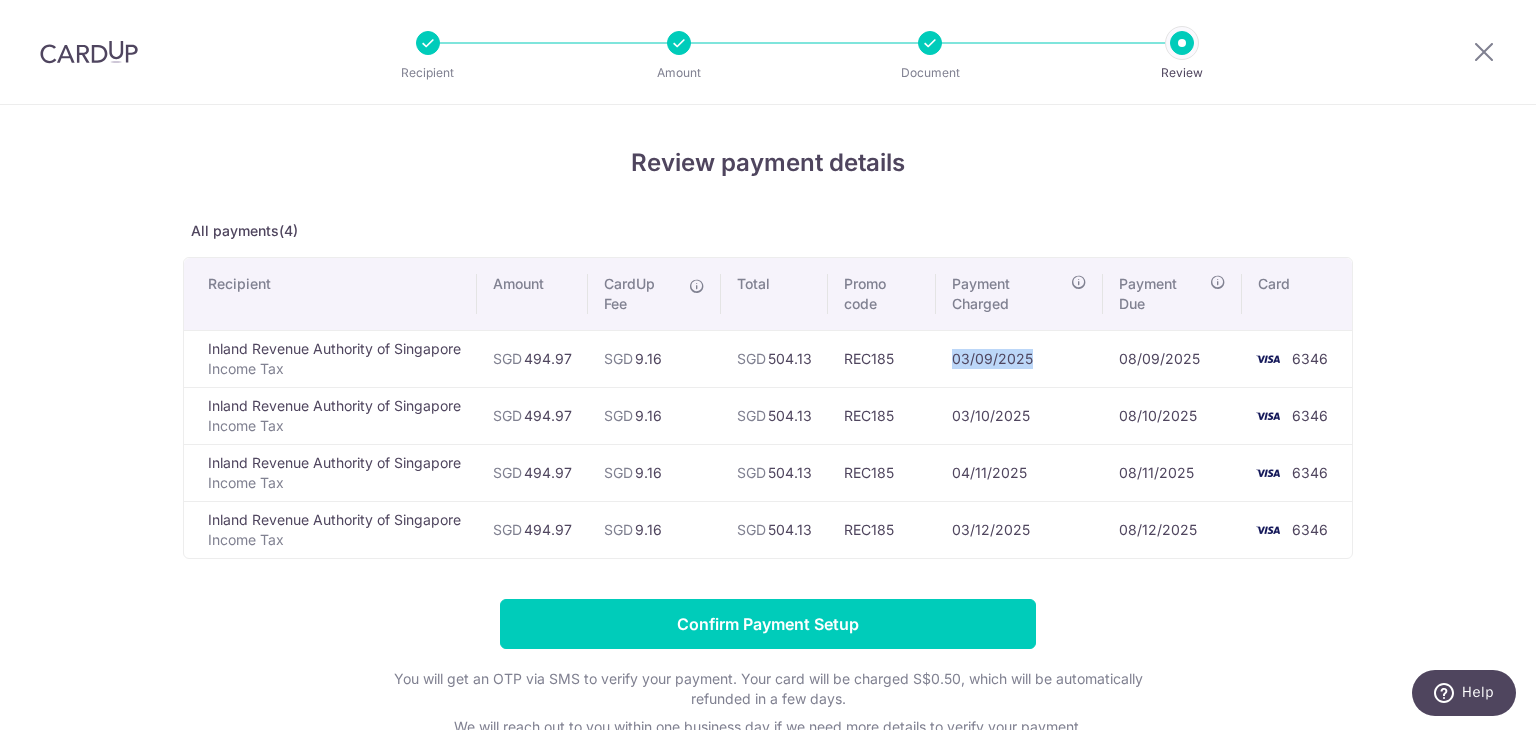 drag, startPoint x: 949, startPoint y: 357, endPoint x: 1054, endPoint y: 356, distance: 105.00476 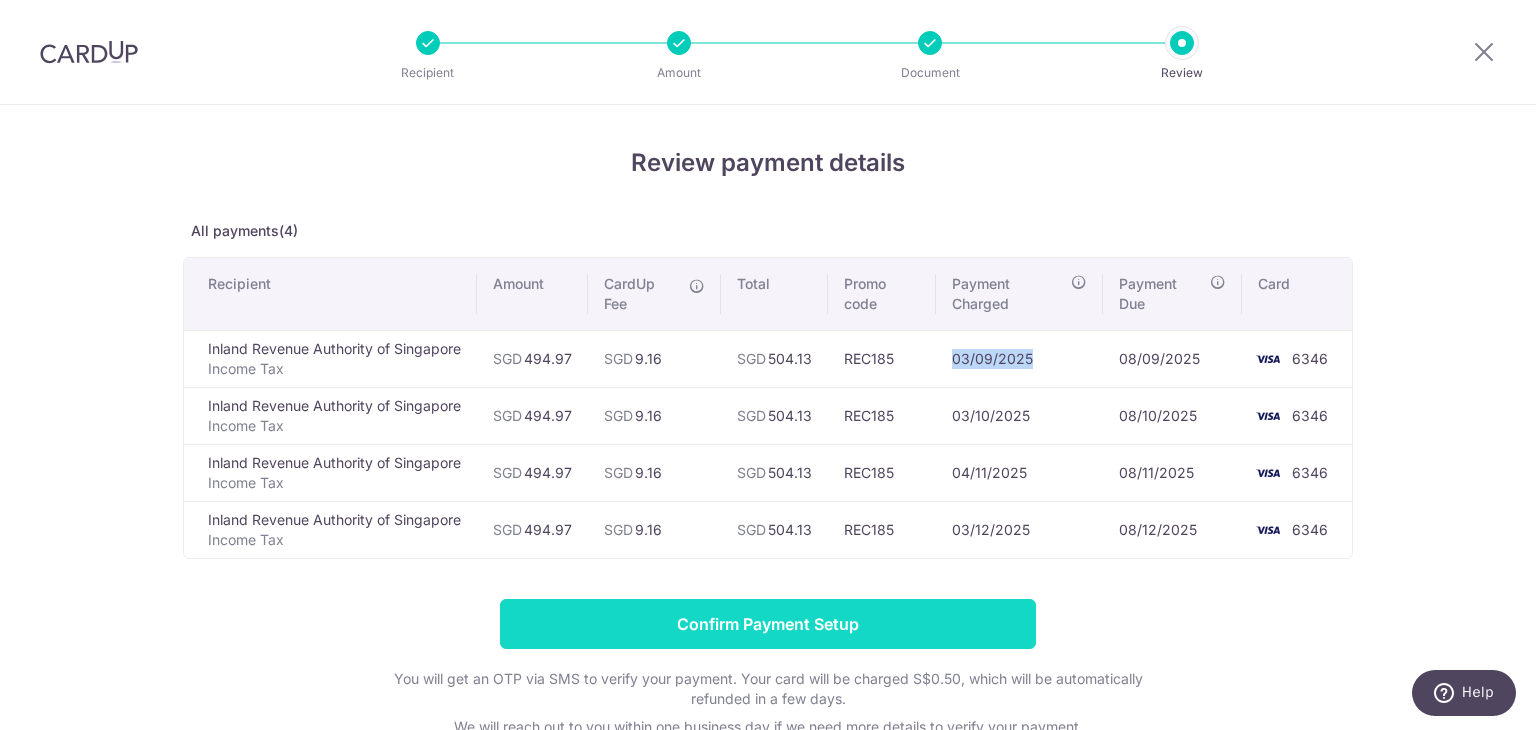 click on "Confirm Payment Setup" at bounding box center (768, 624) 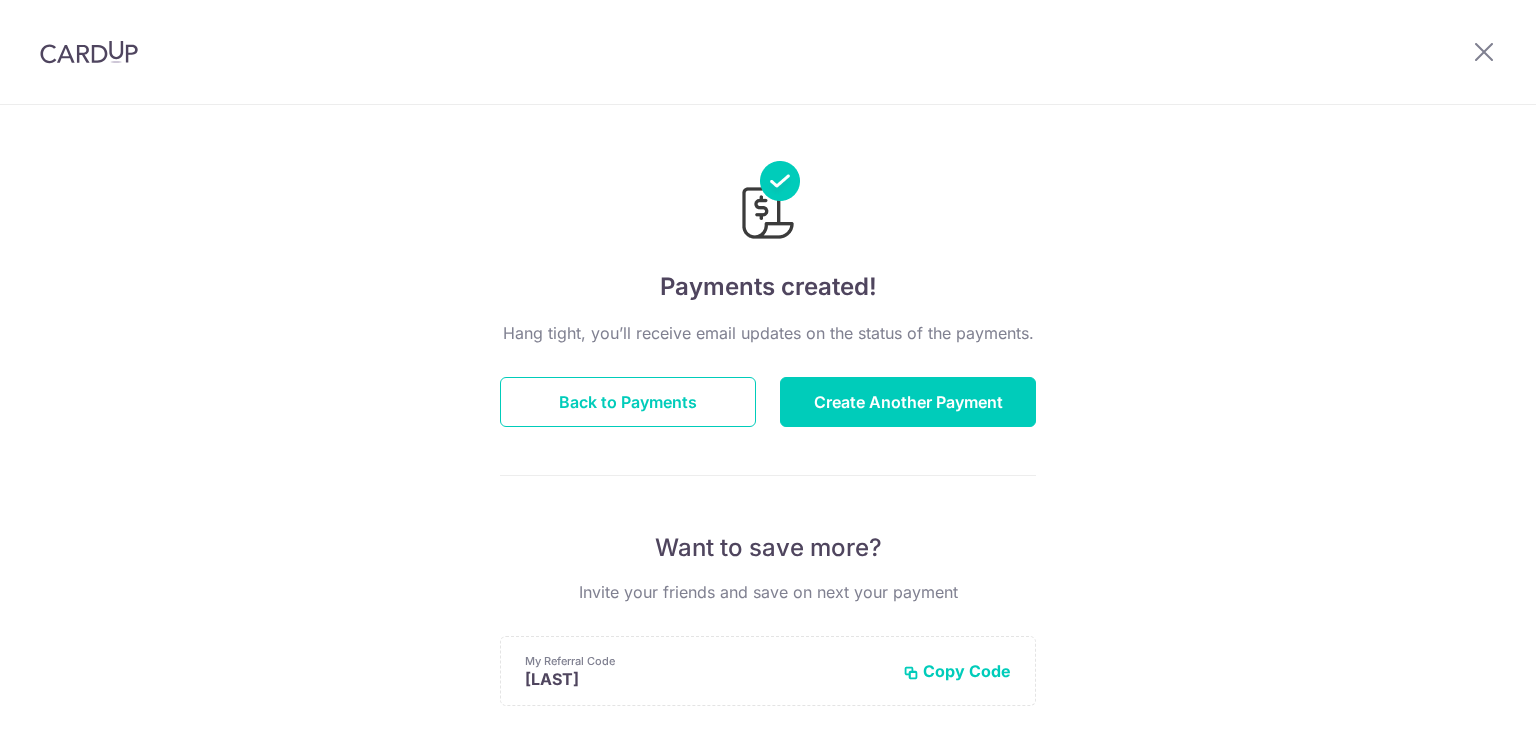 scroll, scrollTop: 0, scrollLeft: 0, axis: both 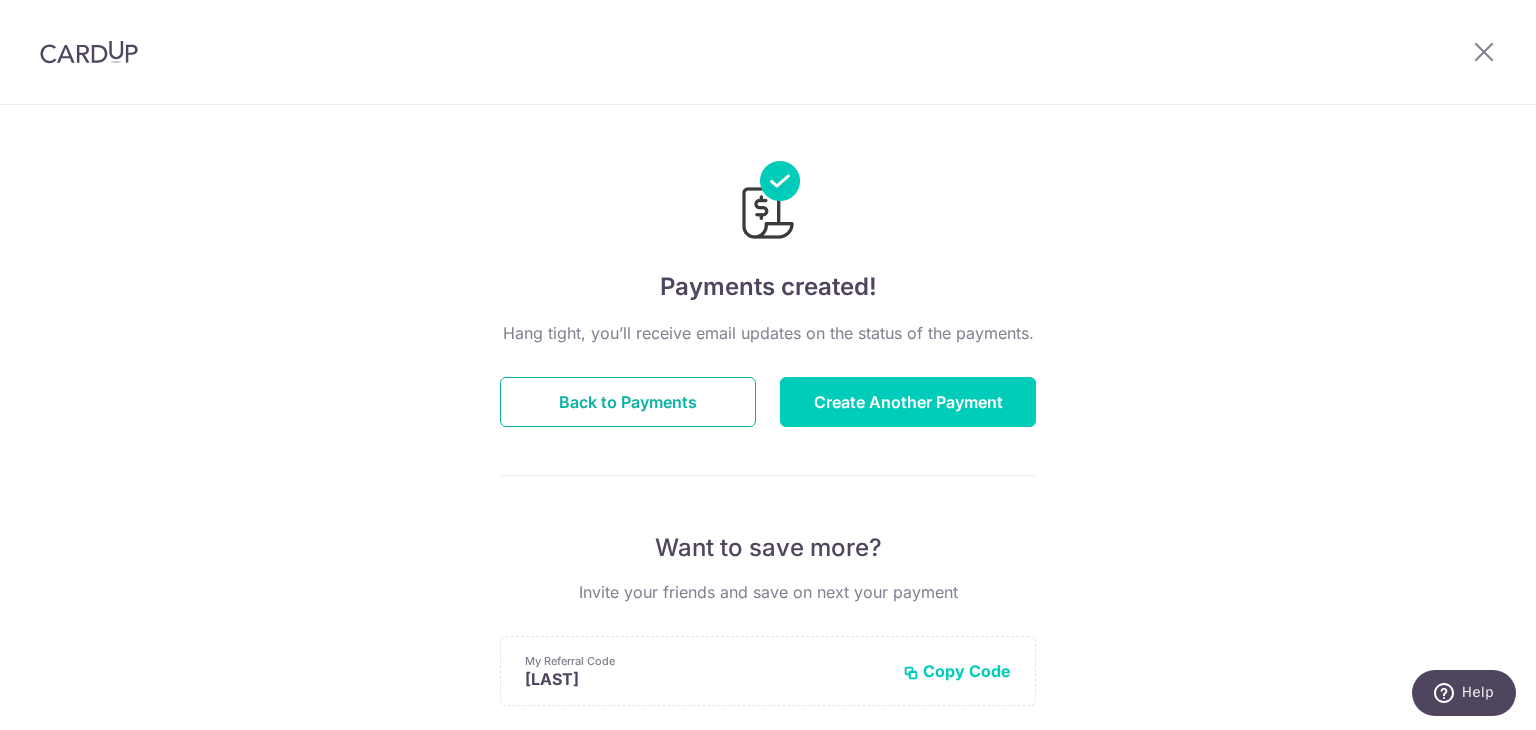 drag, startPoint x: 628, startPoint y: 399, endPoint x: 615, endPoint y: 374, distance: 28.178005 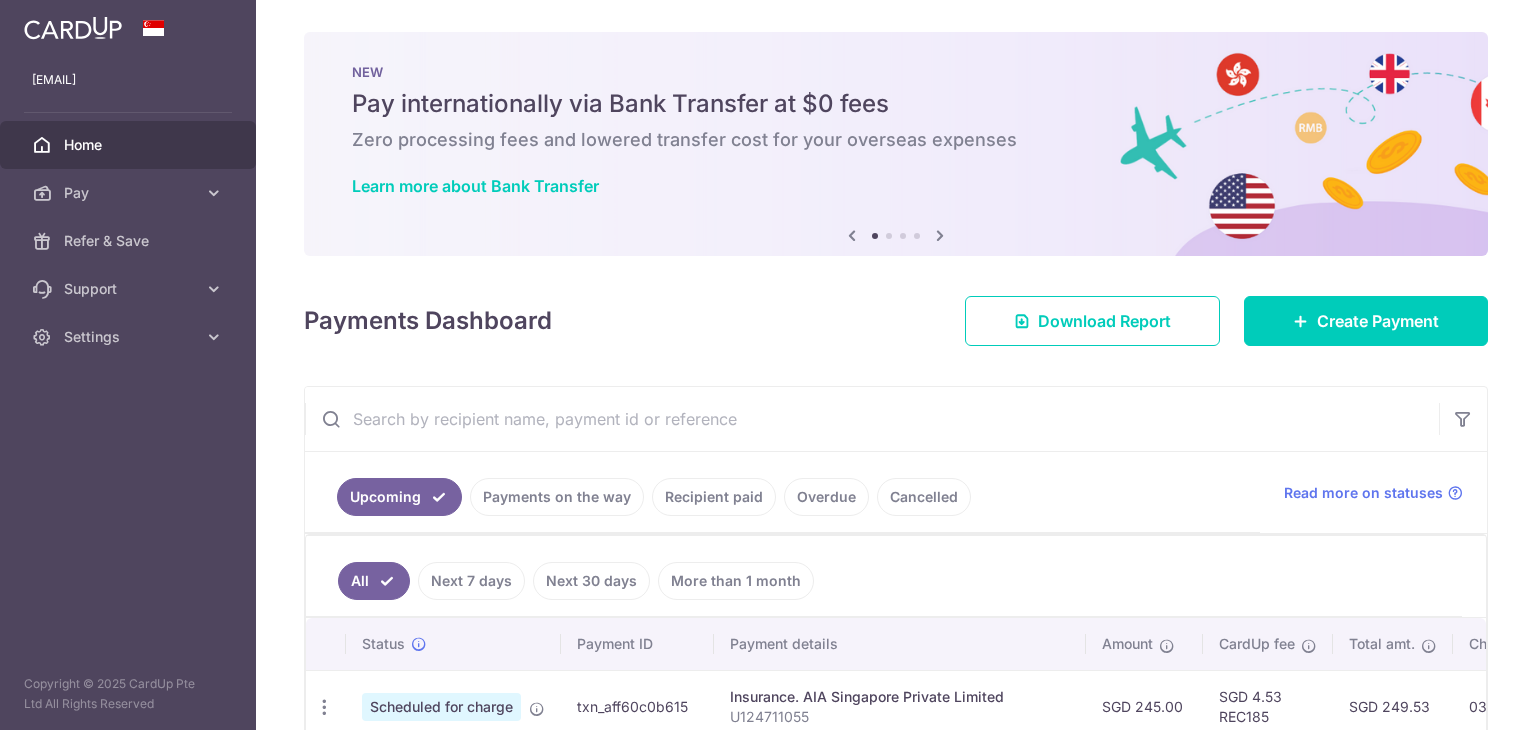 scroll, scrollTop: 0, scrollLeft: 0, axis: both 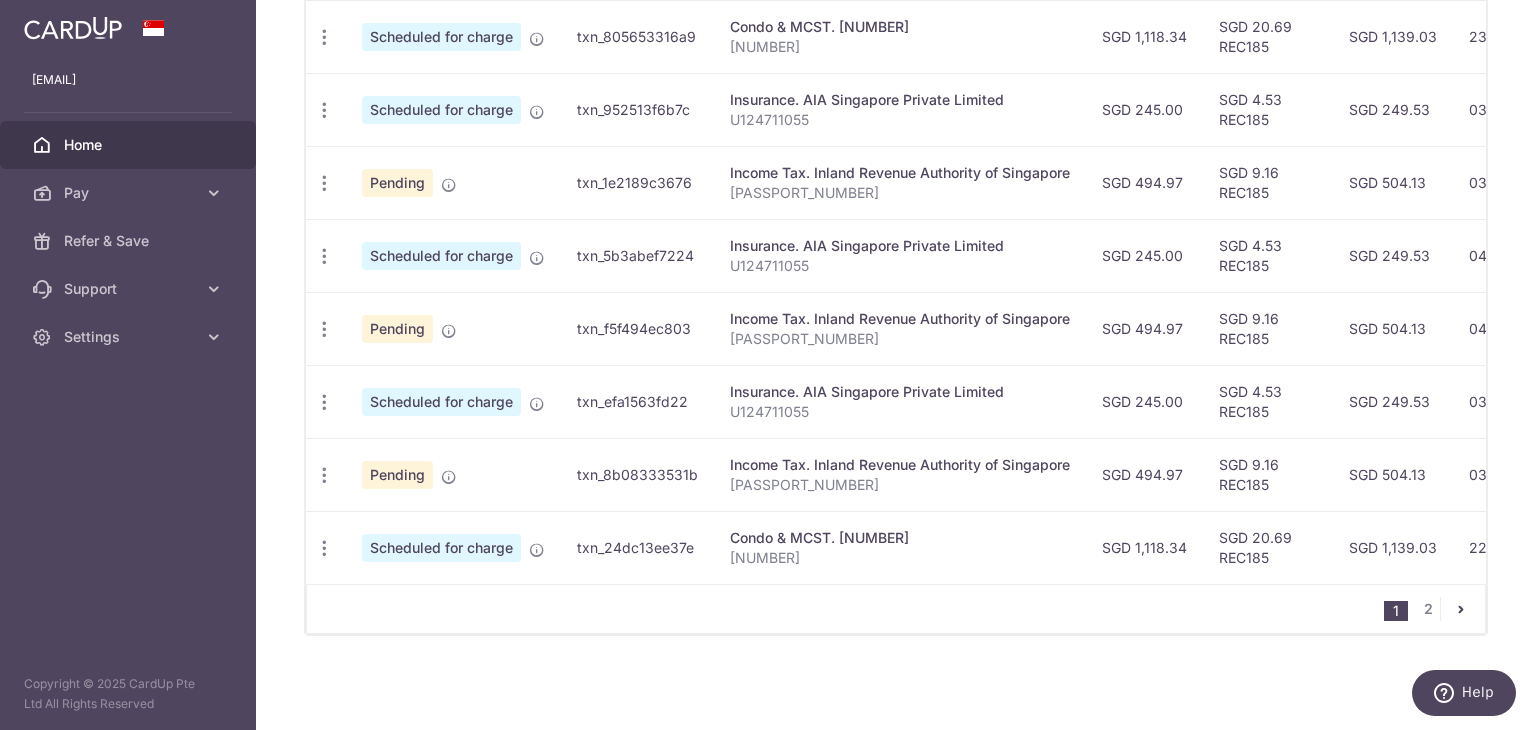 click at bounding box center [1461, 609] 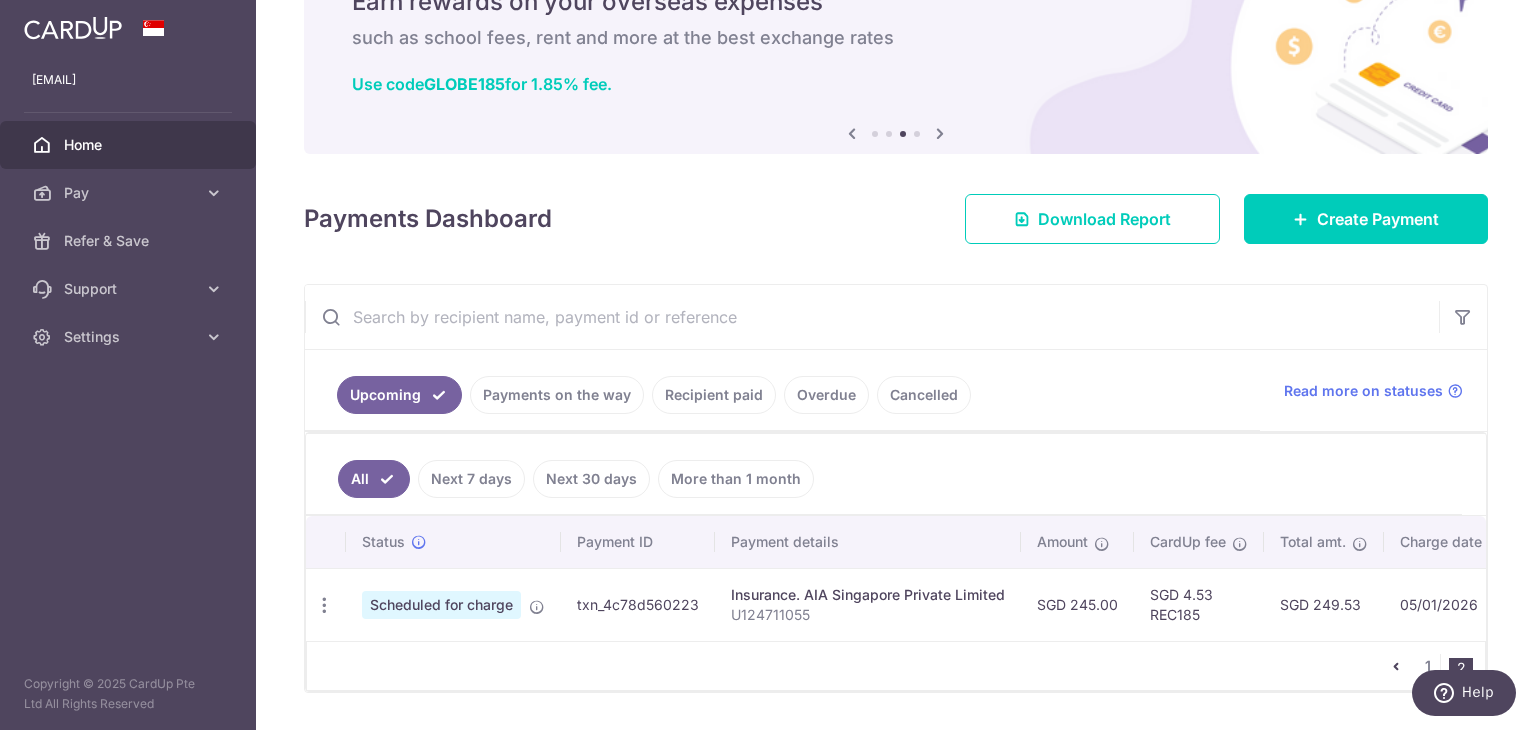 scroll, scrollTop: 166, scrollLeft: 0, axis: vertical 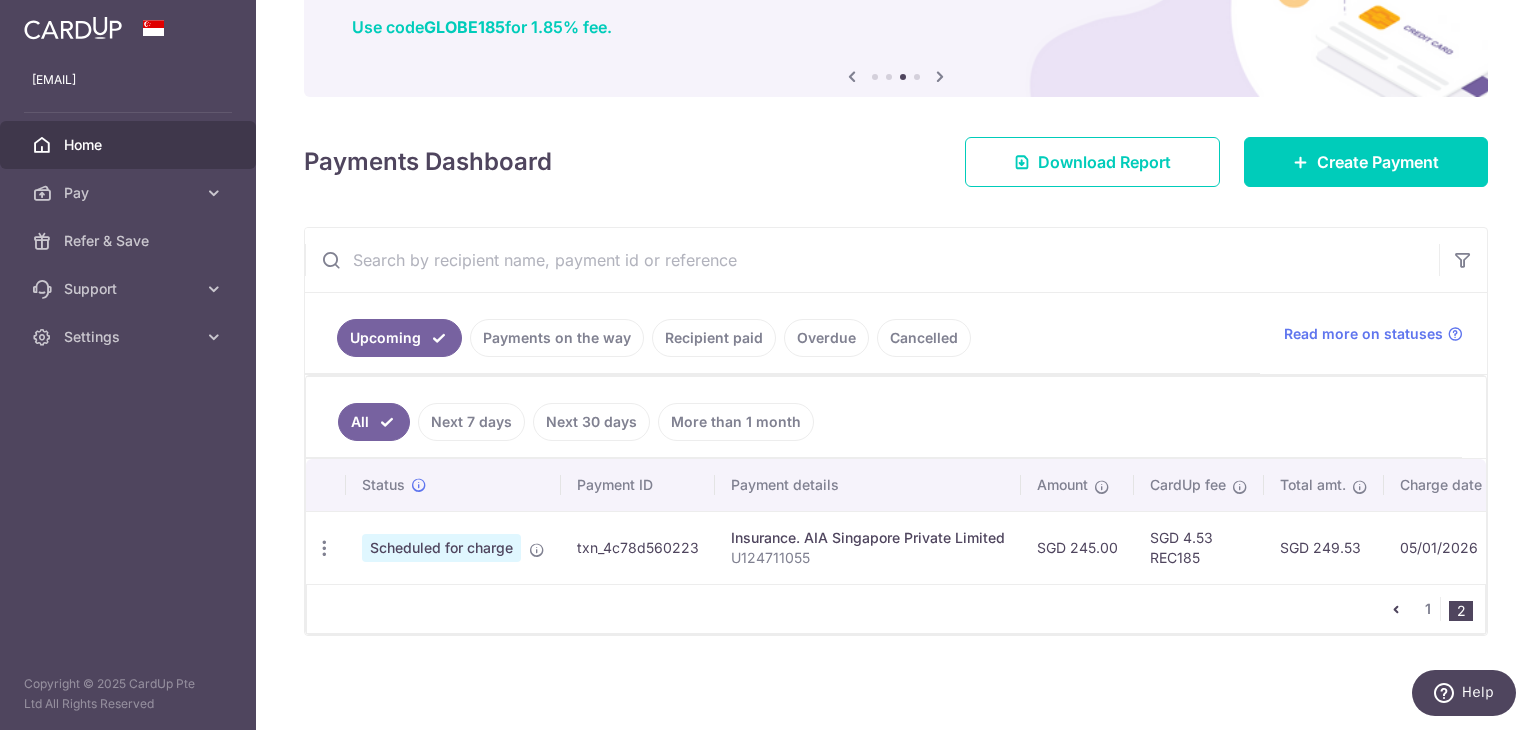 click at bounding box center [1396, 609] 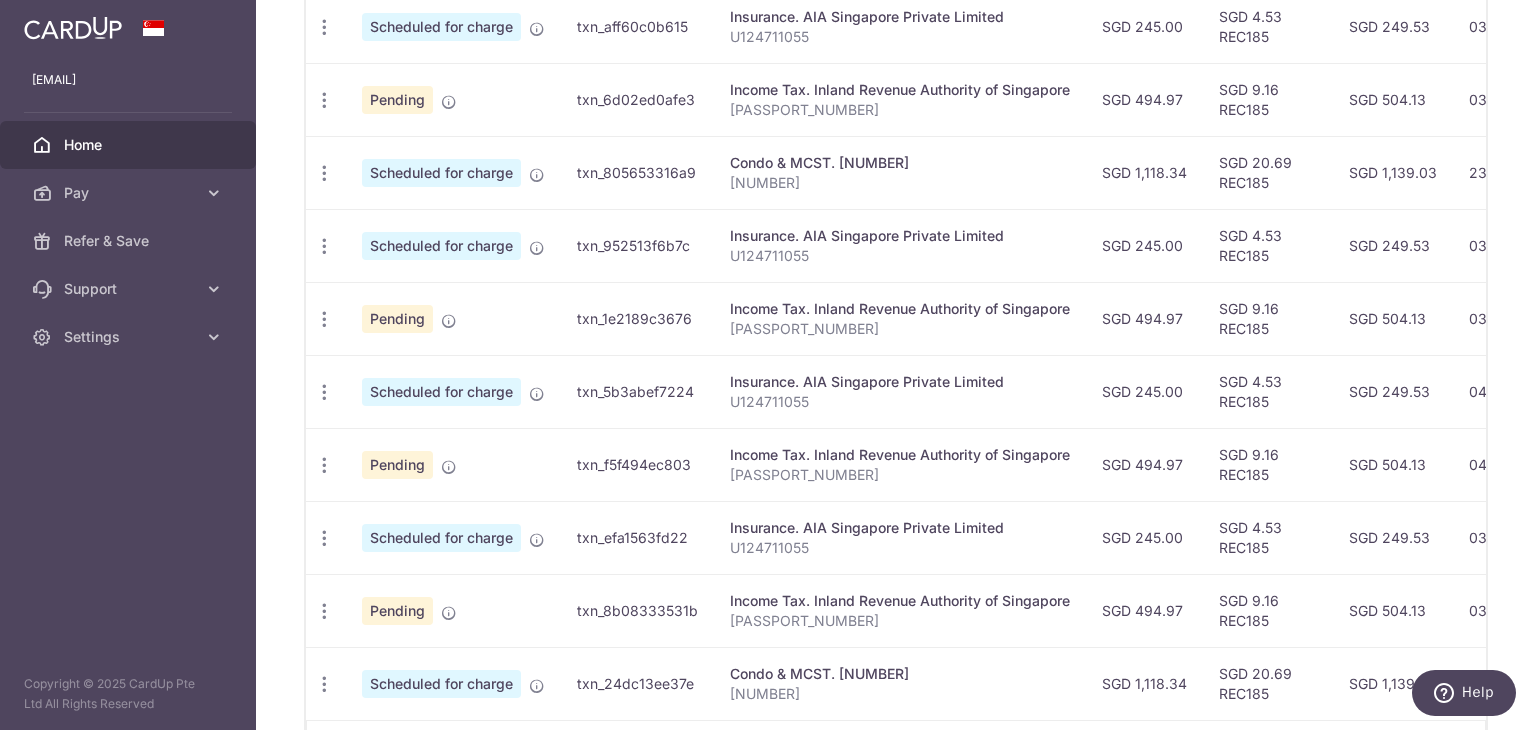 scroll, scrollTop: 821, scrollLeft: 0, axis: vertical 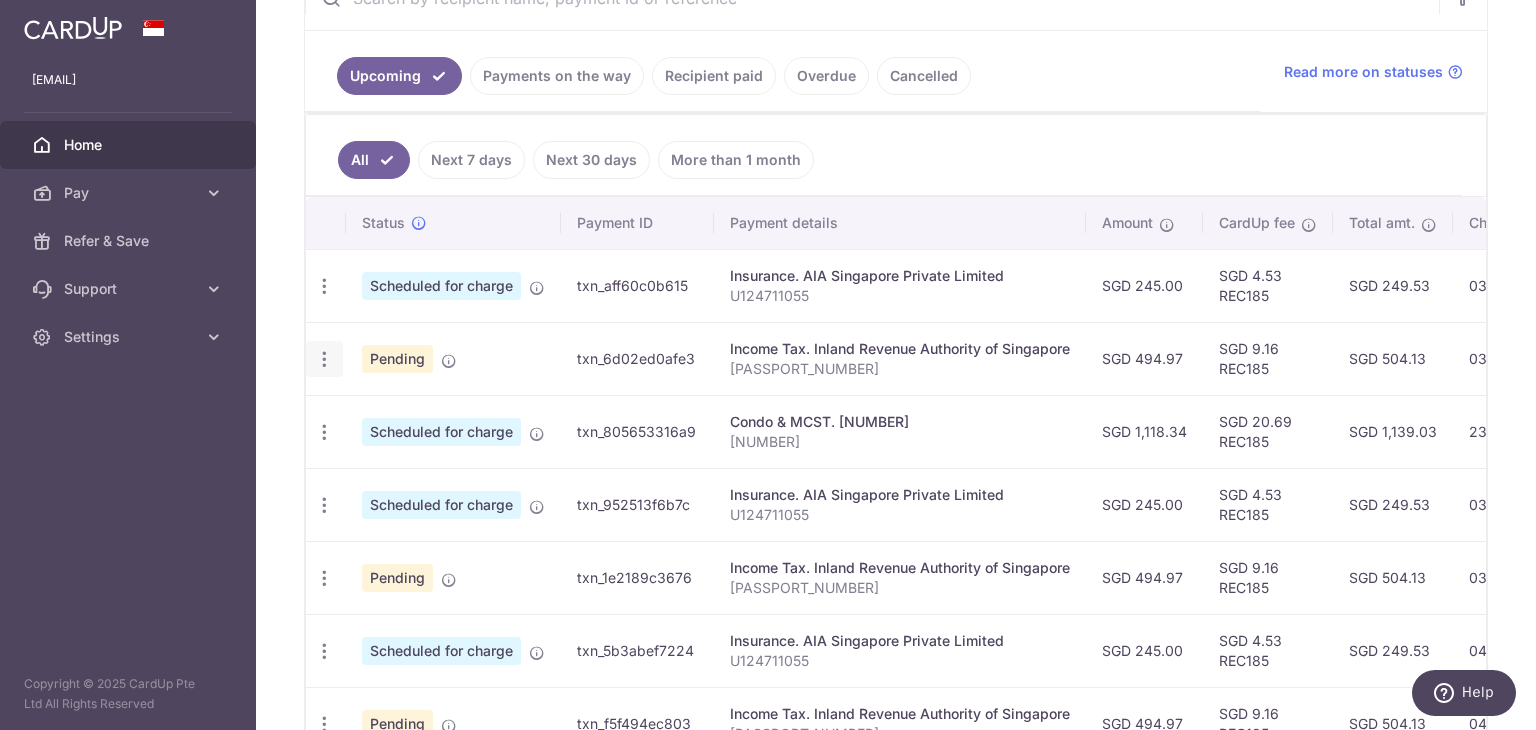 click at bounding box center [324, 286] 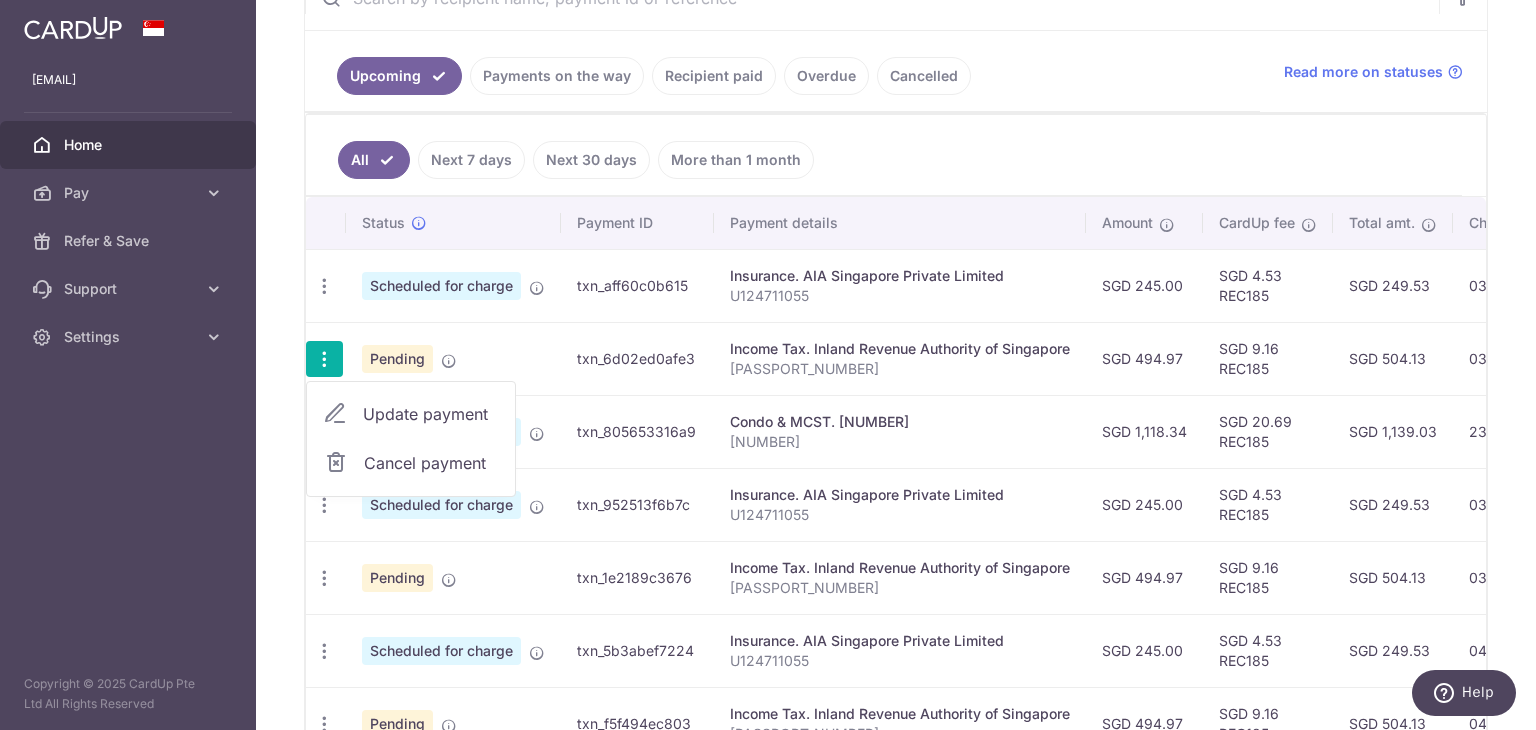 click on "Update payment" at bounding box center [431, 414] 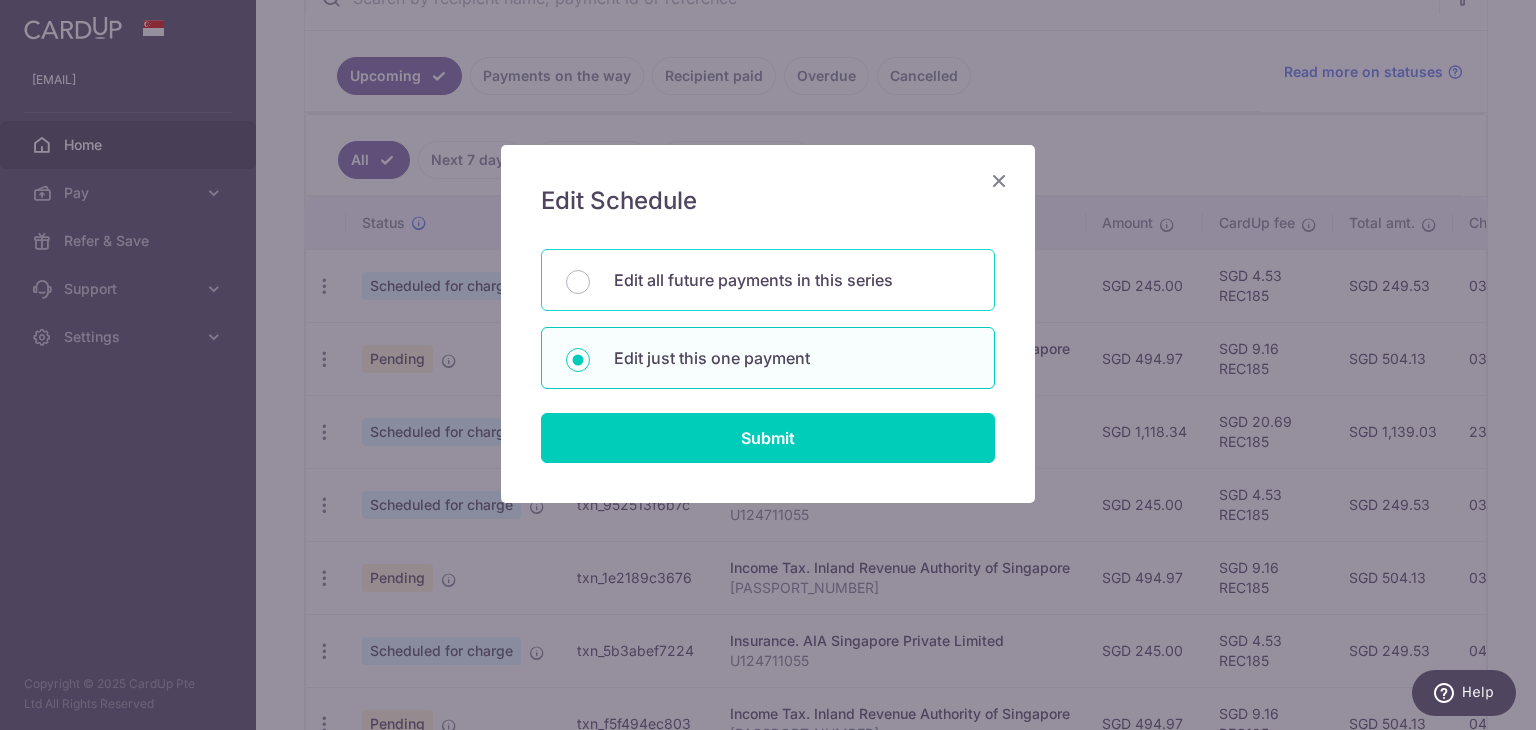click on "Edit all future payments in this series" at bounding box center [792, 280] 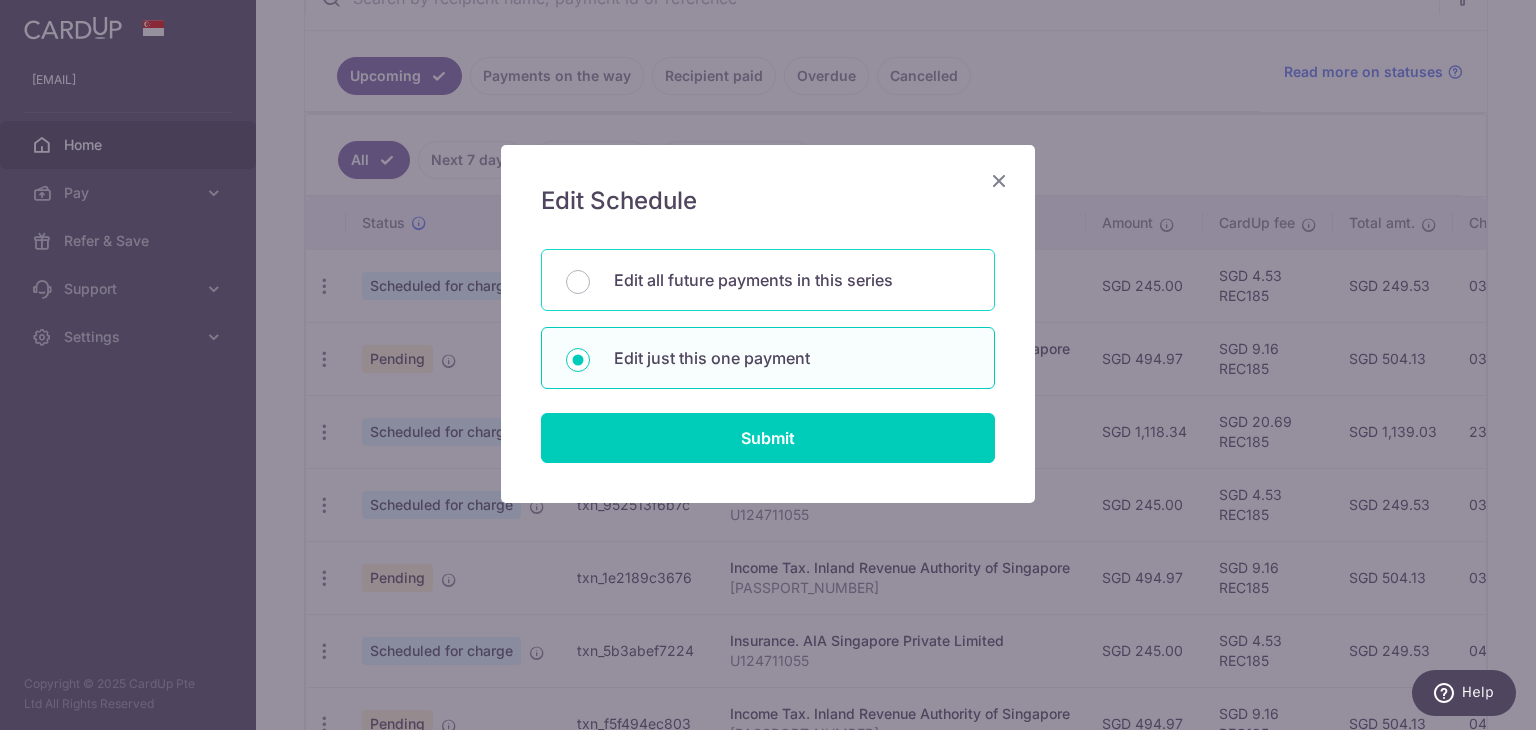 click on "Edit all future payments in this series" at bounding box center [578, 282] 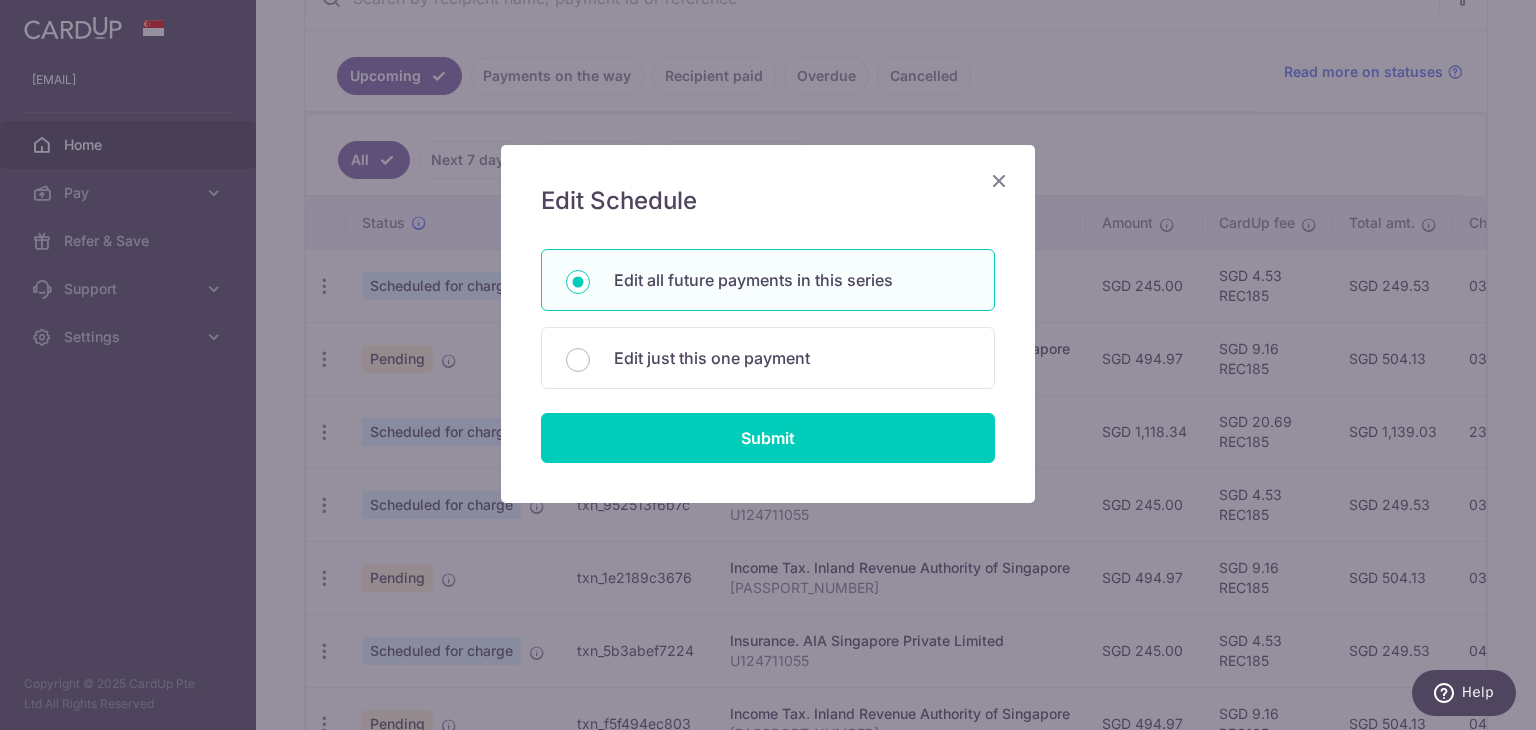 click at bounding box center (999, 180) 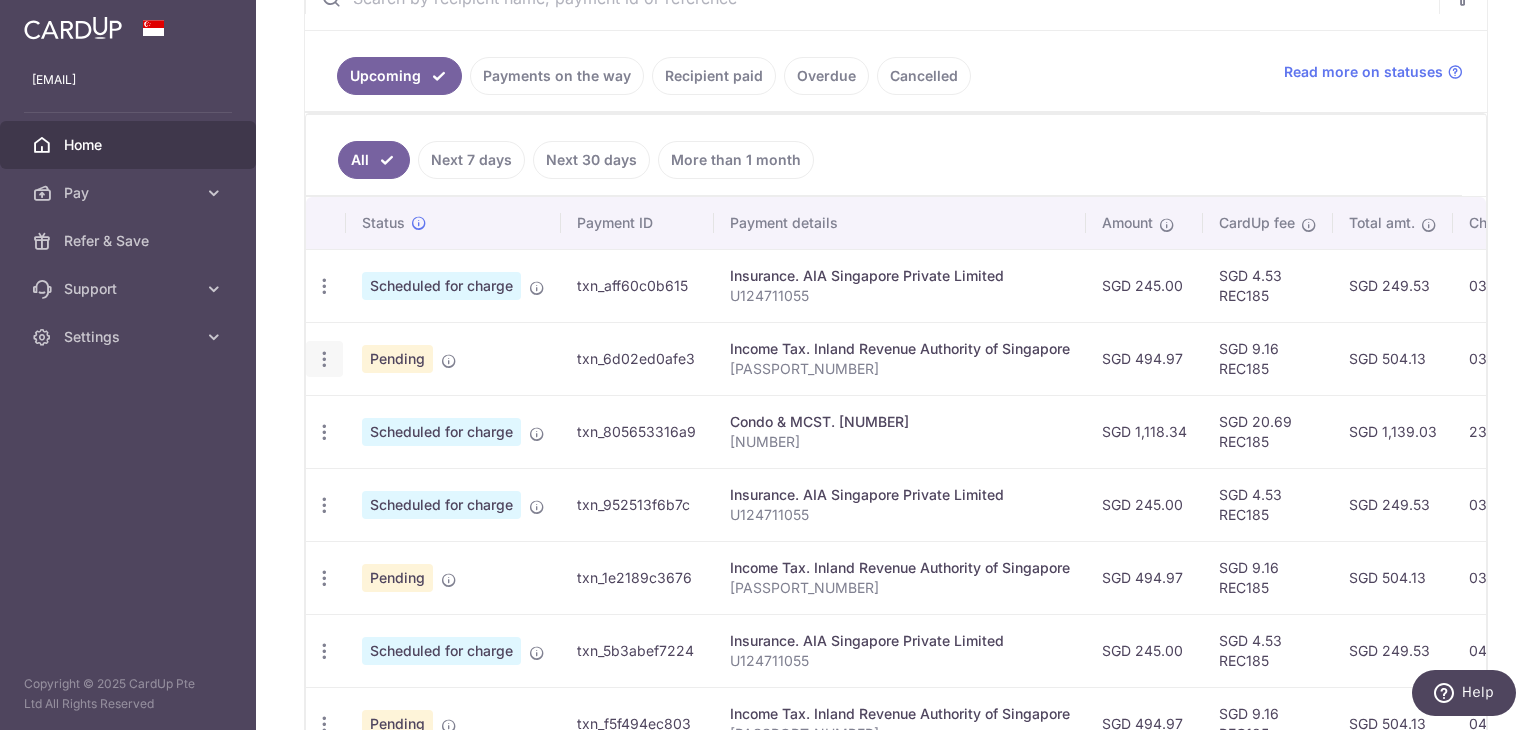 click at bounding box center [324, 286] 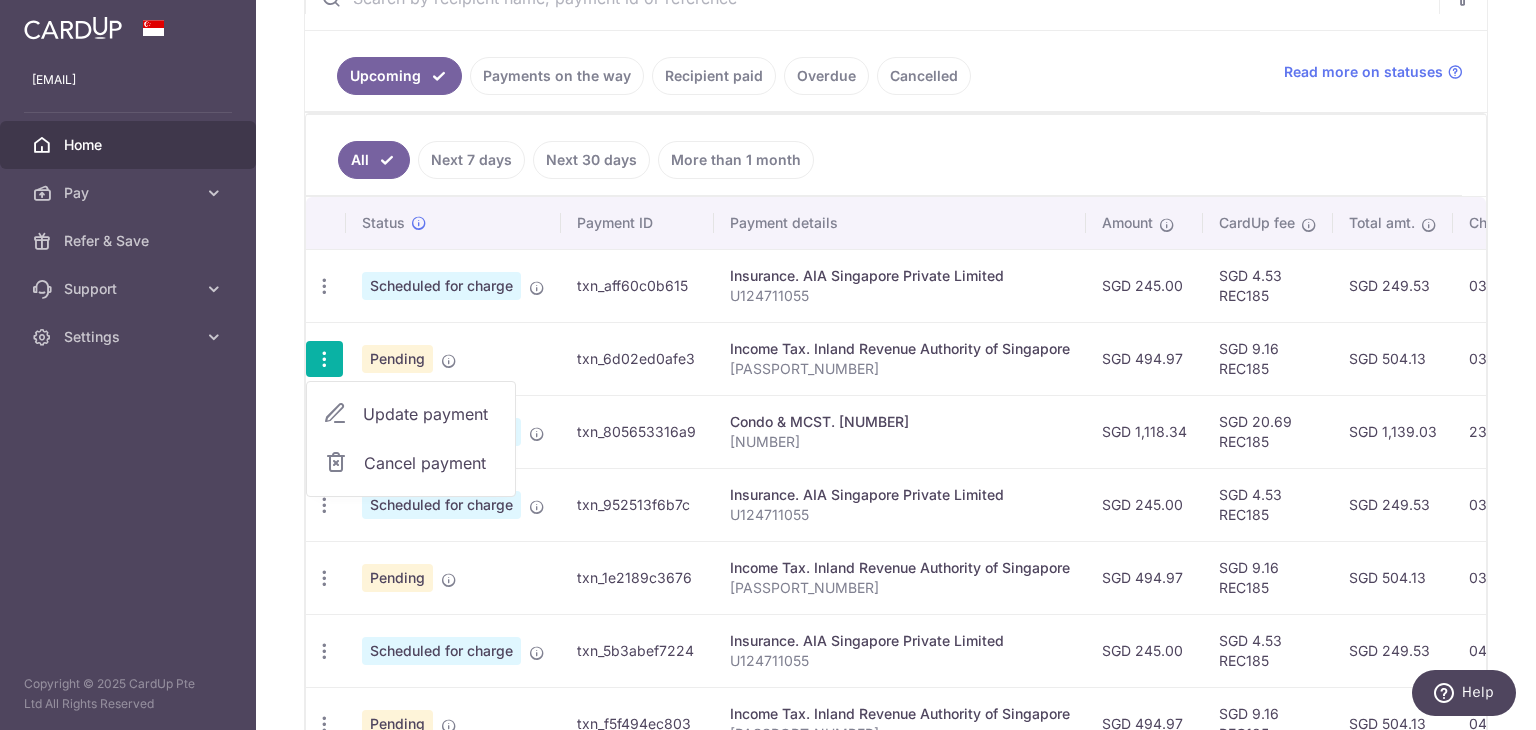 click on "Update payment" at bounding box center [431, 414] 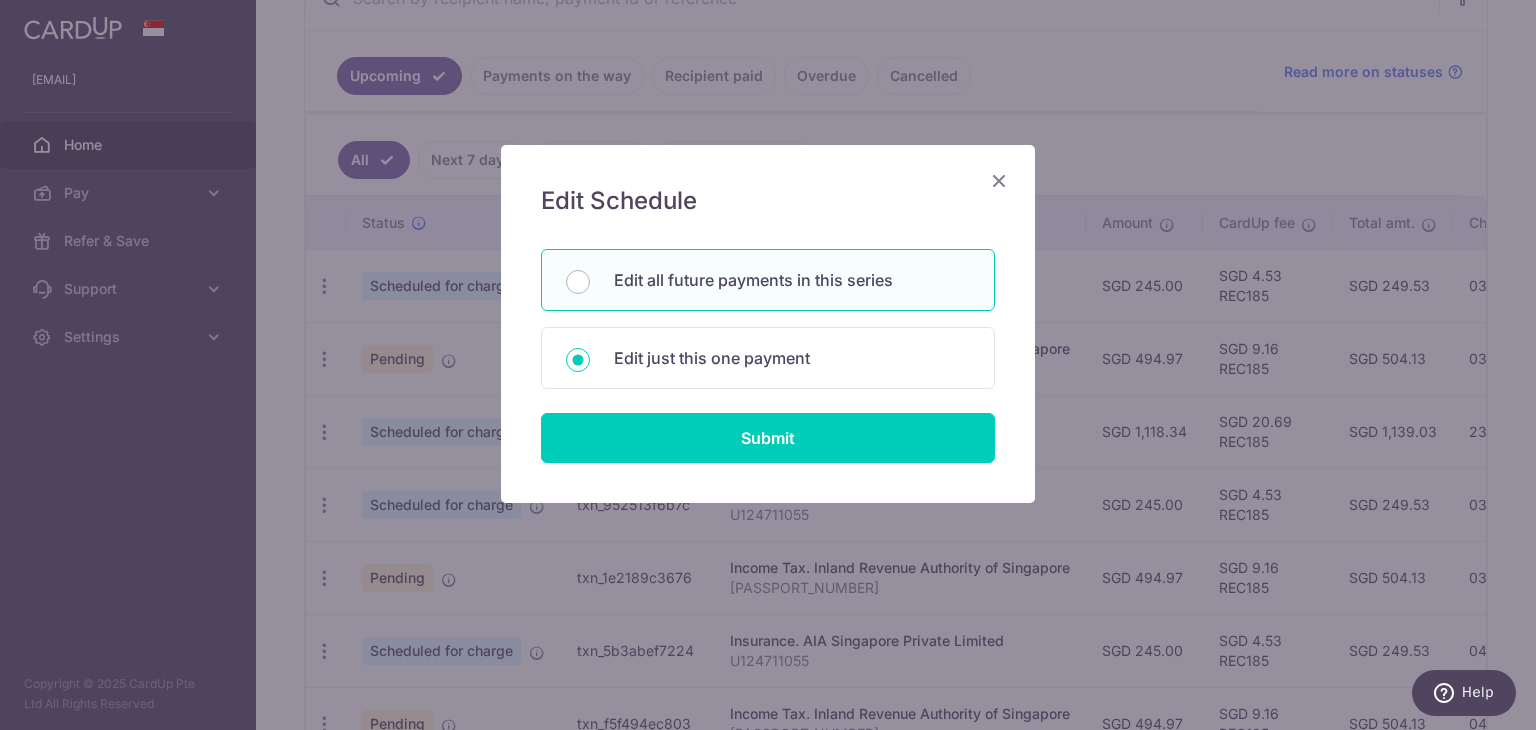 click on "Edit all future payments in this series" at bounding box center (792, 280) 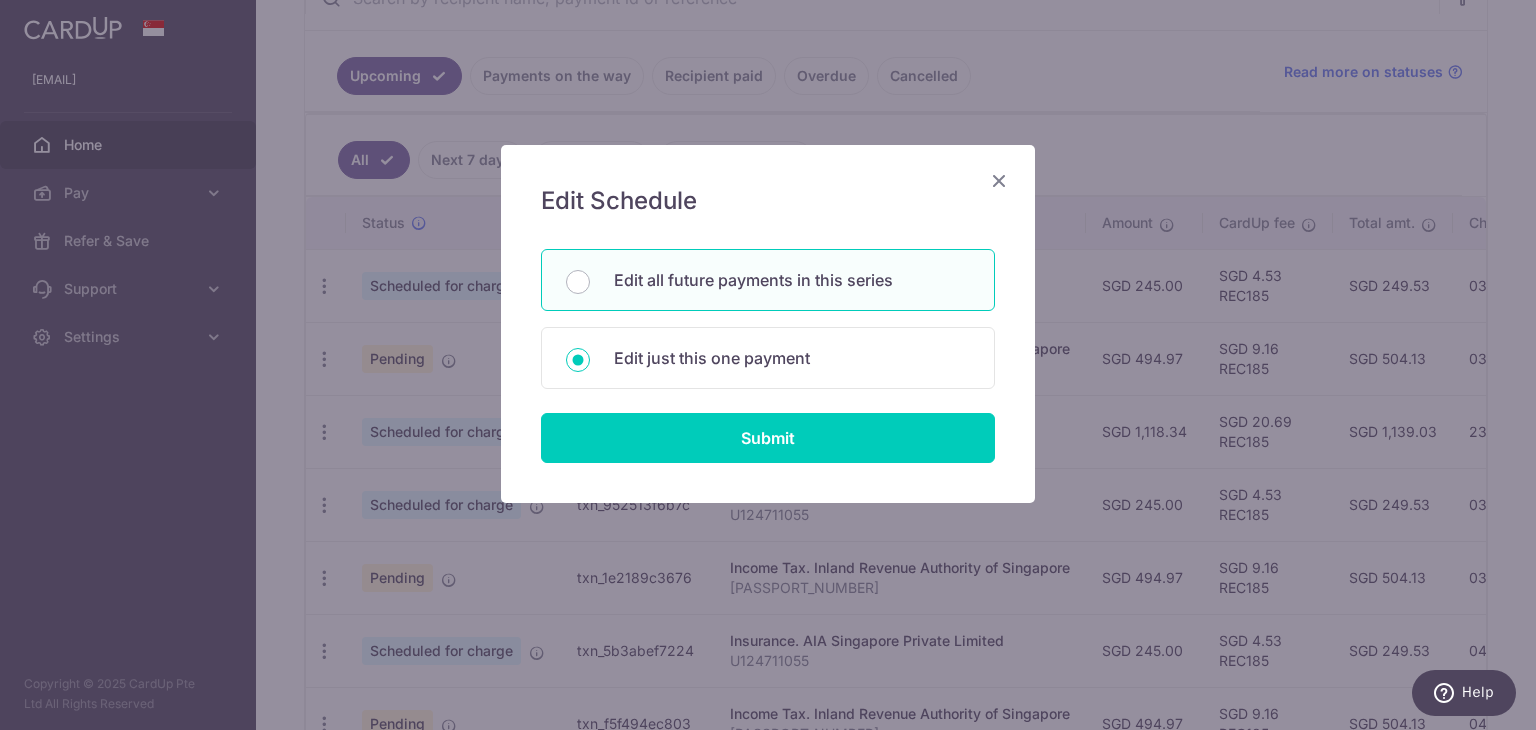 click on "Edit all future payments in this series" at bounding box center [578, 282] 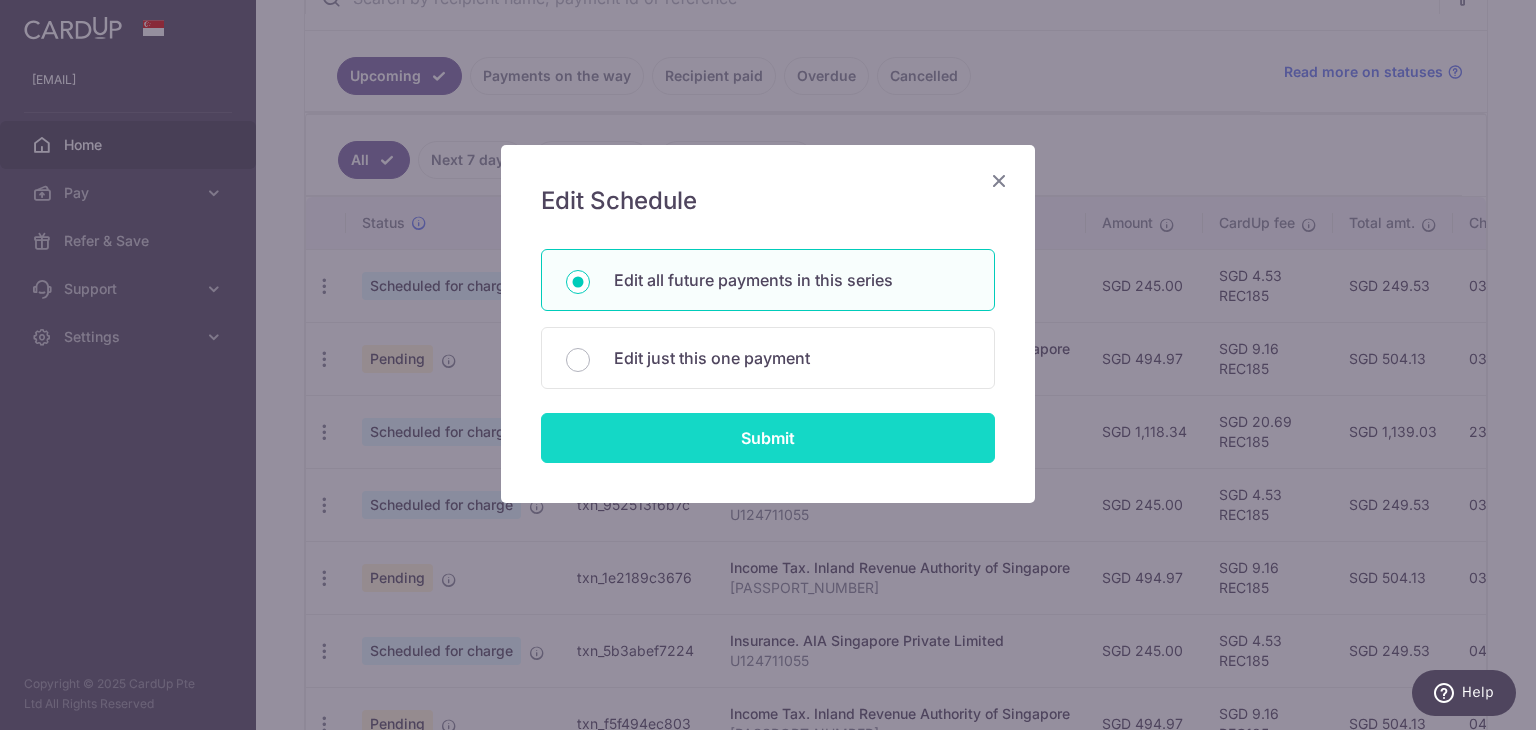 click on "Submit" at bounding box center [768, 438] 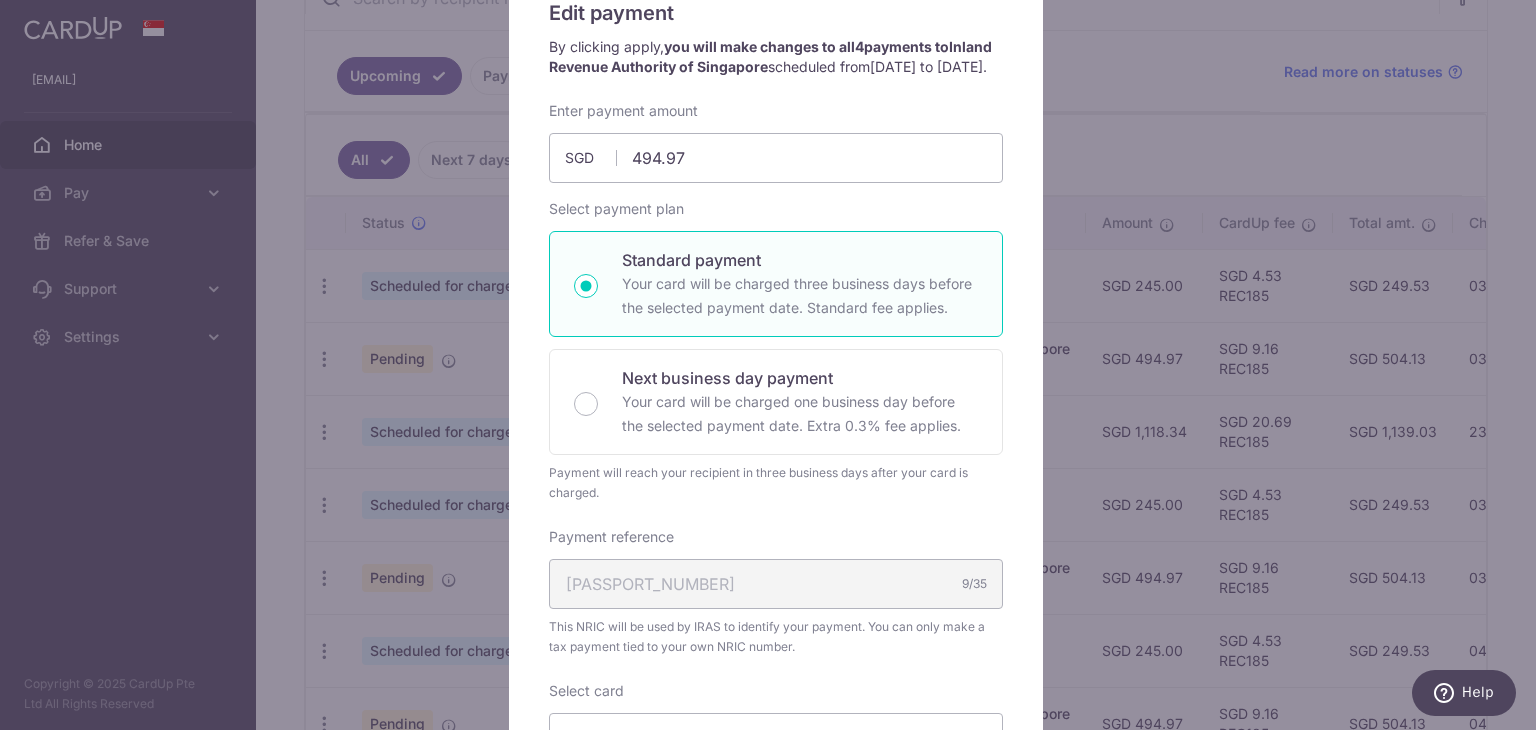 scroll, scrollTop: 0, scrollLeft: 0, axis: both 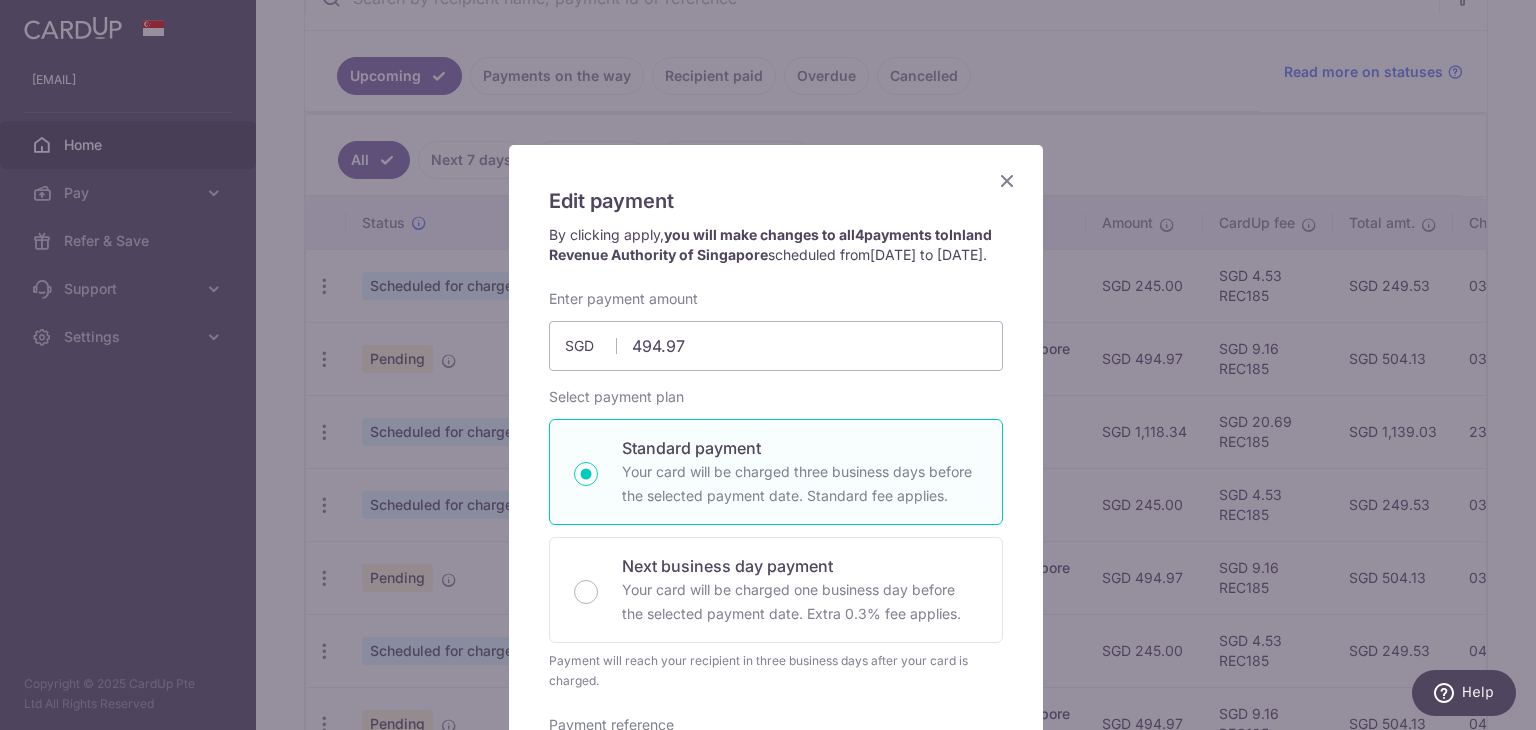 click at bounding box center (1007, 180) 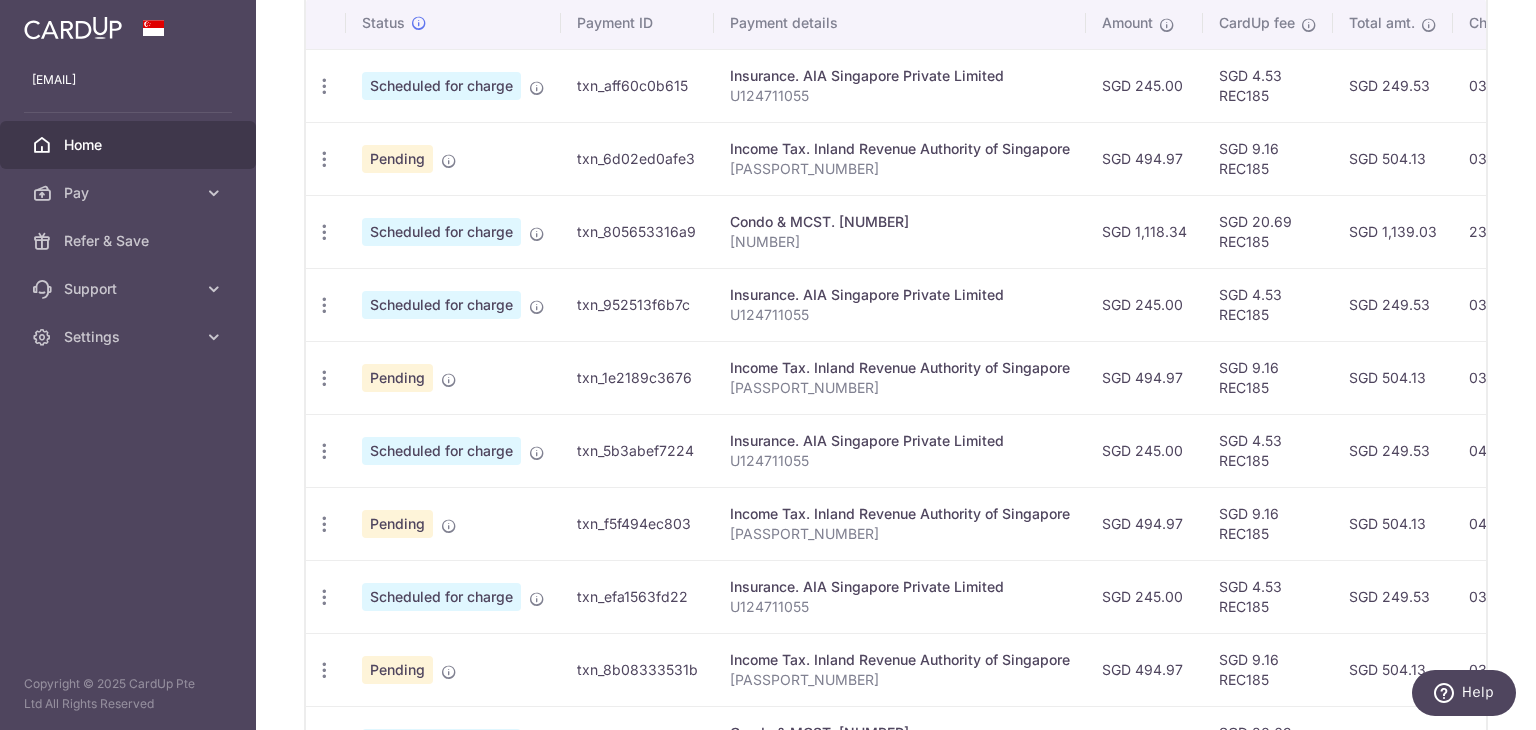 scroll, scrollTop: 821, scrollLeft: 0, axis: vertical 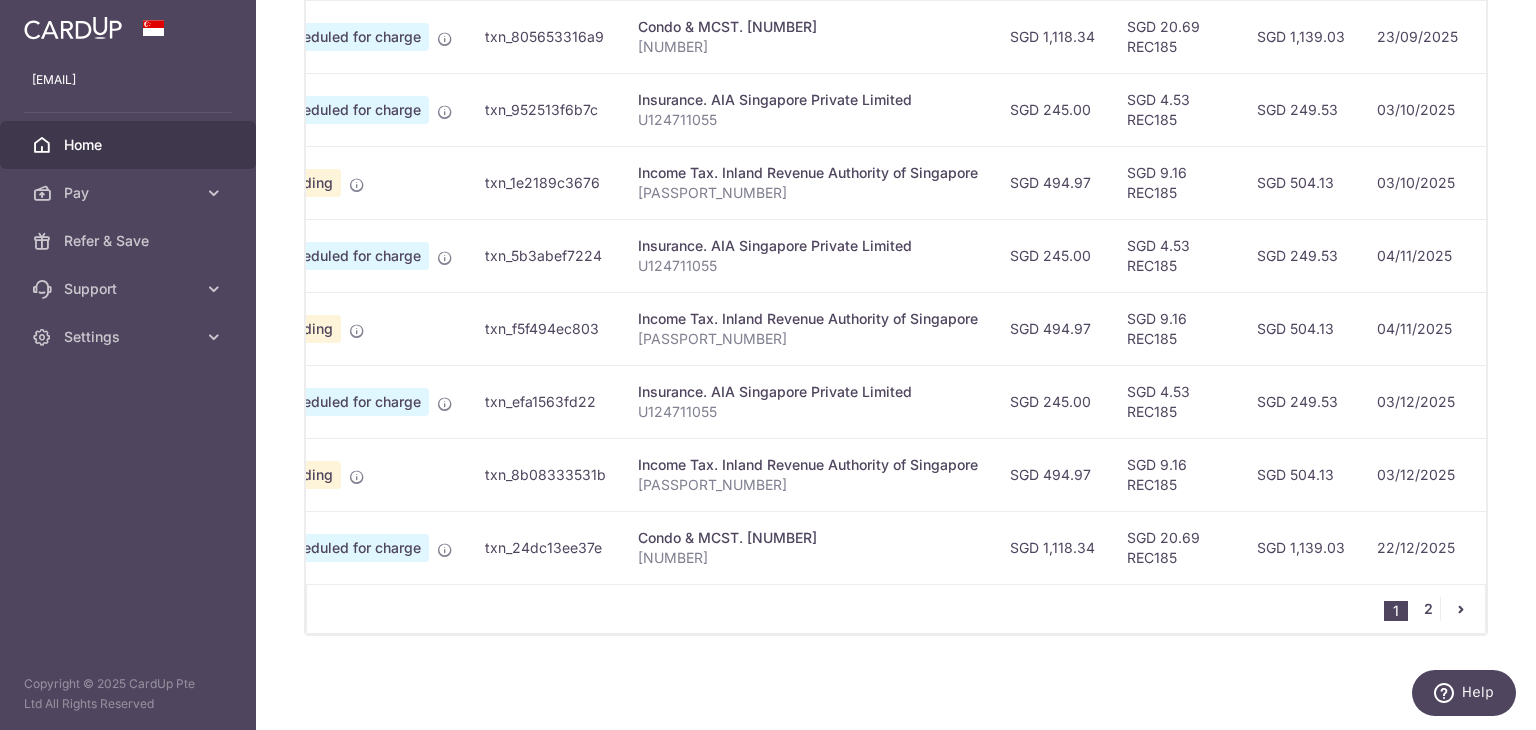 click on "2" at bounding box center [1428, 609] 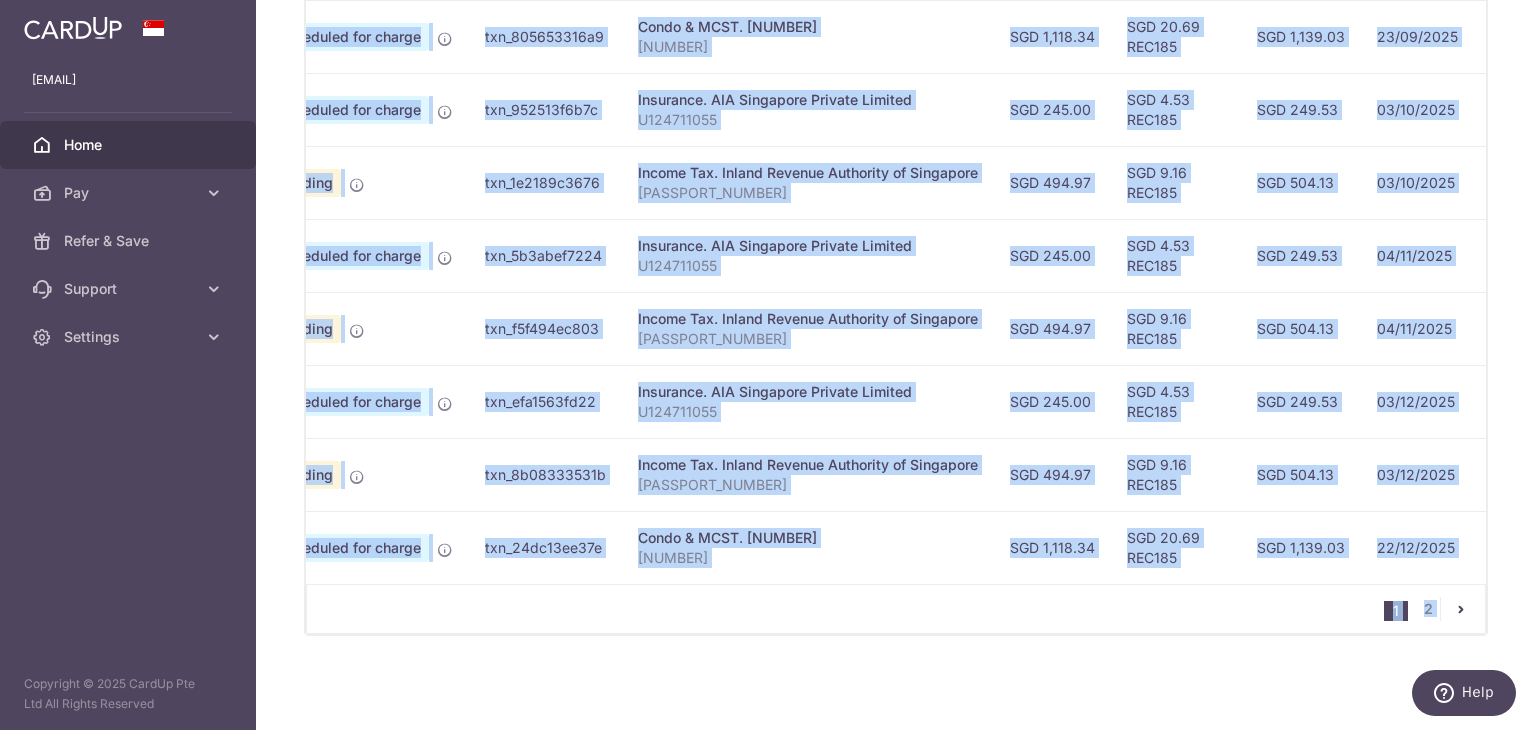 click at bounding box center (0, 0) 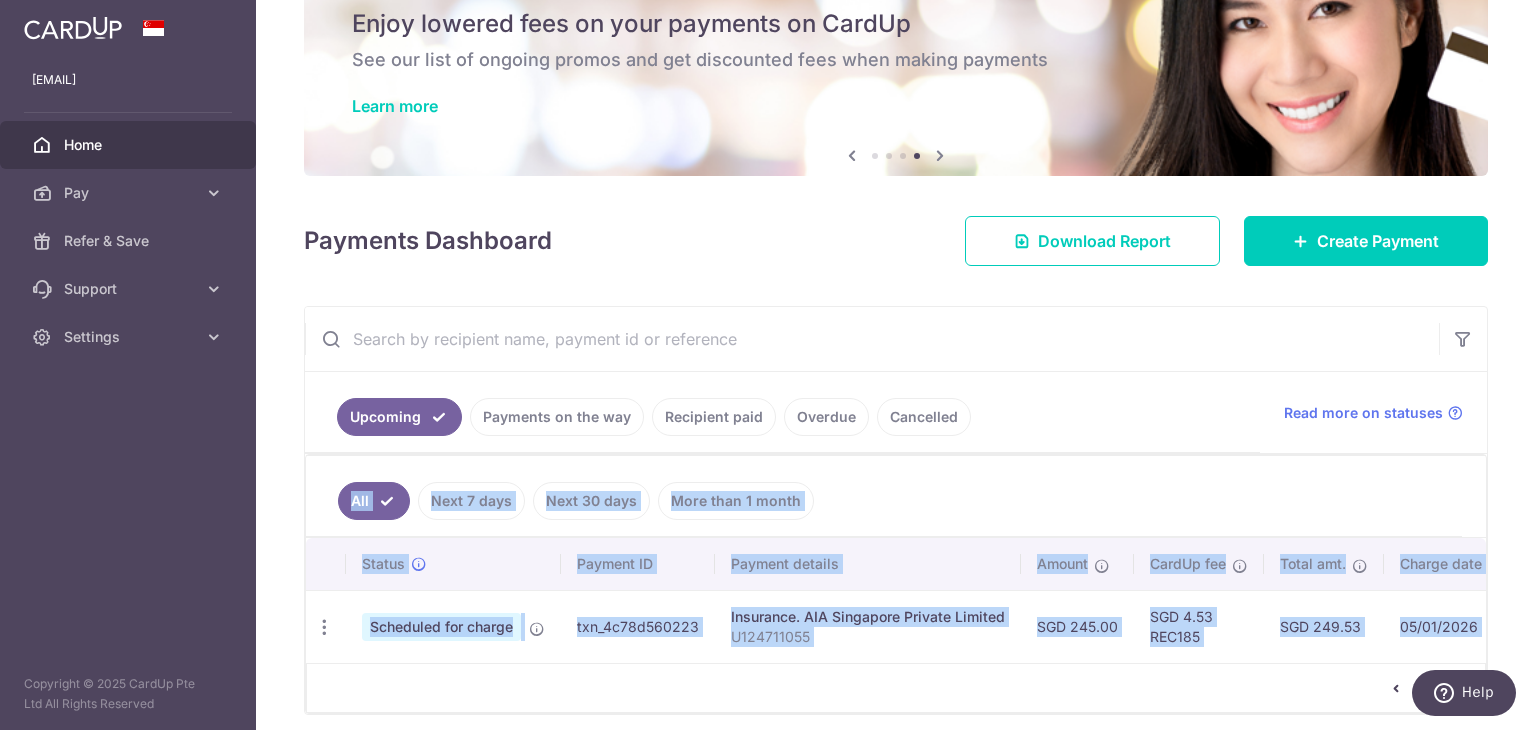 scroll, scrollTop: 166, scrollLeft: 0, axis: vertical 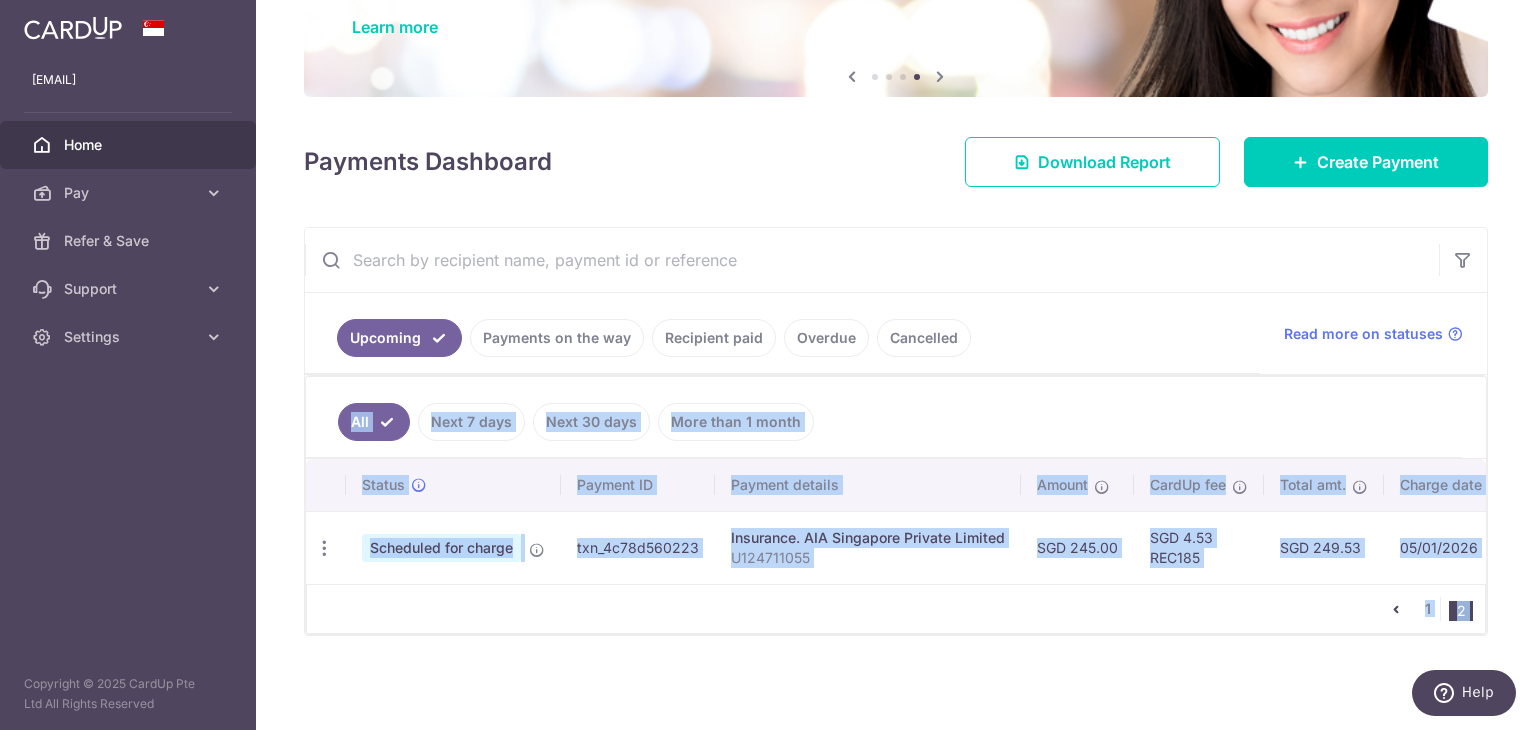 click on "Payment details" at bounding box center (868, 485) 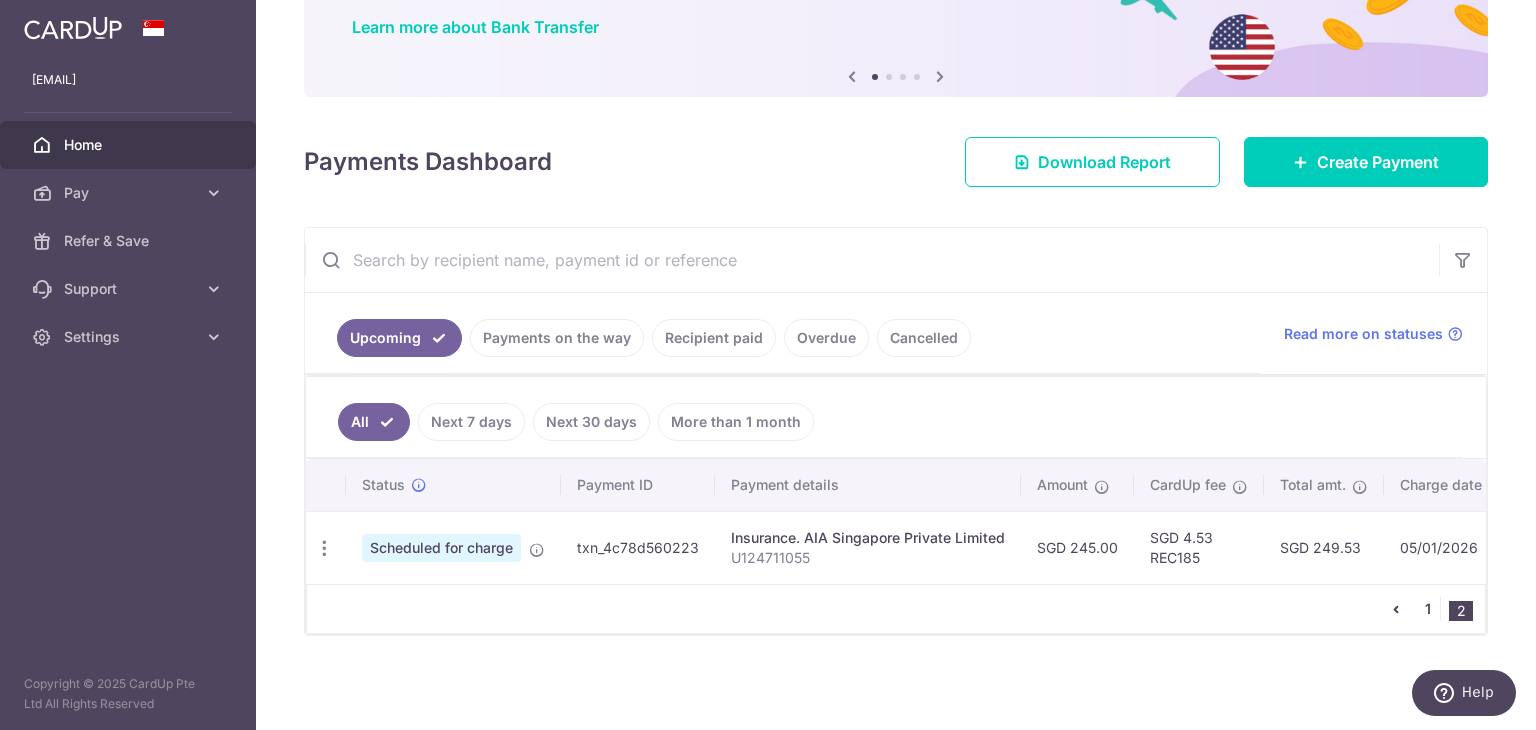 click on "1" at bounding box center (1428, 609) 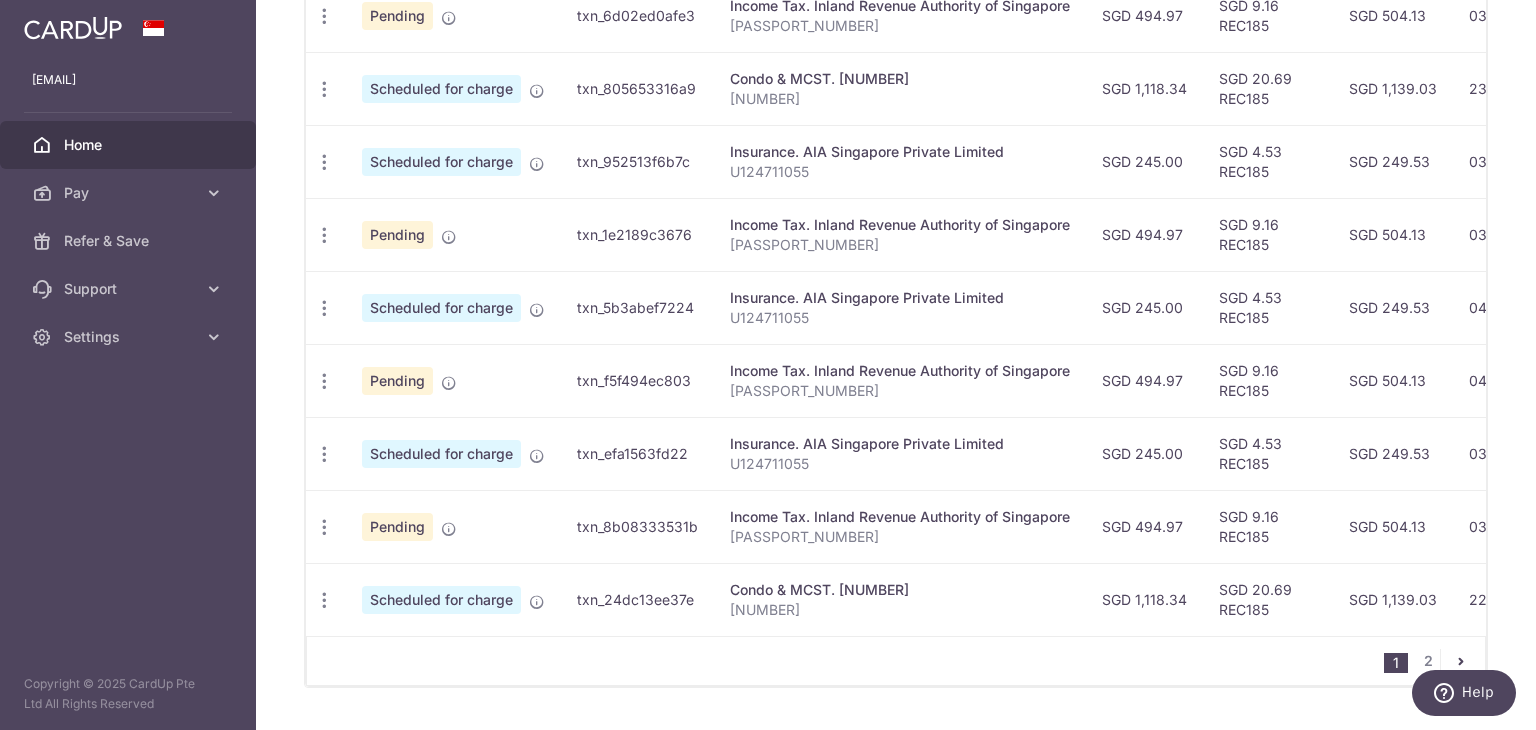 scroll, scrollTop: 821, scrollLeft: 0, axis: vertical 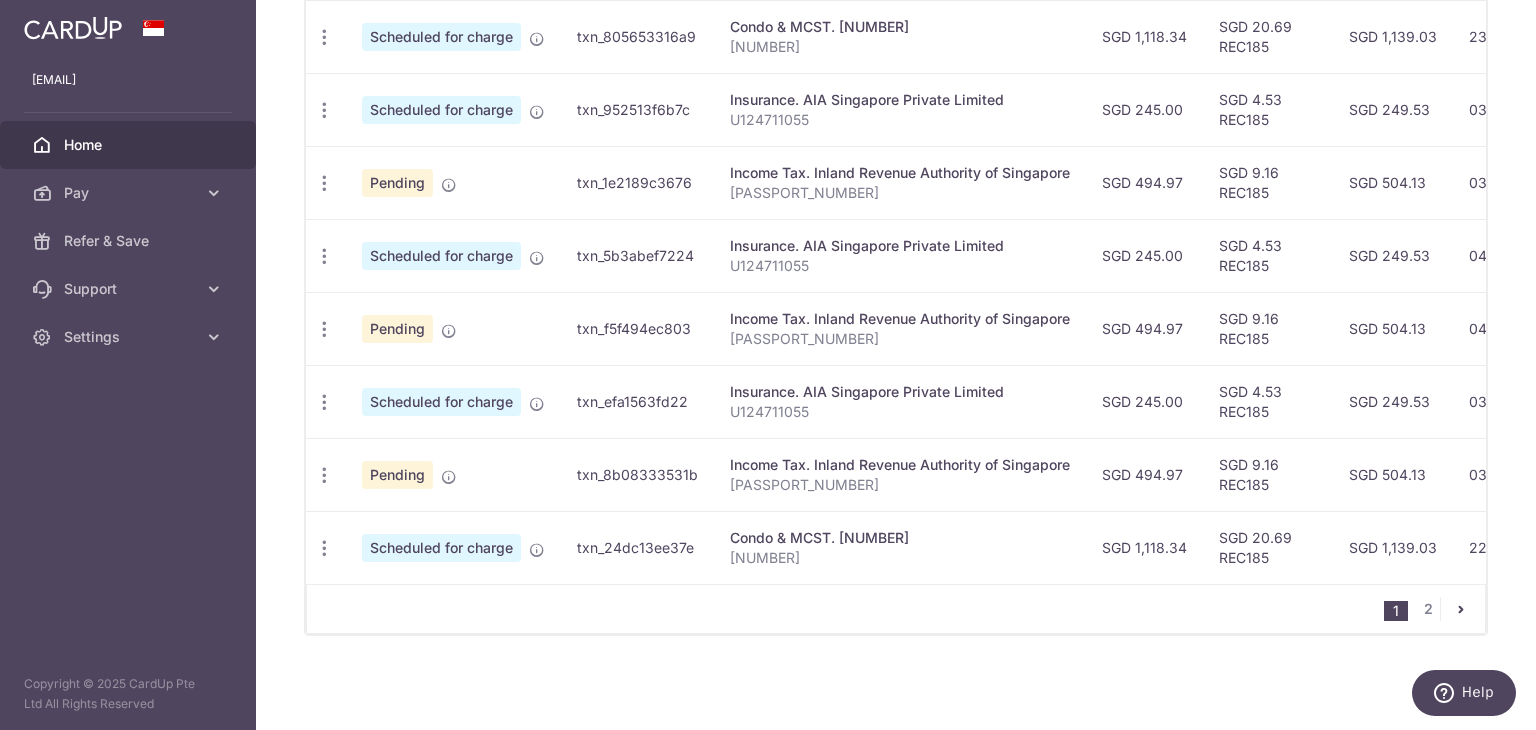 click on "1
2" at bounding box center (1434, 609) 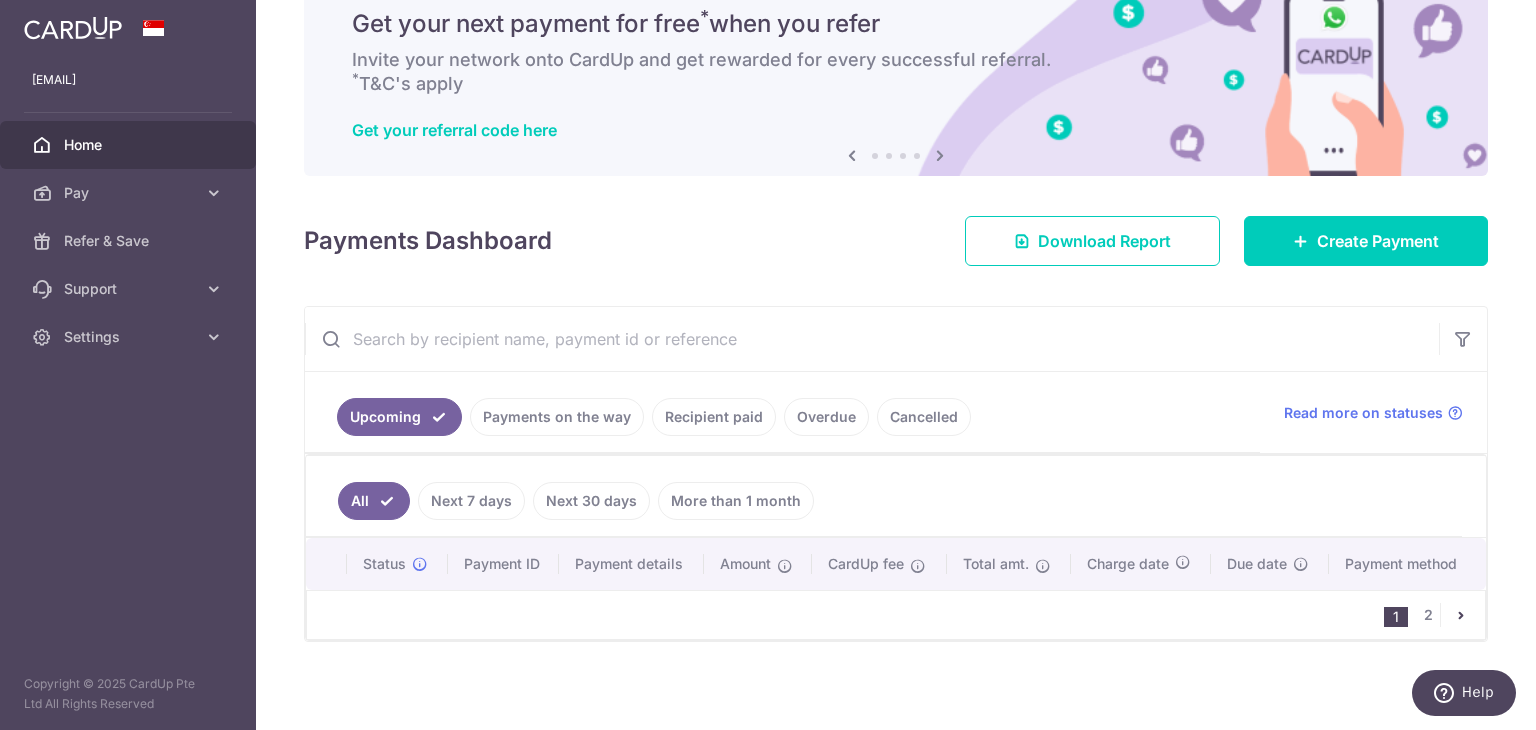 scroll, scrollTop: 83, scrollLeft: 0, axis: vertical 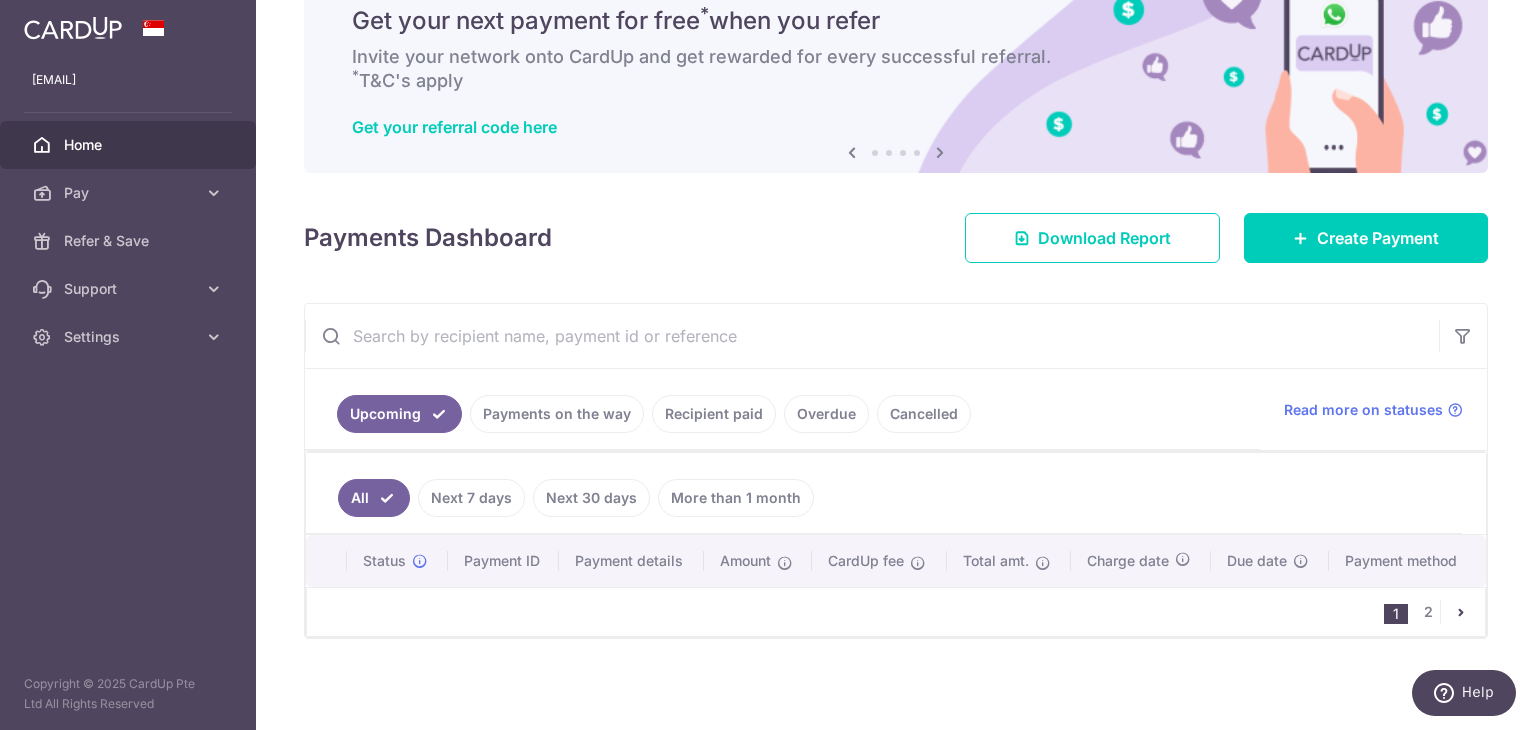 click on "All" at bounding box center [374, 498] 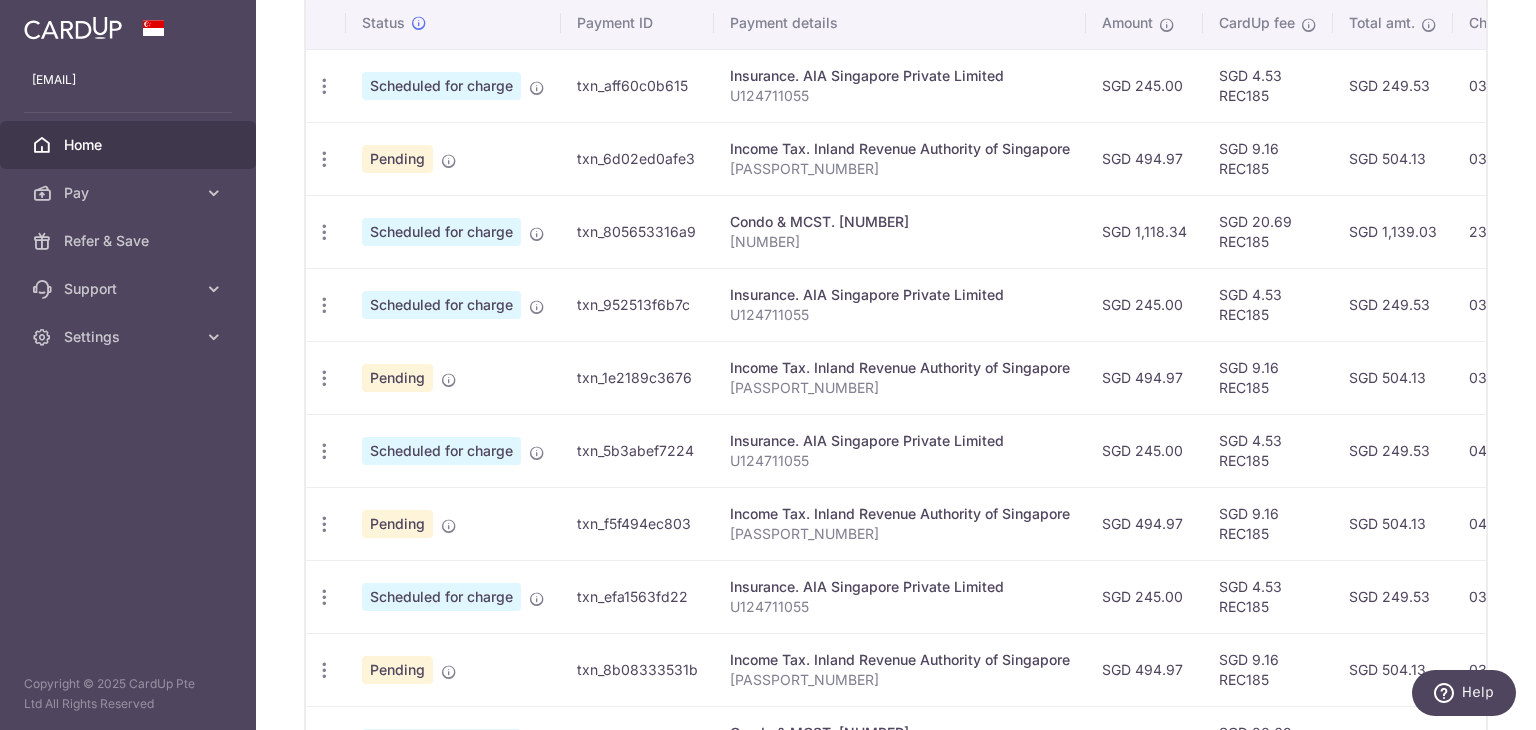 scroll, scrollTop: 421, scrollLeft: 0, axis: vertical 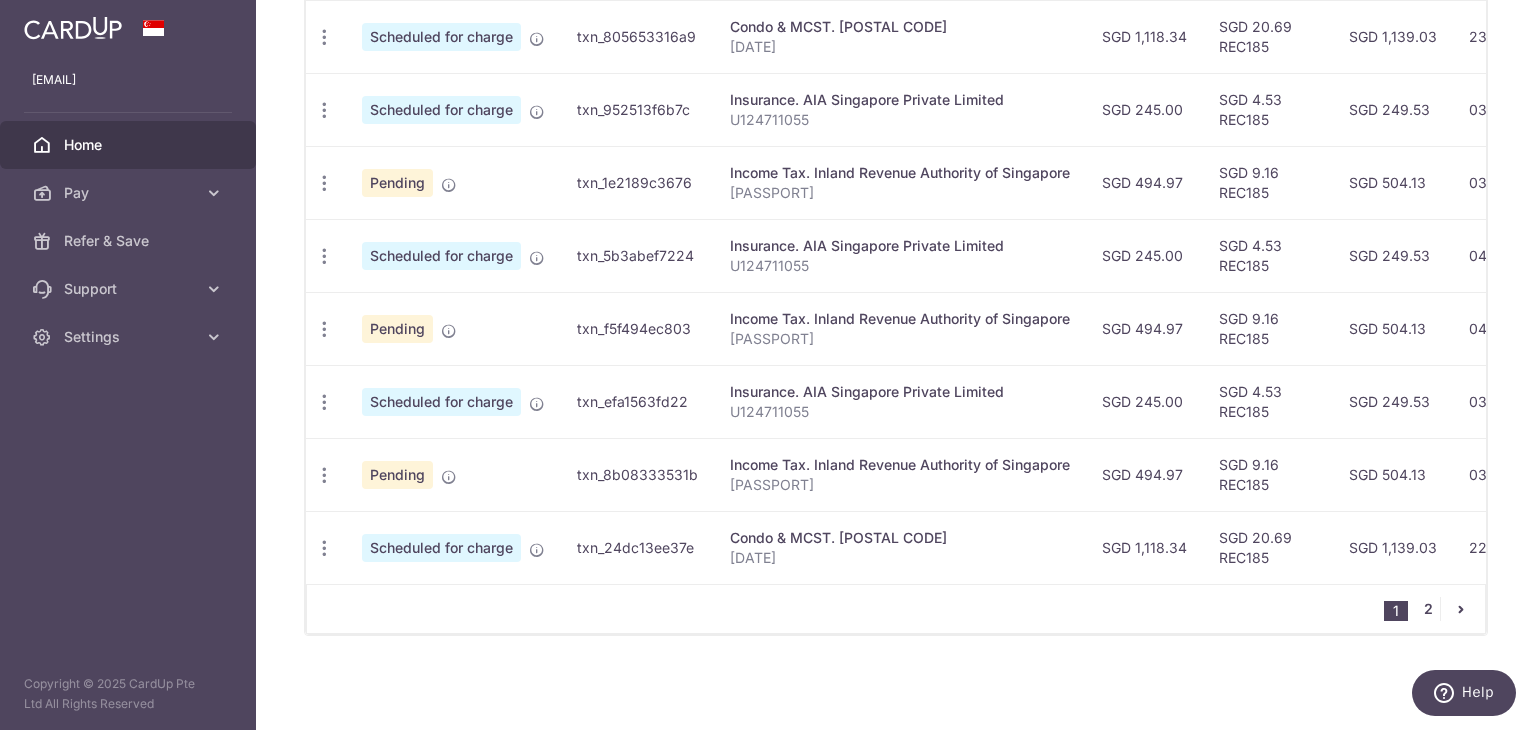 click on "2" at bounding box center (1428, 609) 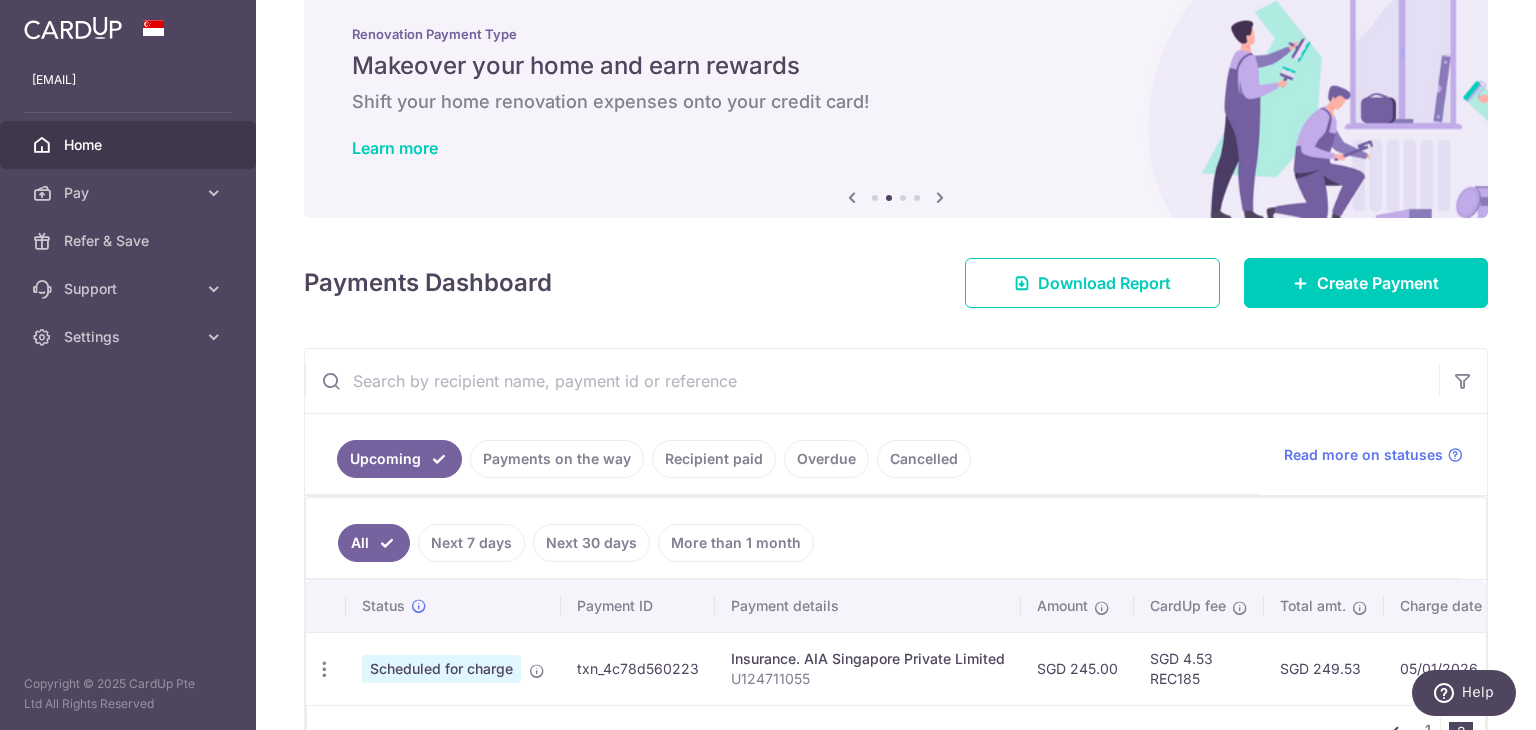 scroll, scrollTop: 0, scrollLeft: 0, axis: both 